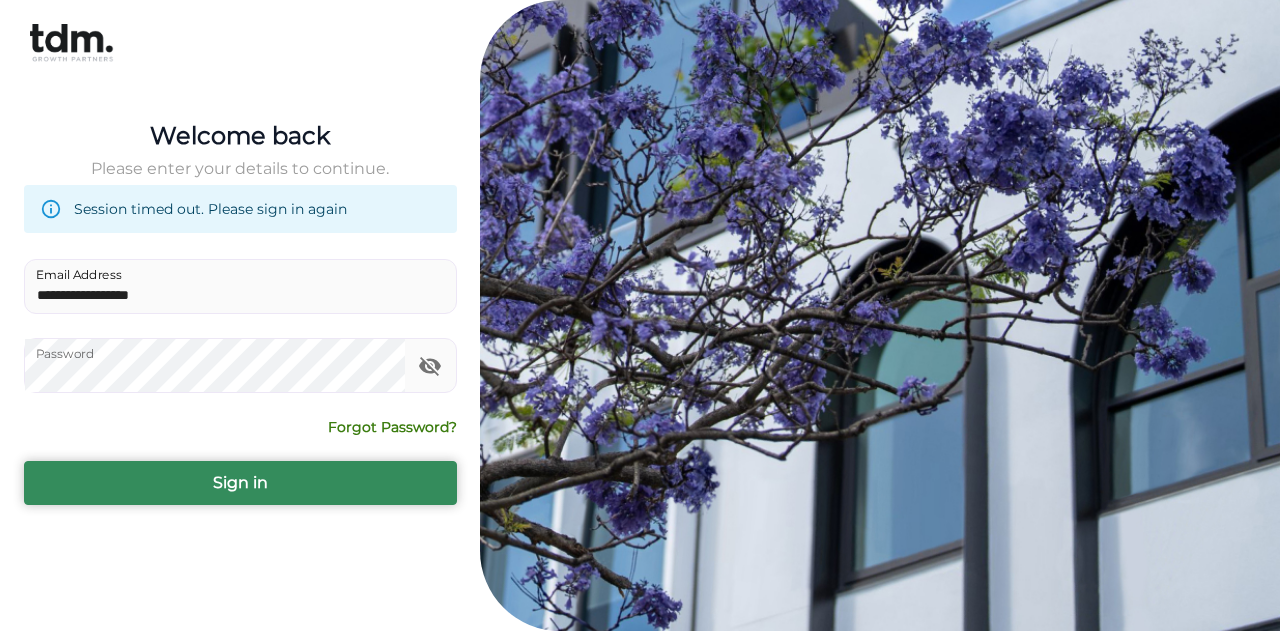 scroll, scrollTop: 0, scrollLeft: 0, axis: both 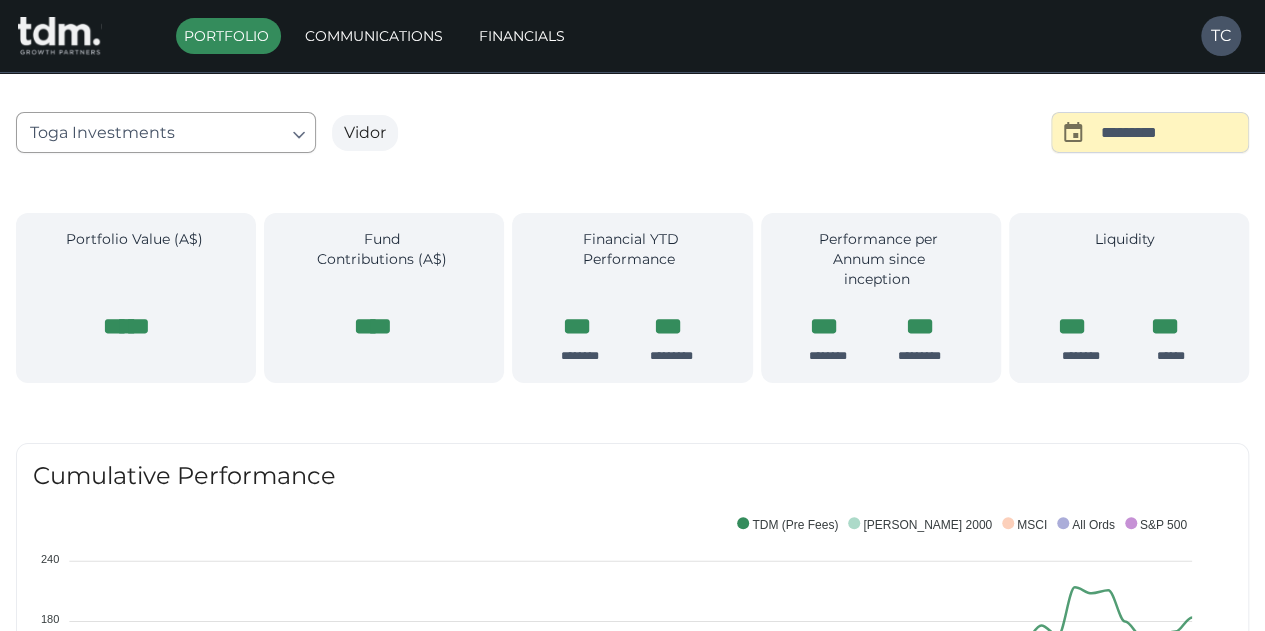 click on "Print is temporarily disabled on Safari. We are sorry for the inconvenience. To print, please use a different browser such as Chrome, or request a PDF from [PERSON_NAME][EMAIL_ADDRESS][PERSON_NAME][DOMAIN_NAME] Portfolio Communications Financials TC Portfolio of Toga Investments Pty Ltd as at [DATE] Toga Investments ​ Vidor ​ ********* ​ Portfolio Value   (A$) ***** Fund Contributions   (A$) **** Financial YTD Performance   *** ******** *** ********* Performance per Annum since inception   *** ******** *** ********* Liquidity   *** ******** *** ****** Portfolio Value   (A$) ***** Fund Contributions   (A$) **** Financial YTD Performance   *** ******** *** ********* Performance per Annum since inception   *** ******** *** ********* Liquidity   *** ******** *** ****** Cumulative Performance 240 240 180 180 120 120 60 60 0 0 -60 -60 % Returns FY2020 FY2020 FY2021 FY2021 FY2022 FY2022 FY2023 FY2023 FY2024 FY2024 Year S&P 500 All Ords MSCI [PERSON_NAME] 2000 TDM (Pre Fees) Historical Performance Summary Annual As at  S&P 500" at bounding box center (632, 1453) 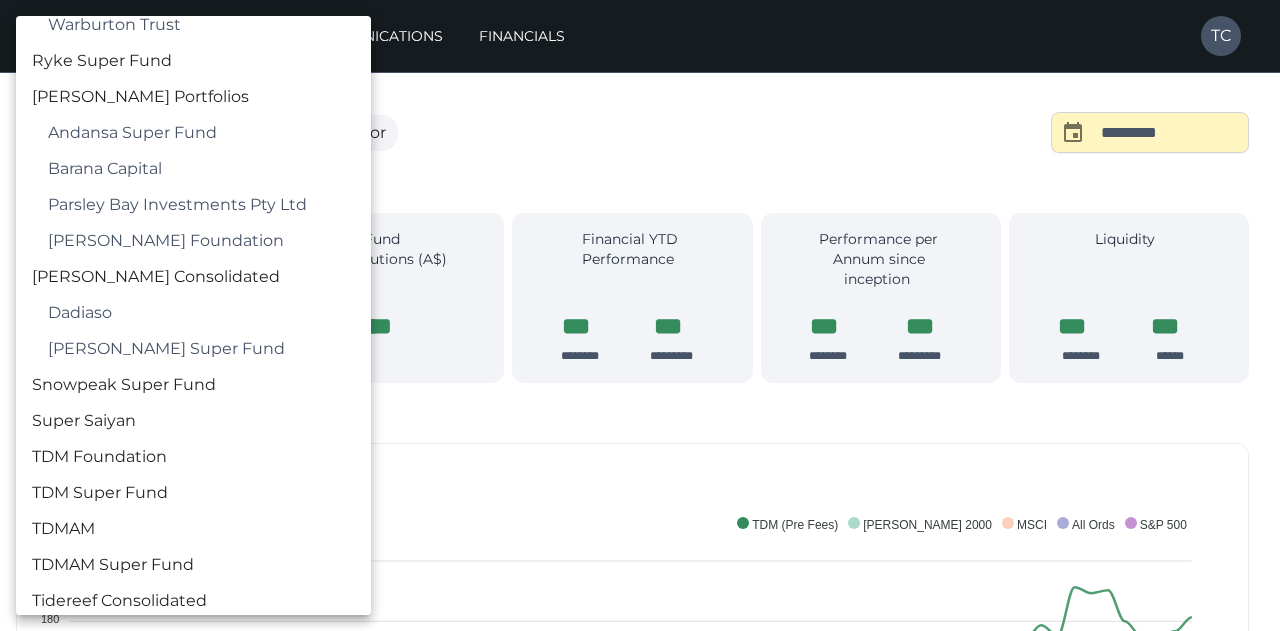 scroll, scrollTop: 4712, scrollLeft: 0, axis: vertical 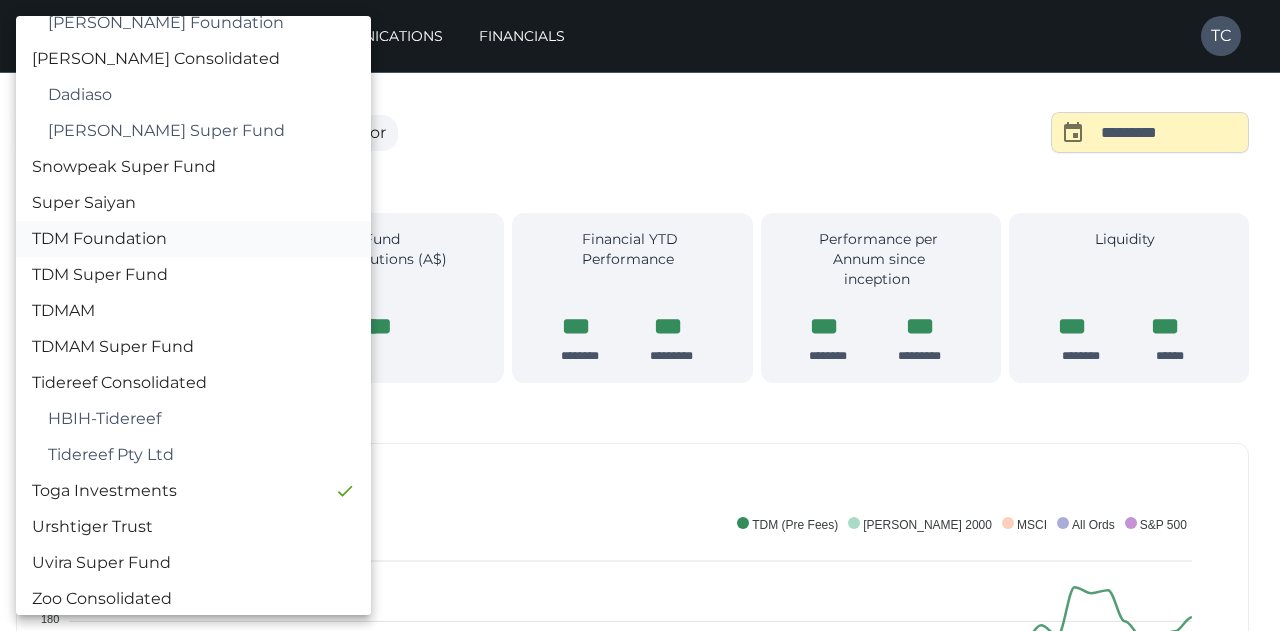 click on "TDM Foundation" at bounding box center (193, 239) 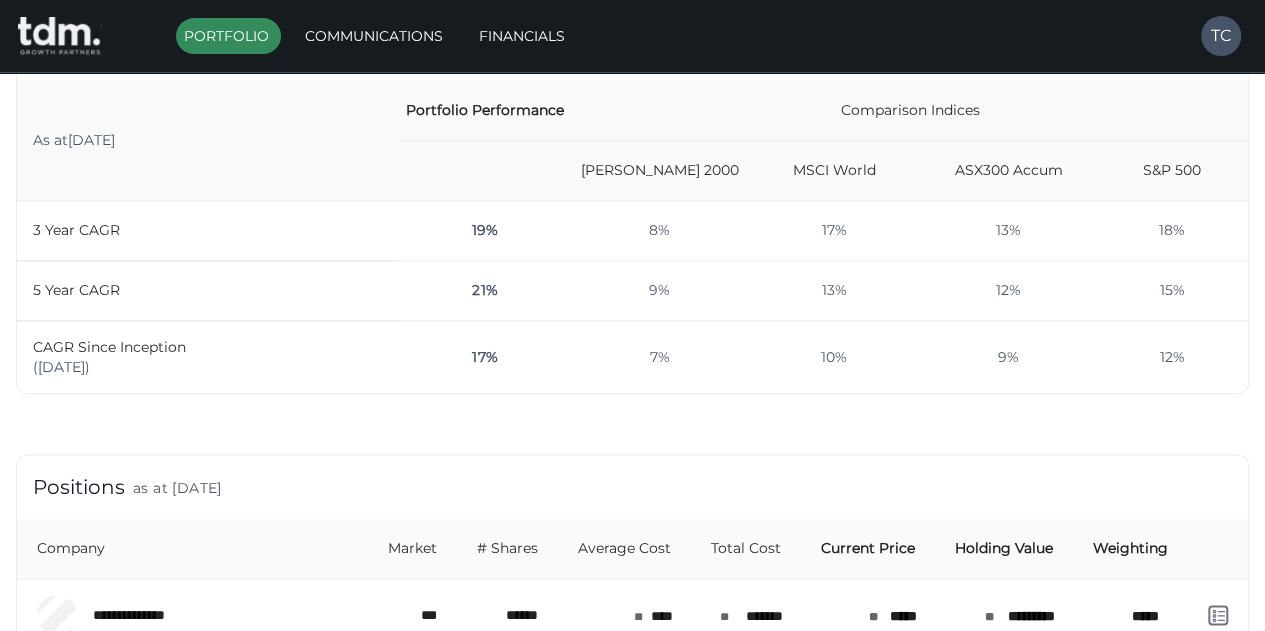 scroll, scrollTop: 983, scrollLeft: 0, axis: vertical 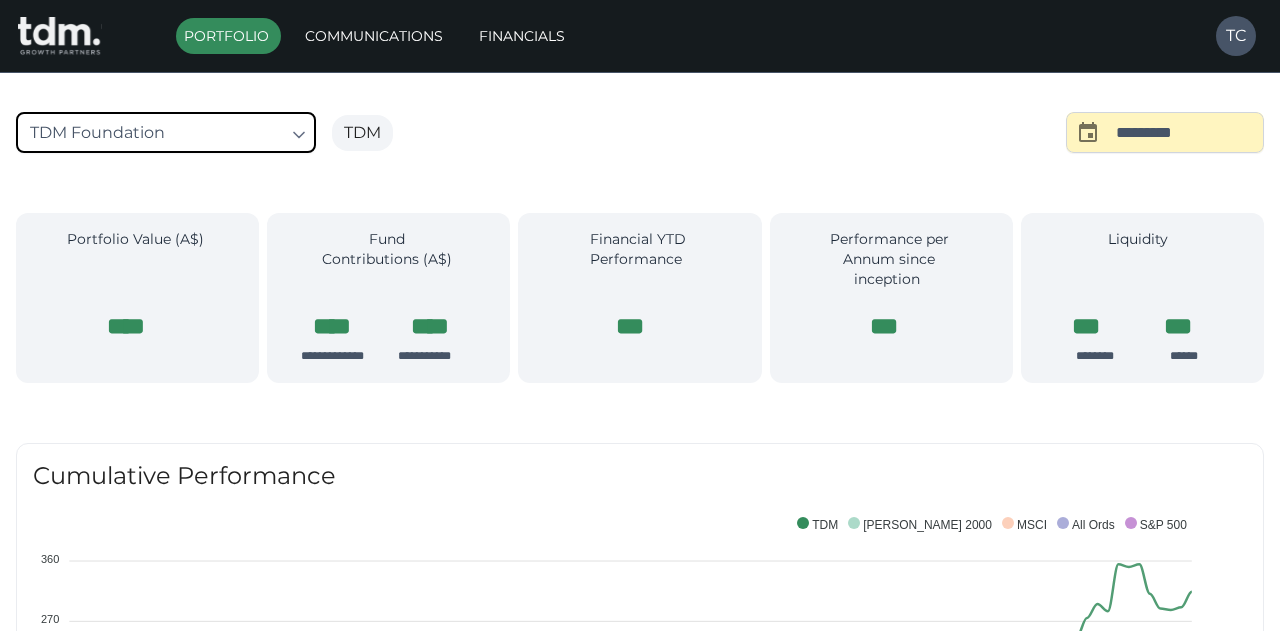 click on "**********" at bounding box center [640, 1391] 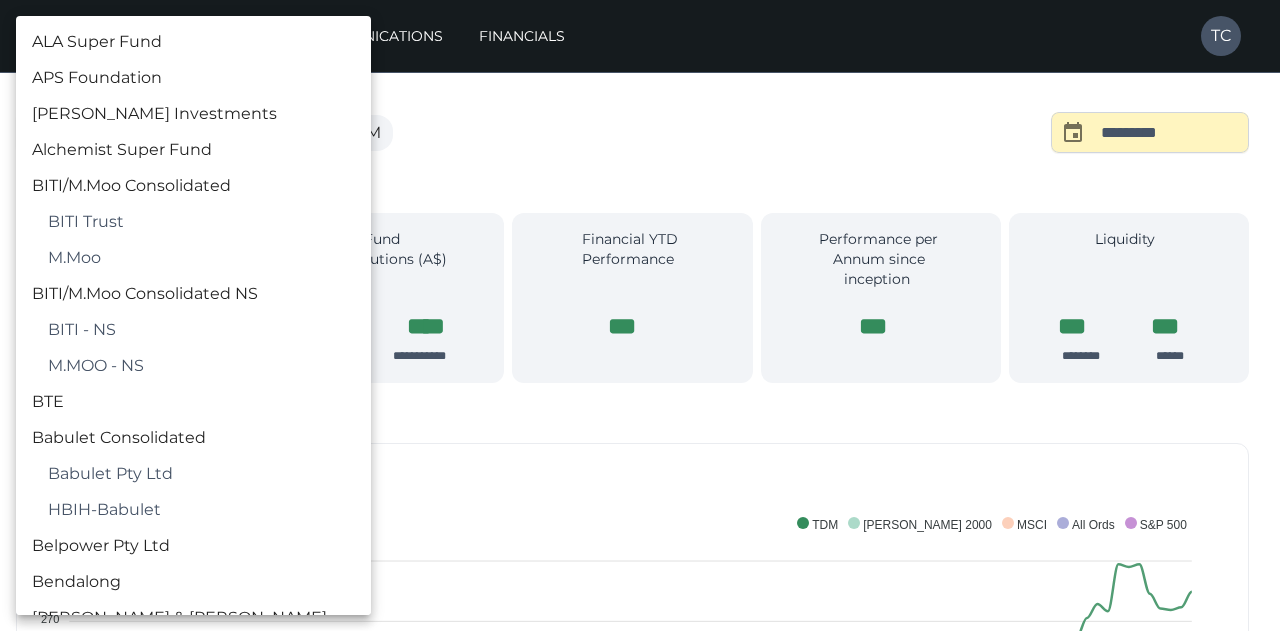 scroll, scrollTop: 2930, scrollLeft: 0, axis: vertical 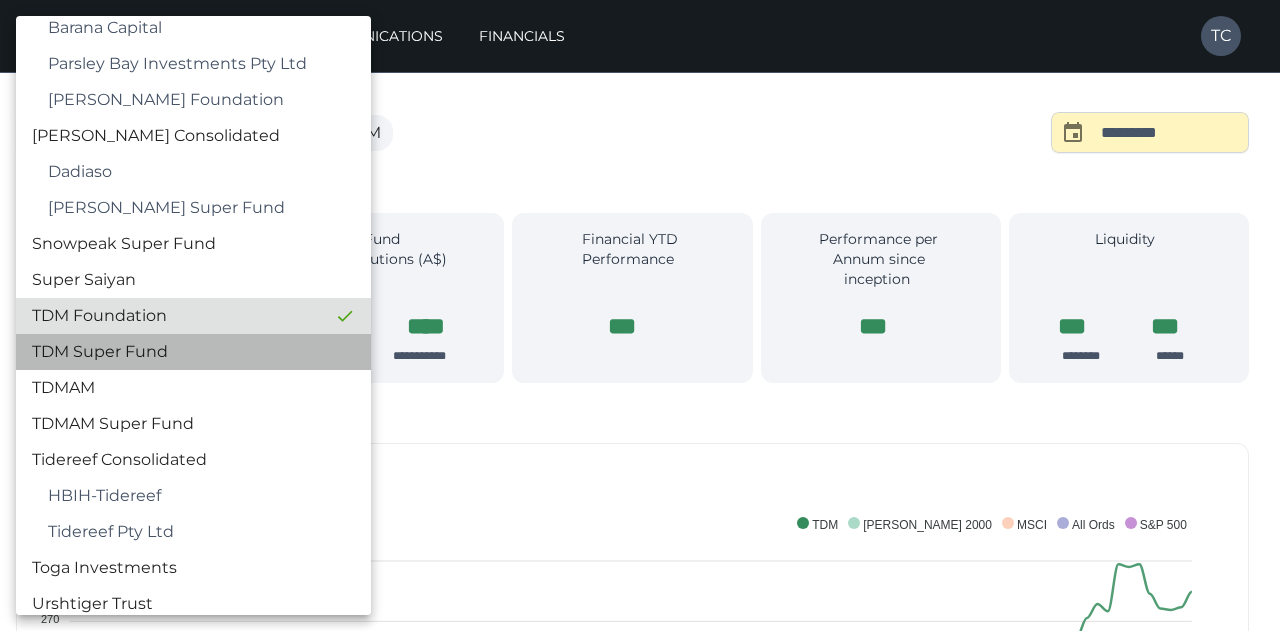 click on "TDM Super Fund" at bounding box center (193, 352) 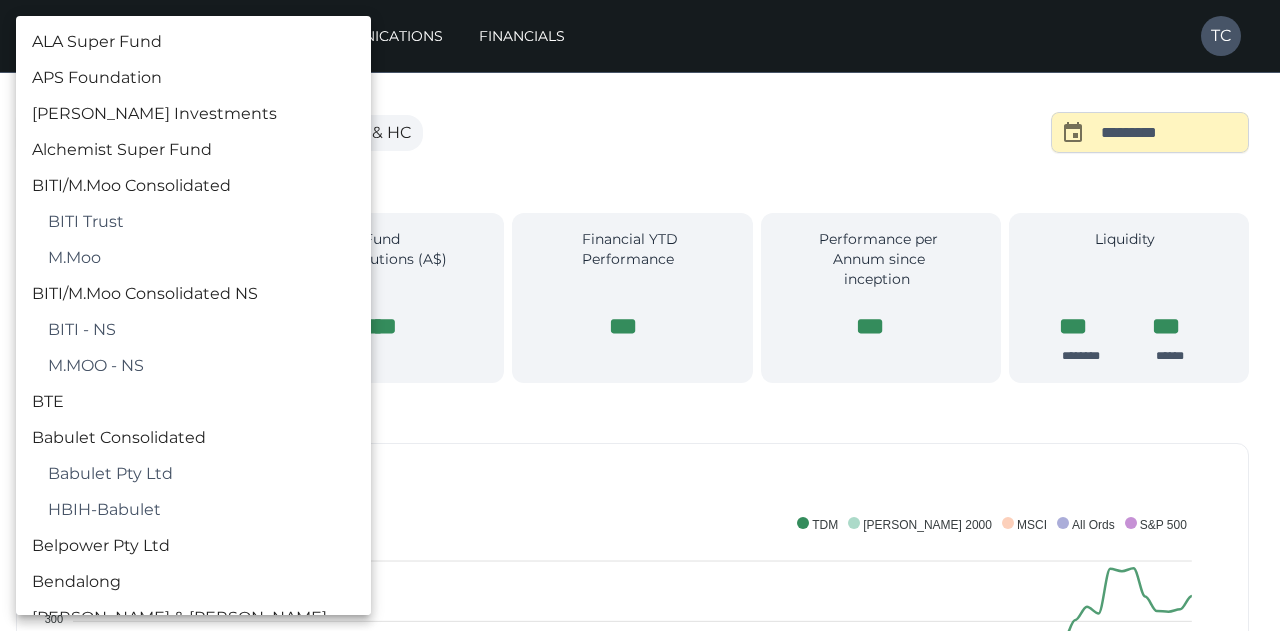 type 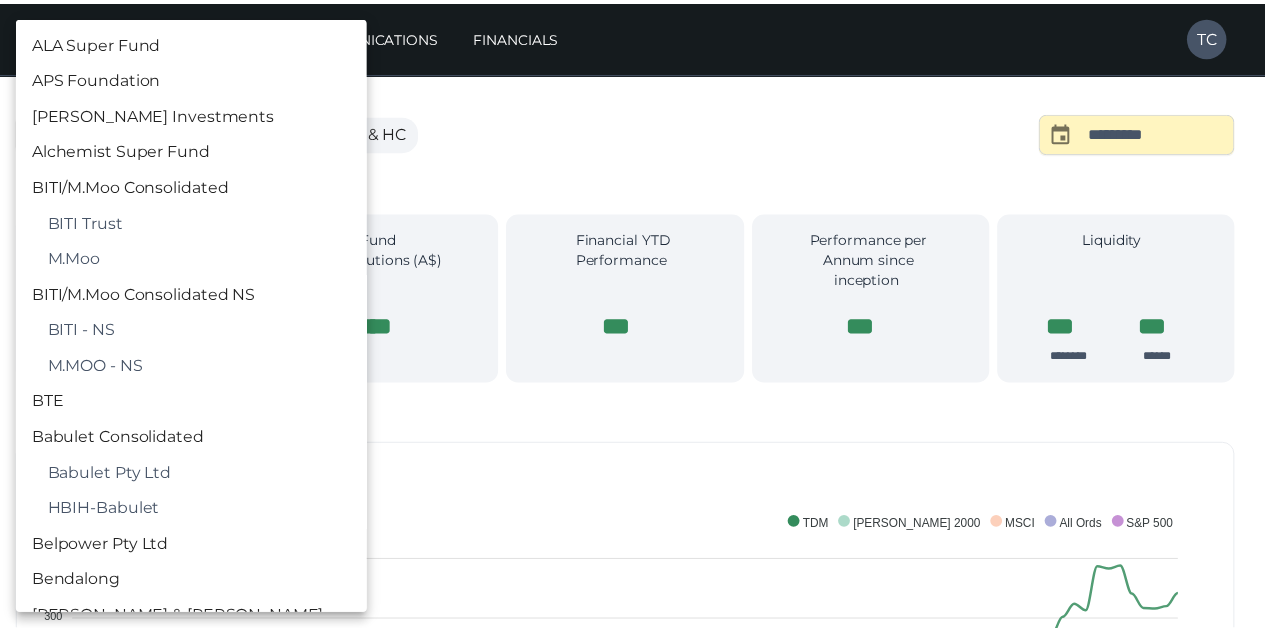 scroll, scrollTop: 2966, scrollLeft: 0, axis: vertical 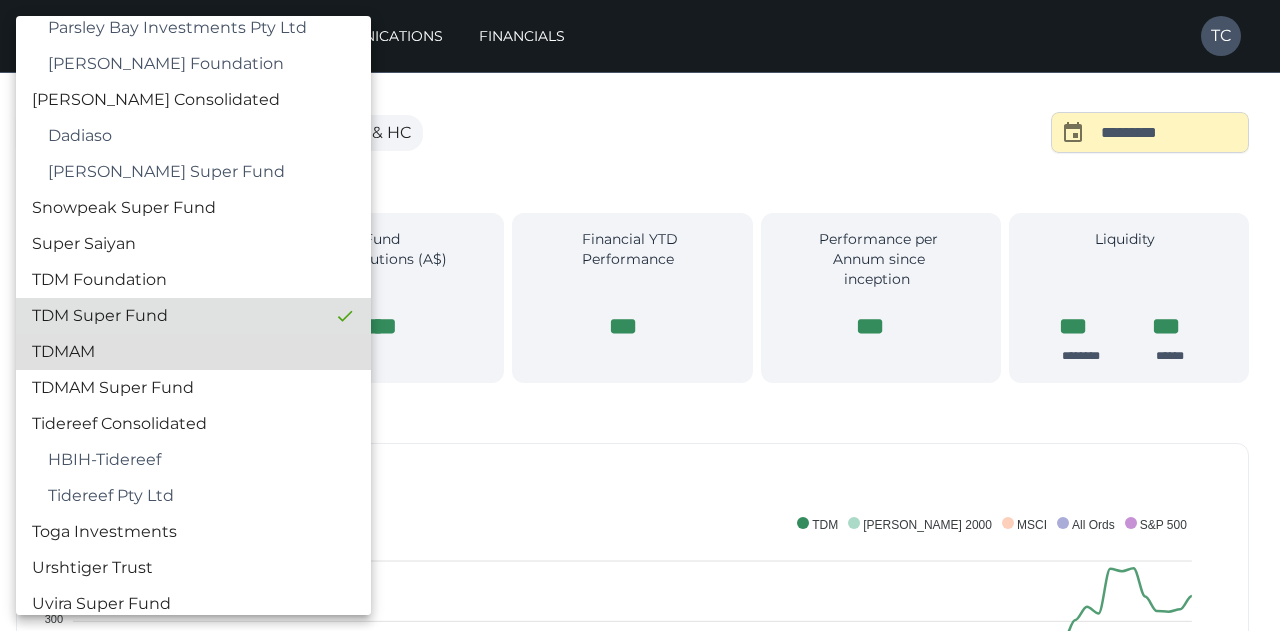click at bounding box center (640, 315) 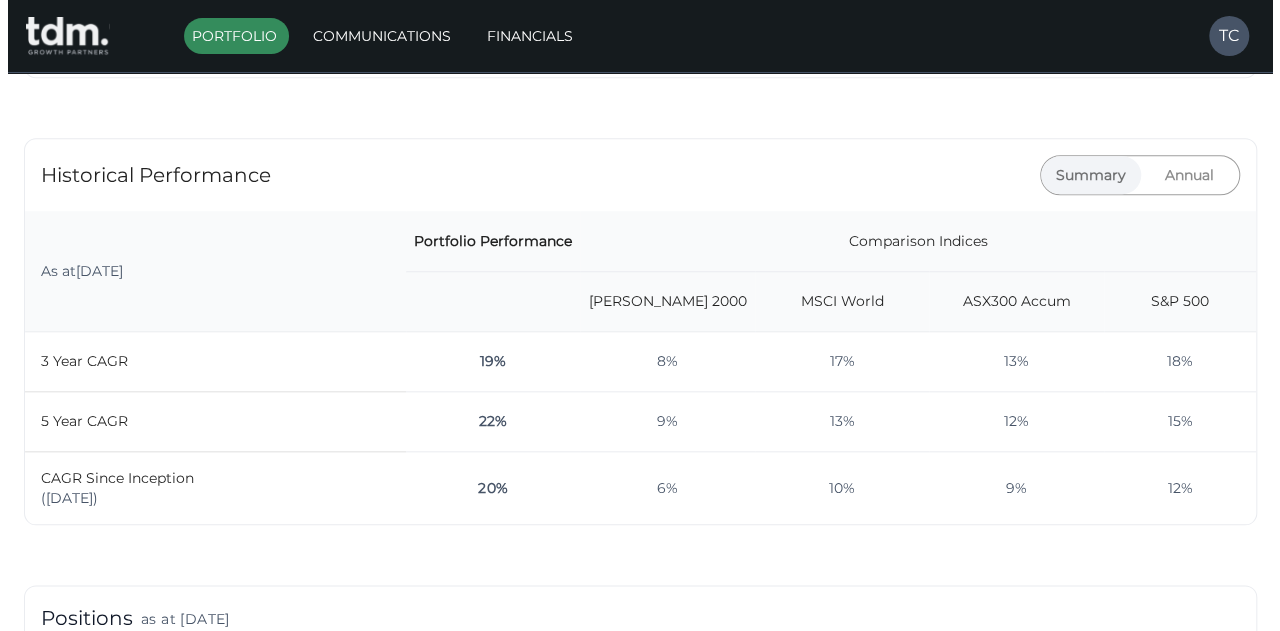 scroll, scrollTop: 868, scrollLeft: 0, axis: vertical 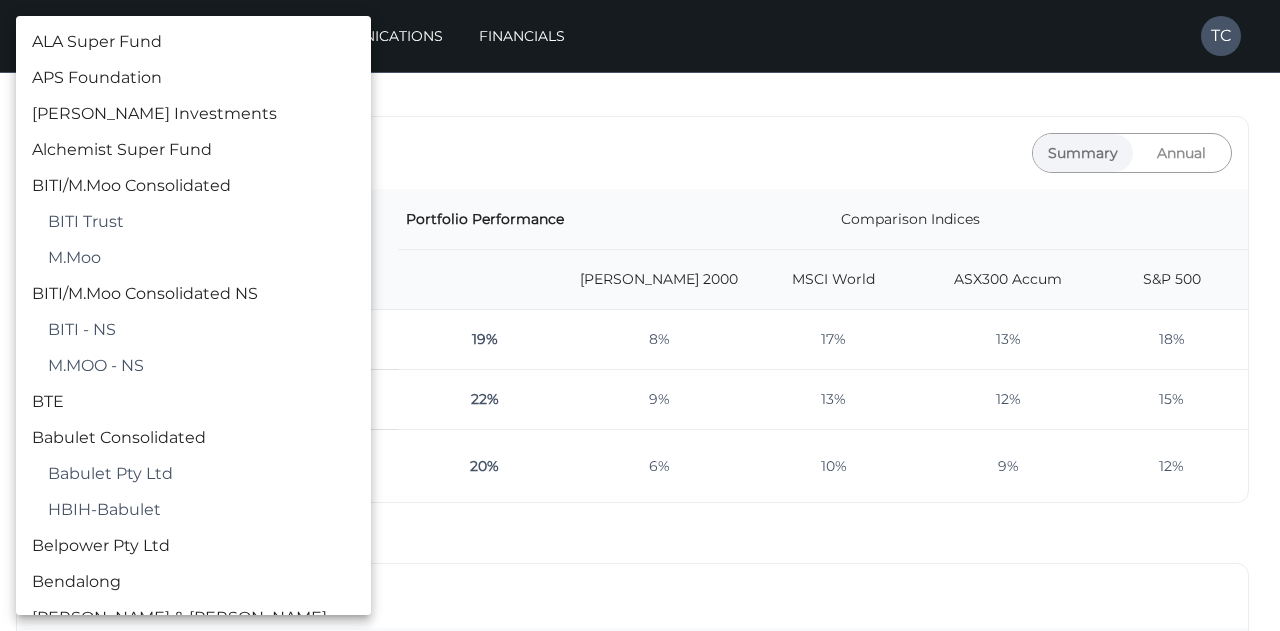 type 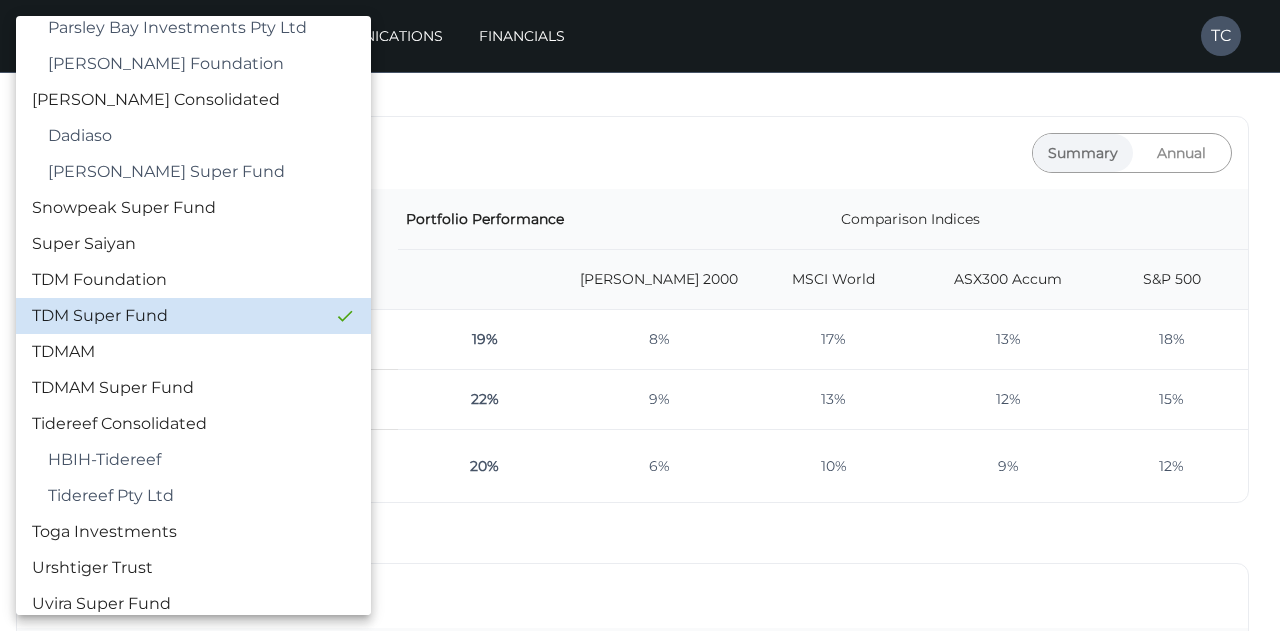click at bounding box center [640, 315] 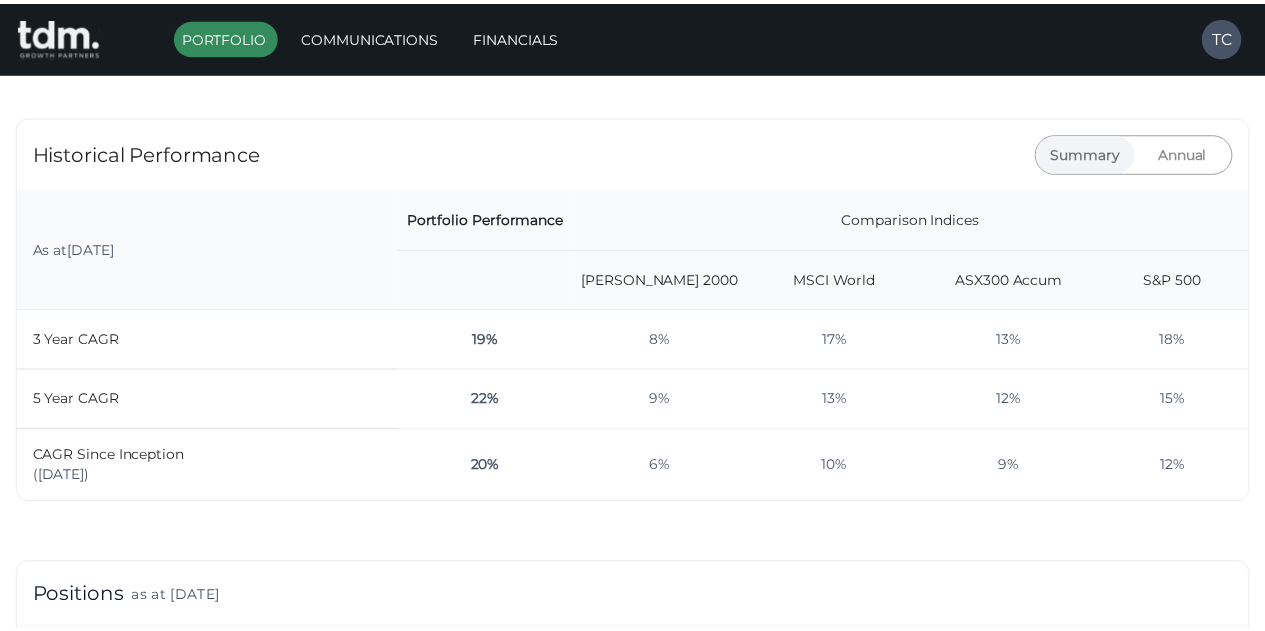 scroll, scrollTop: 0, scrollLeft: 0, axis: both 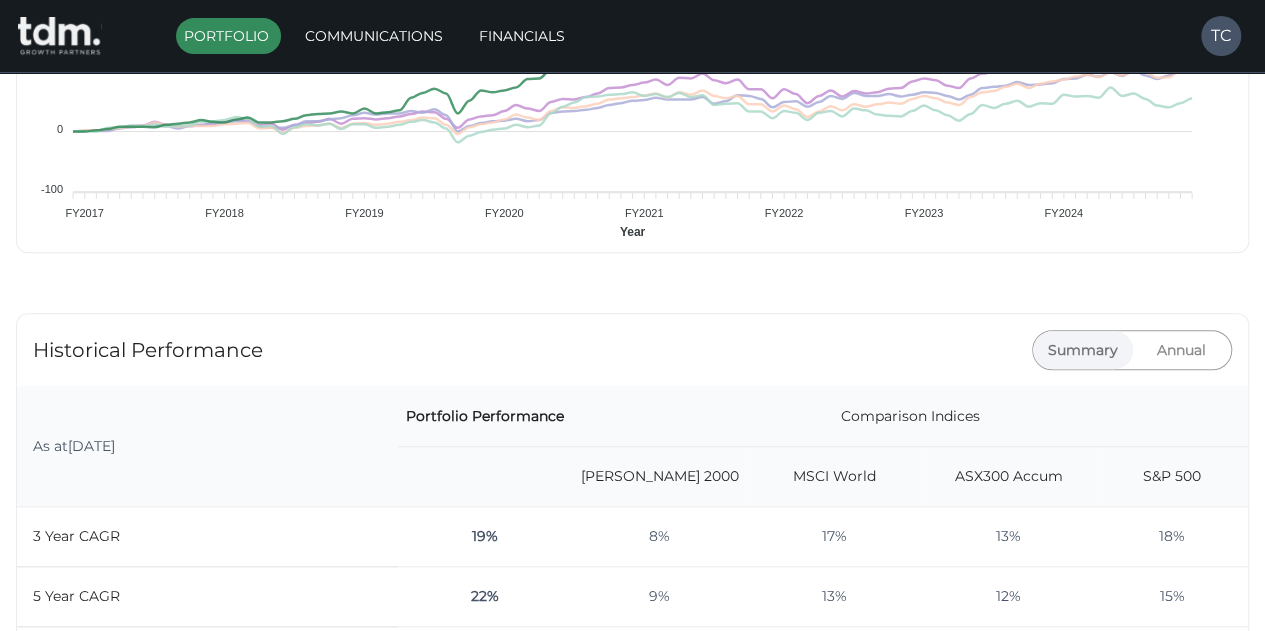 click on "Annual" at bounding box center (1182, 350) 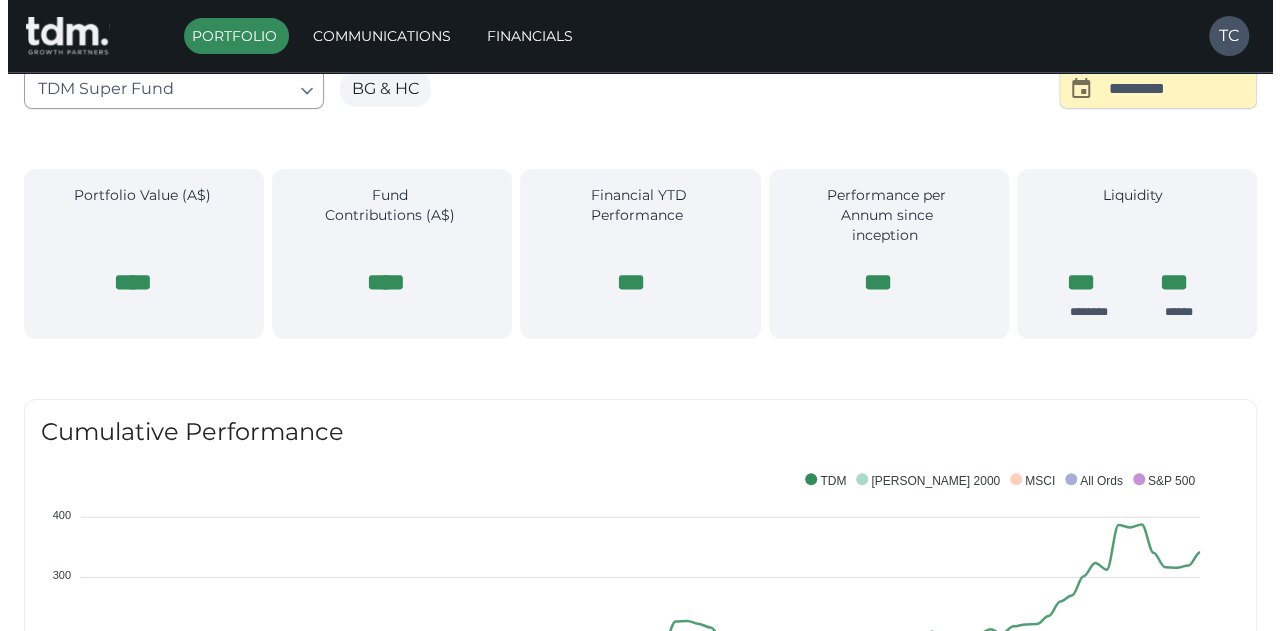 scroll, scrollTop: 0, scrollLeft: 0, axis: both 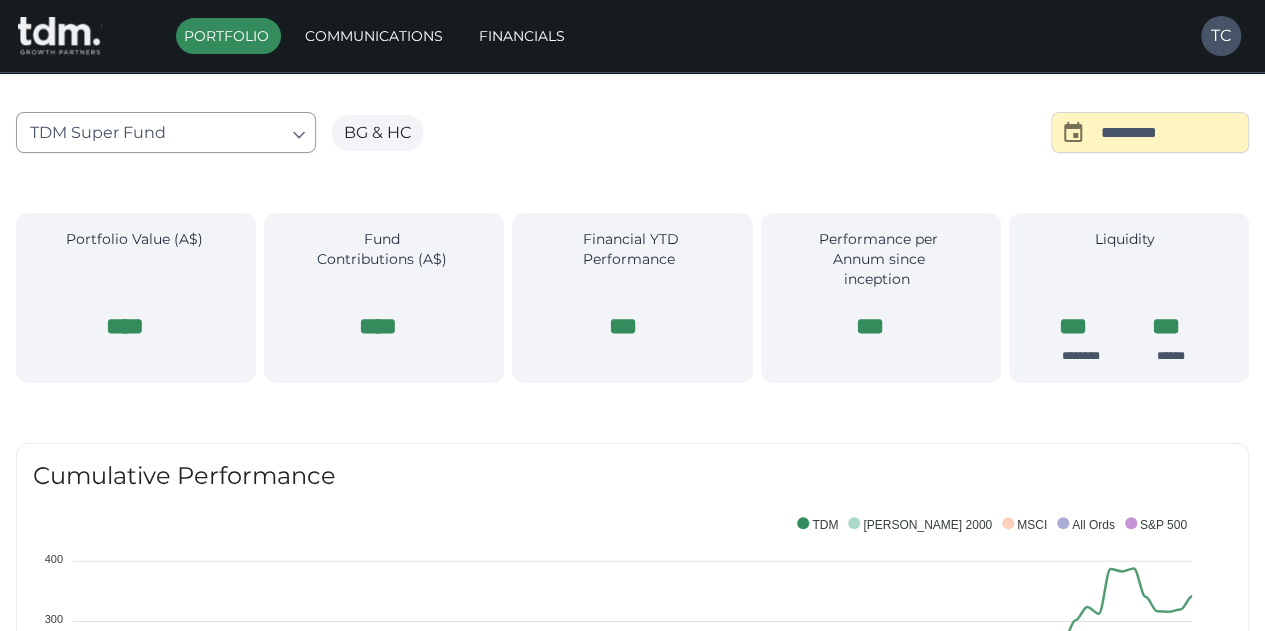 click on "**********" at bounding box center (632, 1577) 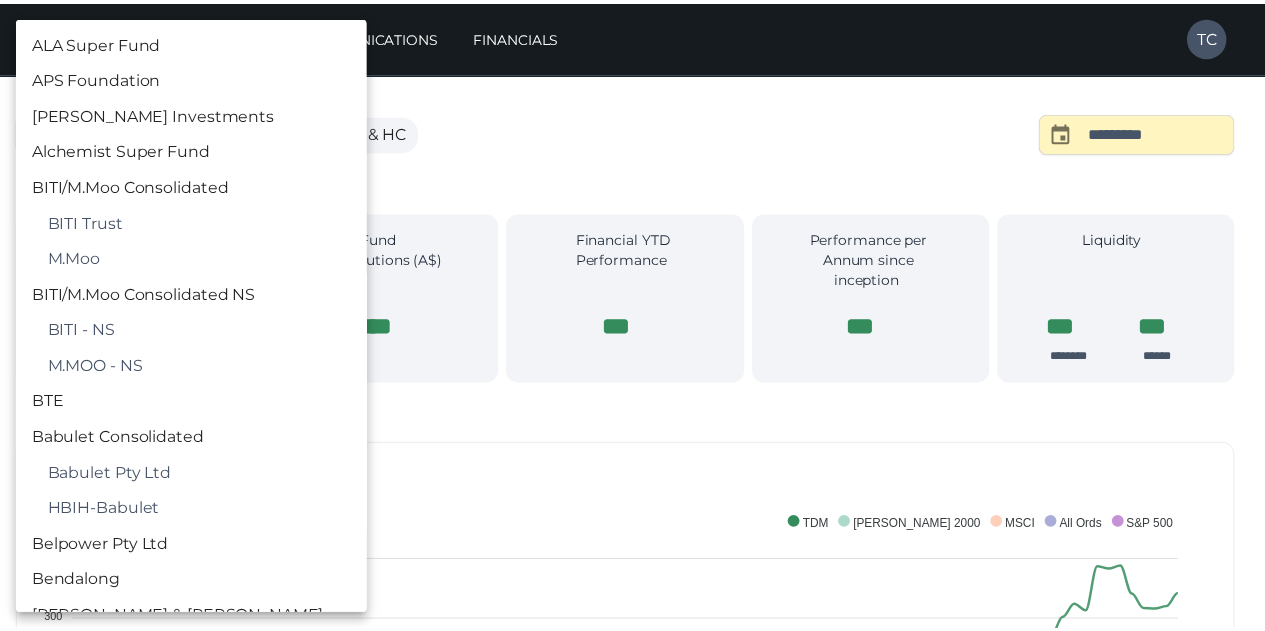 scroll, scrollTop: 2966, scrollLeft: 0, axis: vertical 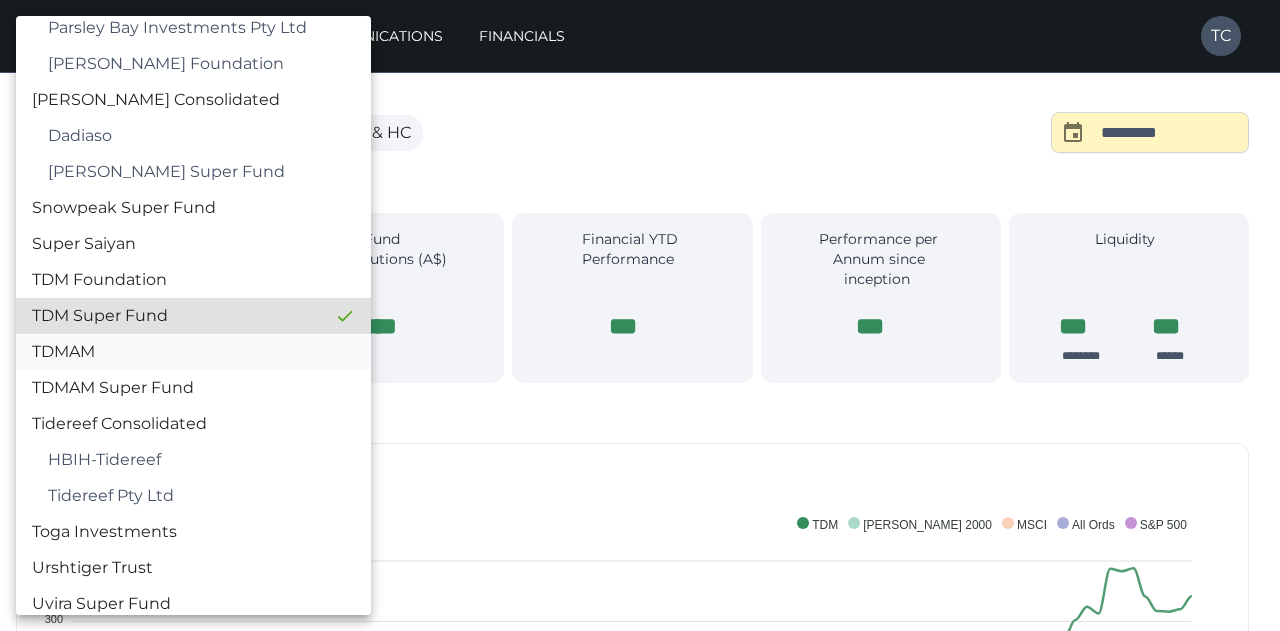 click on "TDMAM" at bounding box center (193, 352) 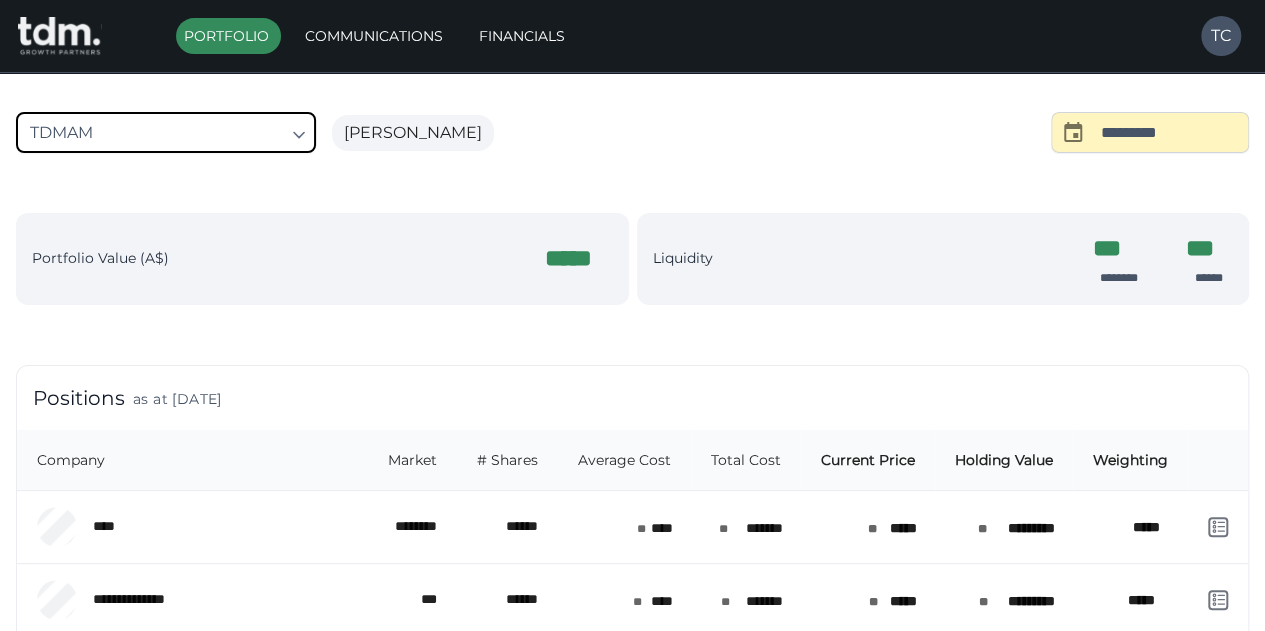 click on "**********" at bounding box center (632, 894) 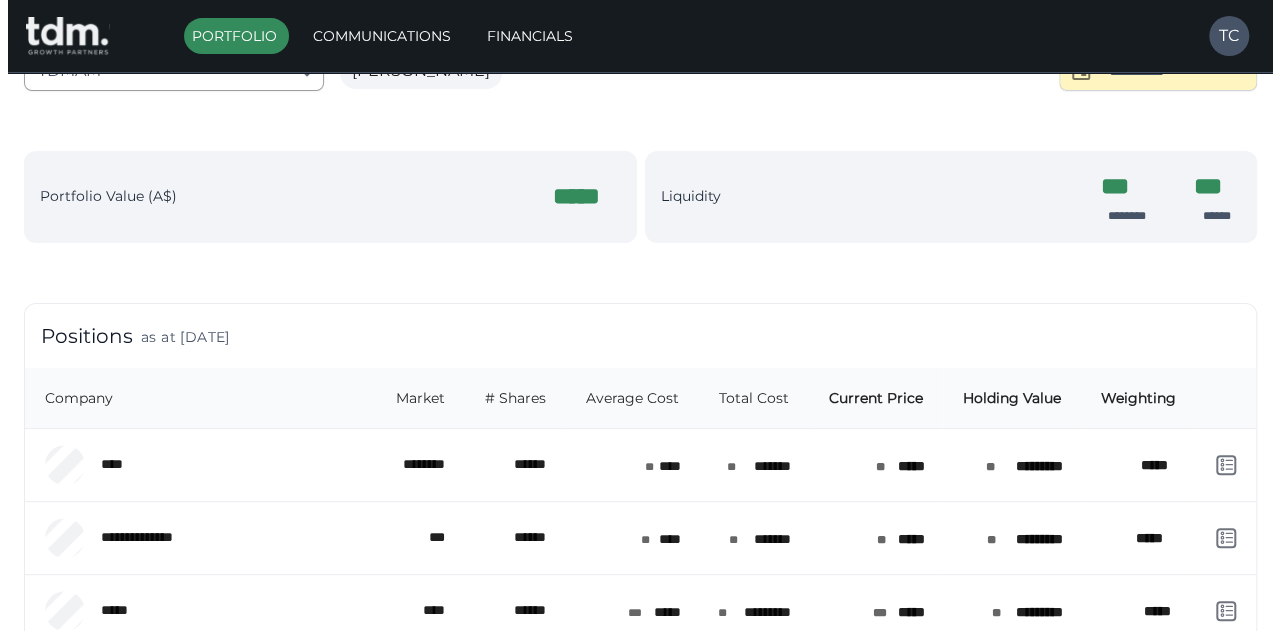 scroll, scrollTop: 0, scrollLeft: 0, axis: both 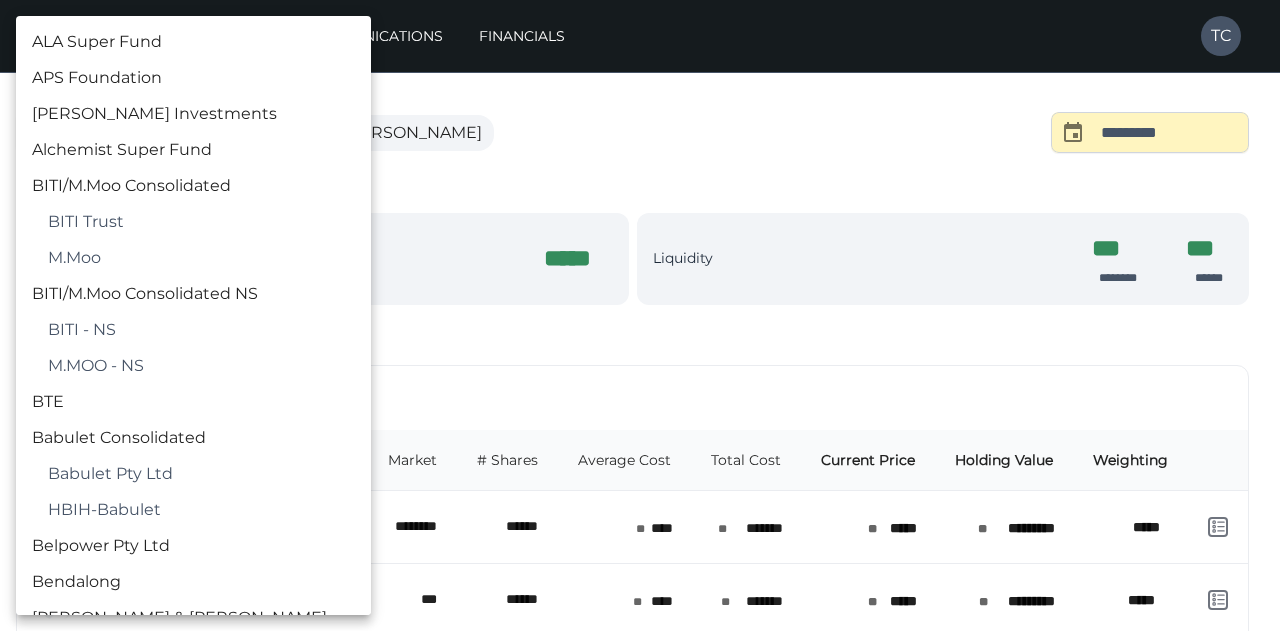 click on "**********" at bounding box center [640, 858] 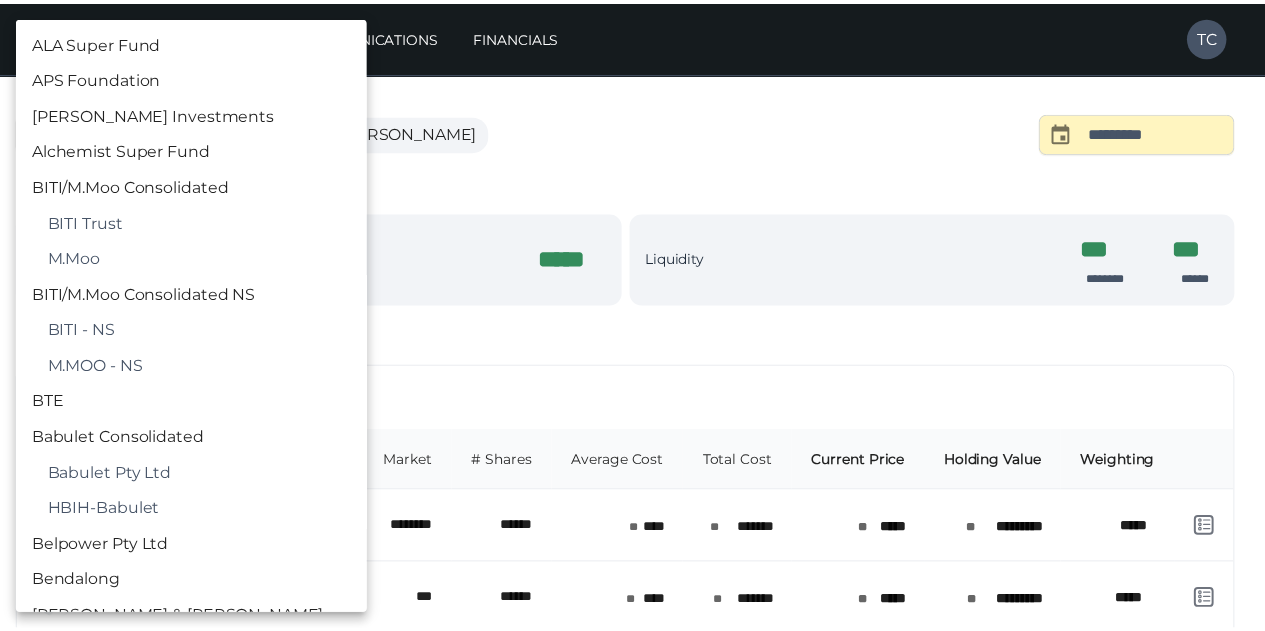 scroll, scrollTop: 3002, scrollLeft: 0, axis: vertical 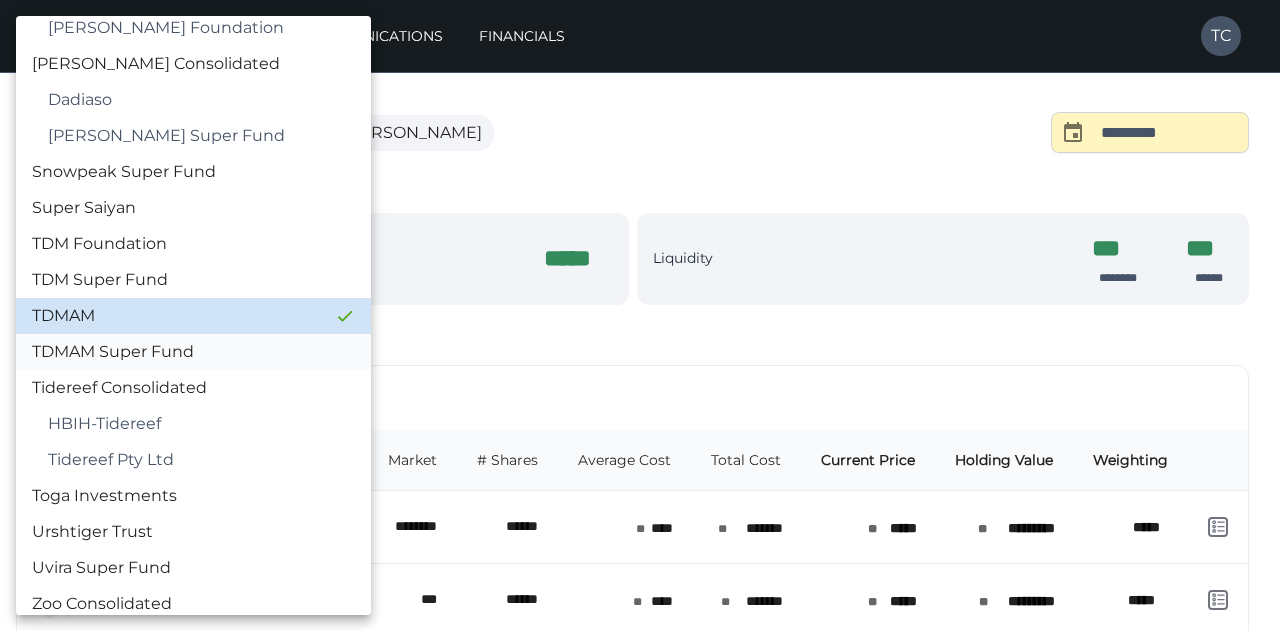 click on "TDMAM Super Fund" at bounding box center [193, 352] 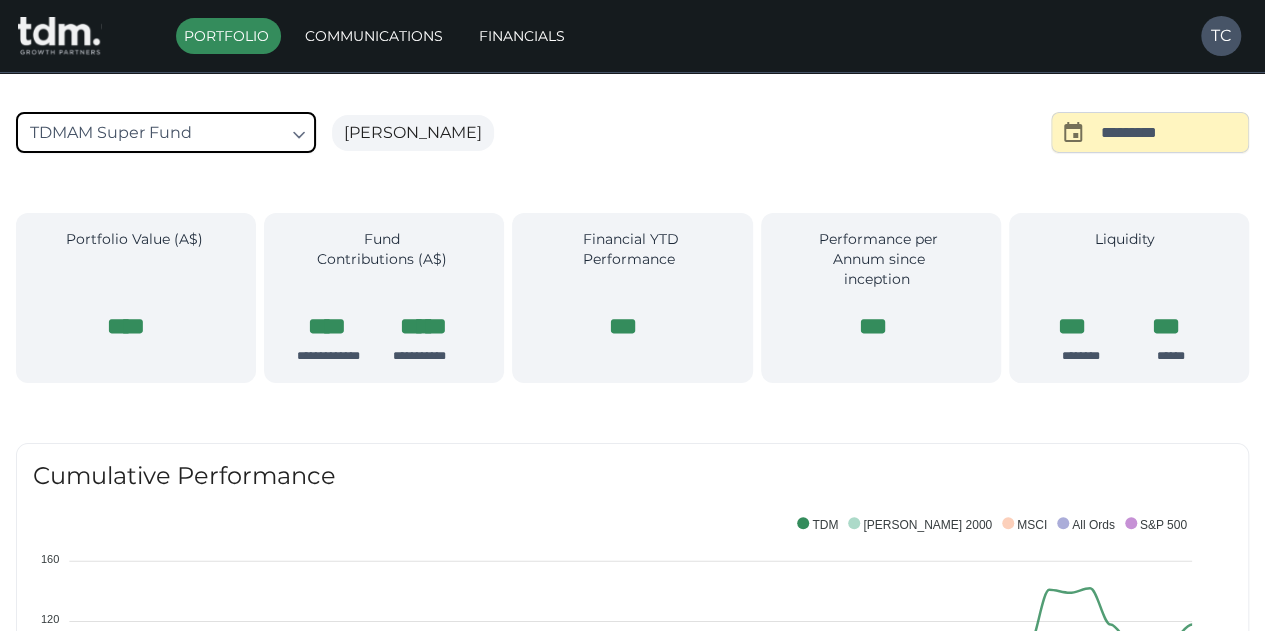 click on "**********" at bounding box center (632, 1397) 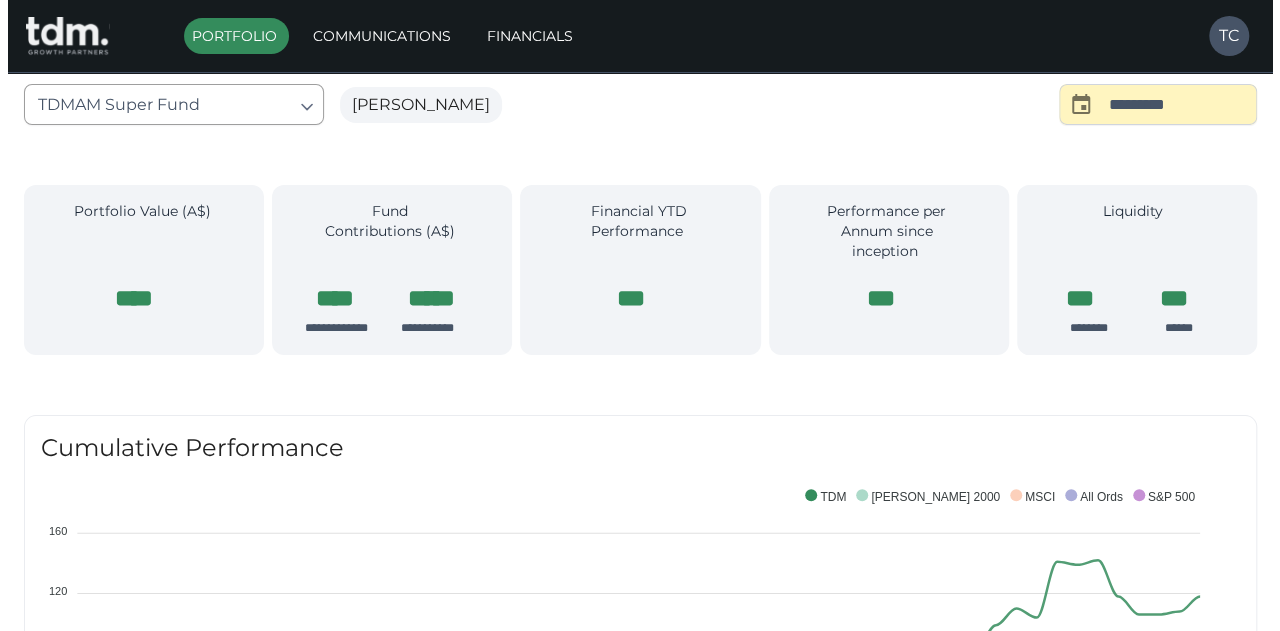 scroll, scrollTop: 0, scrollLeft: 0, axis: both 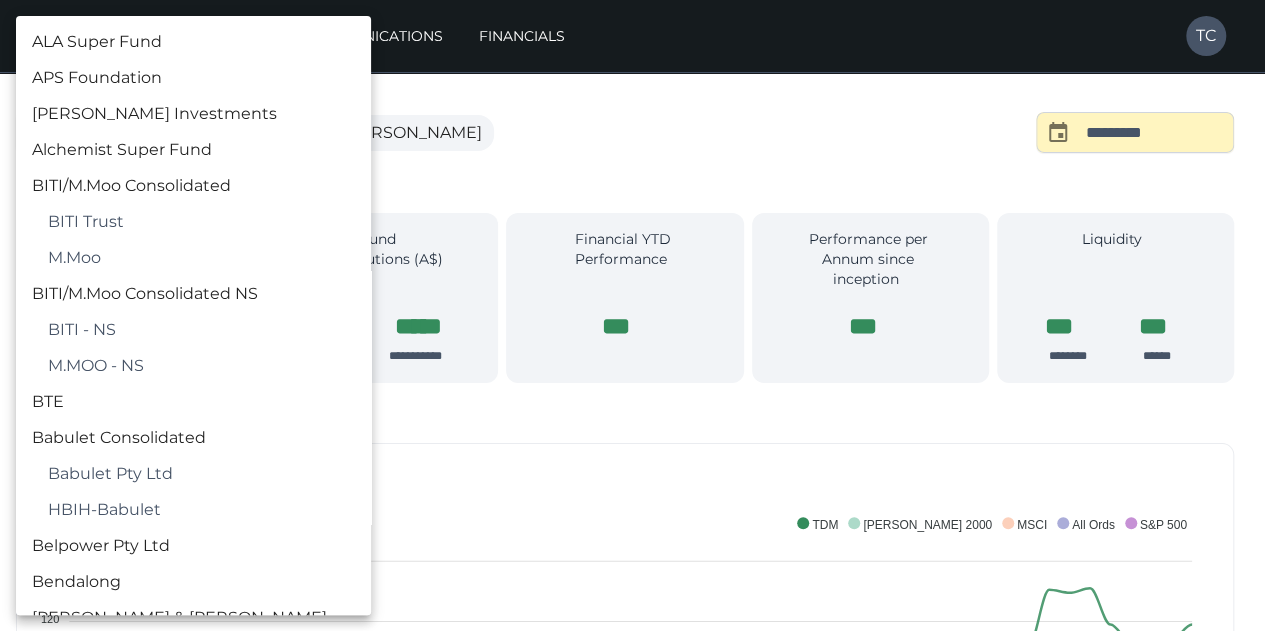 click on "**********" at bounding box center [632, 1365] 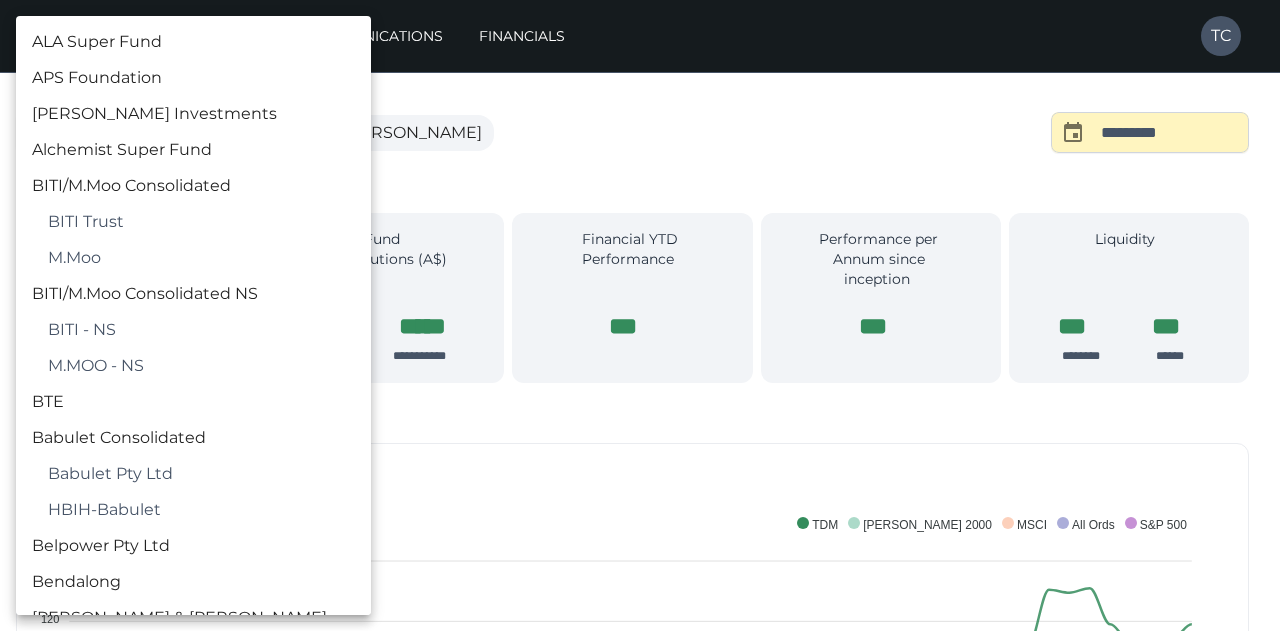 scroll, scrollTop: 3038, scrollLeft: 0, axis: vertical 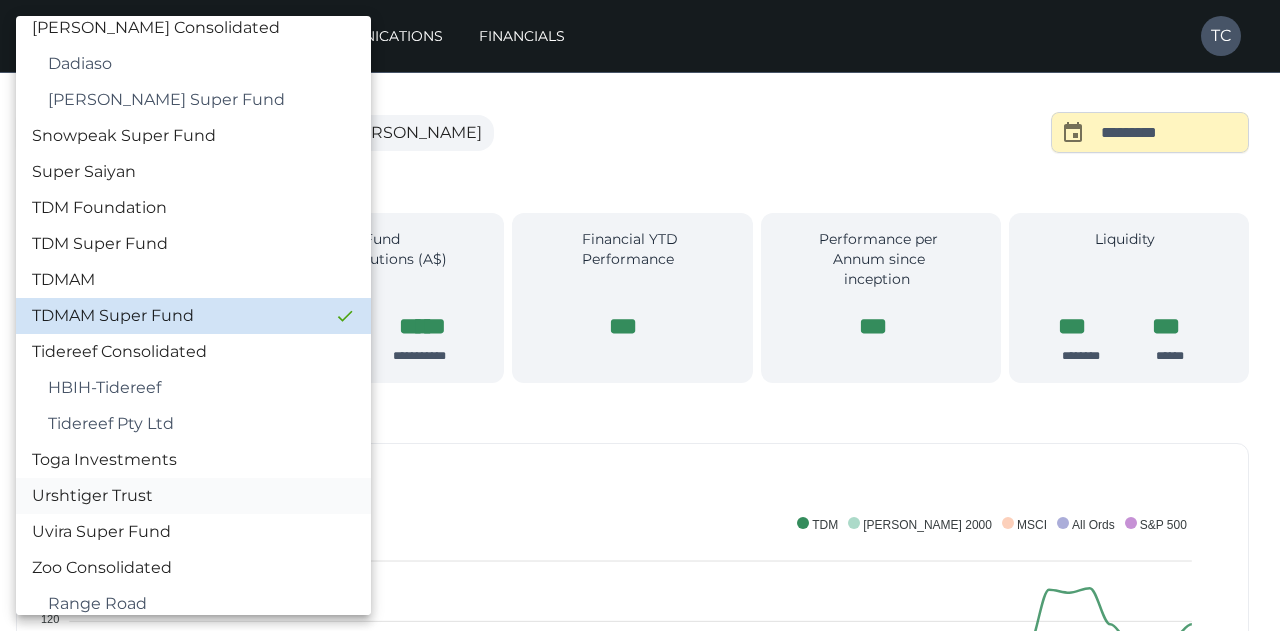 click on "Urshtiger Trust" at bounding box center (193, 496) 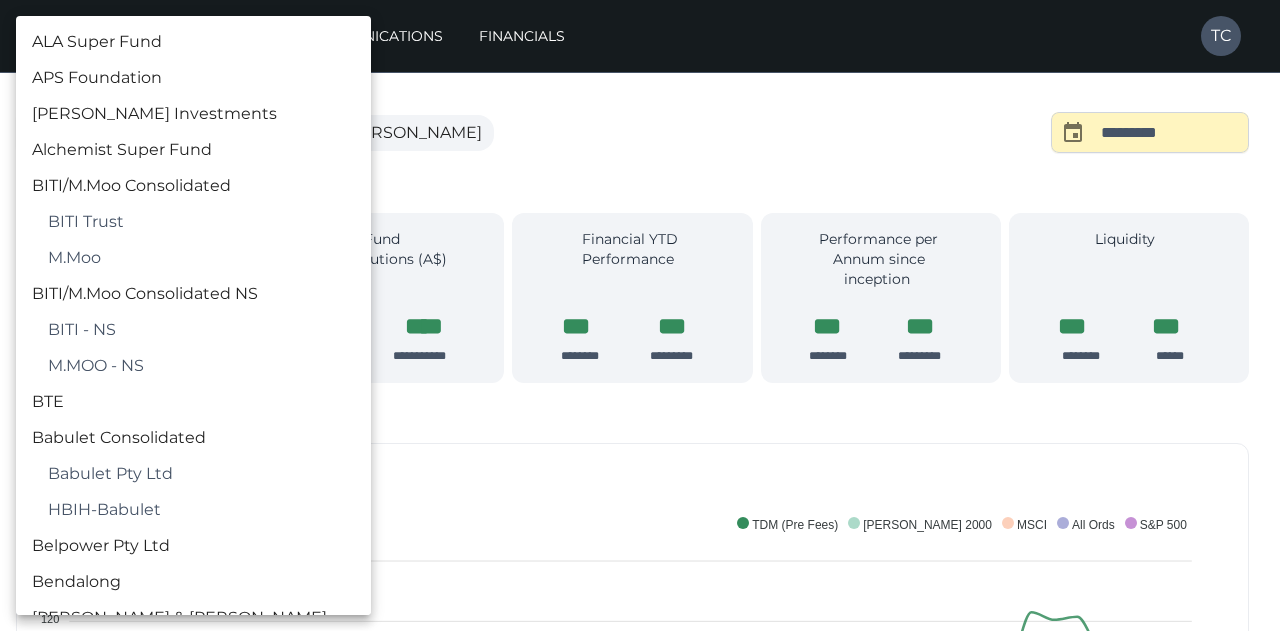 type 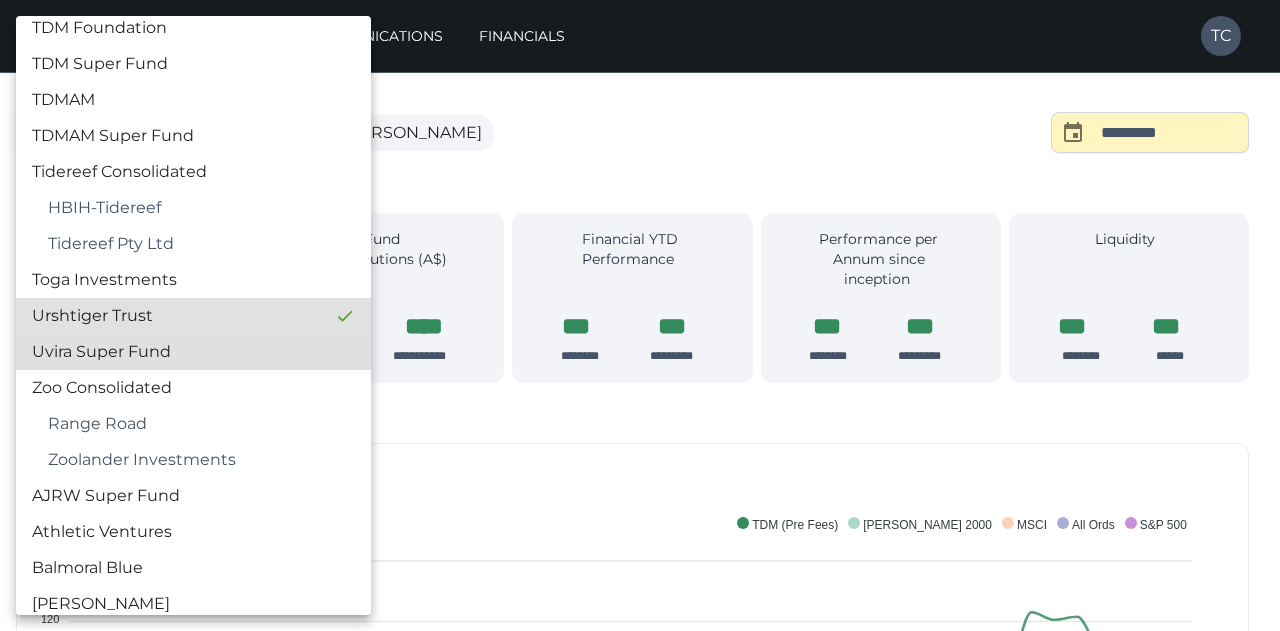 click at bounding box center (640, 315) 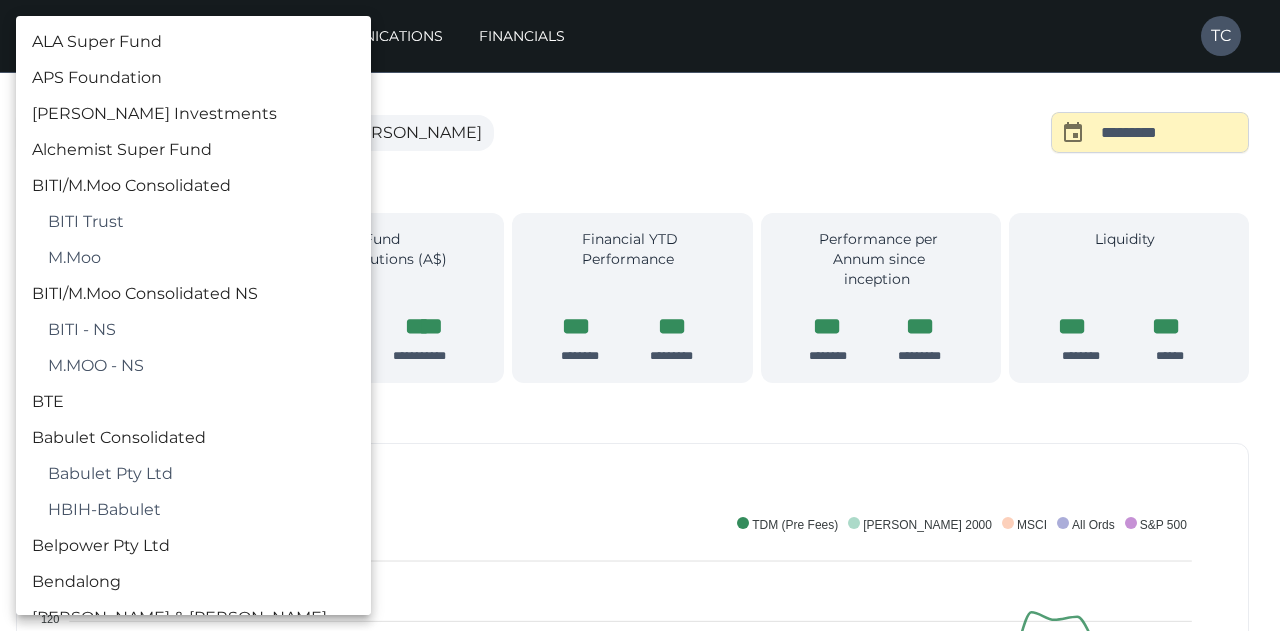 type 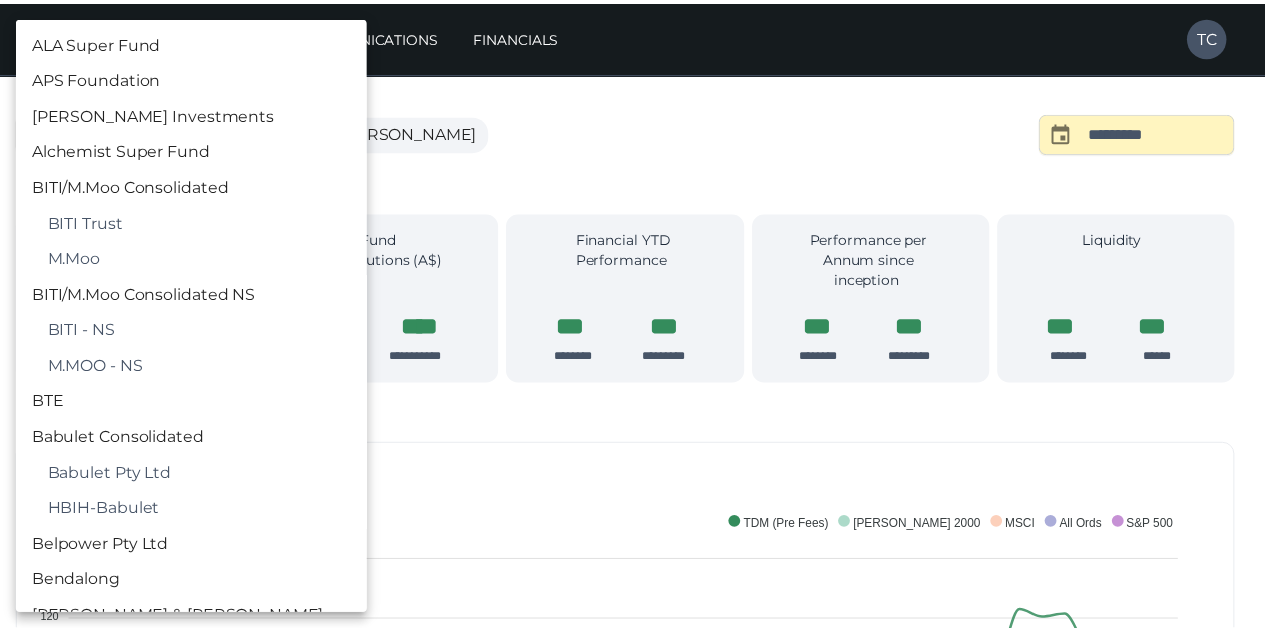 scroll, scrollTop: 3218, scrollLeft: 0, axis: vertical 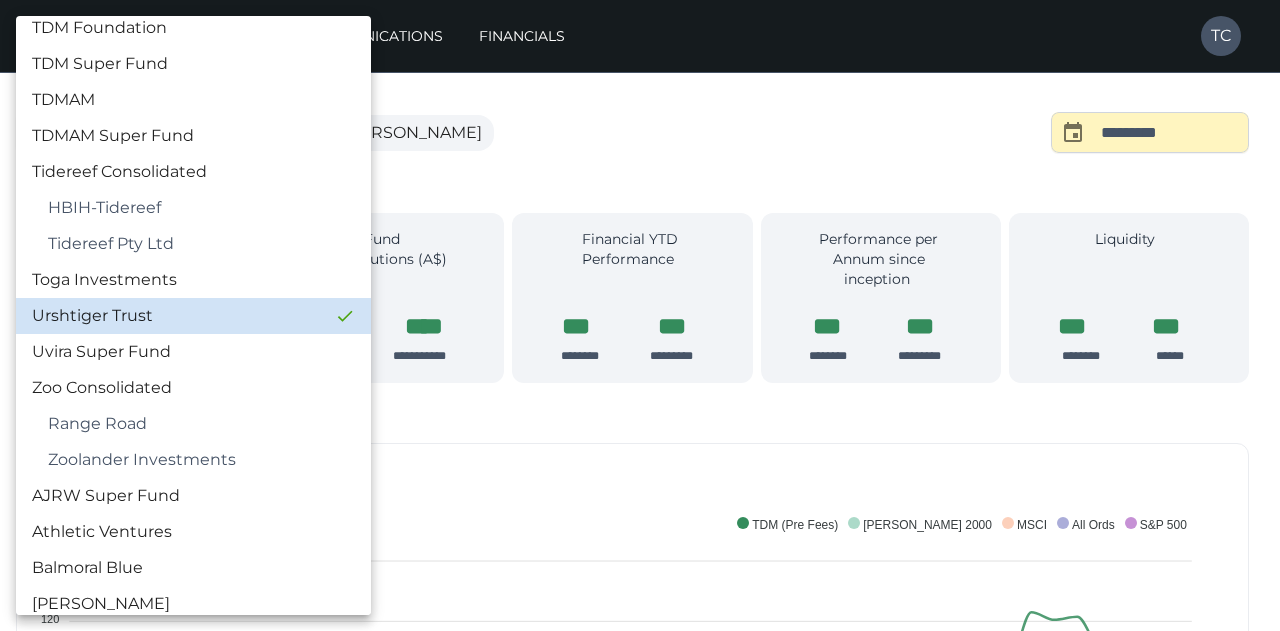 type 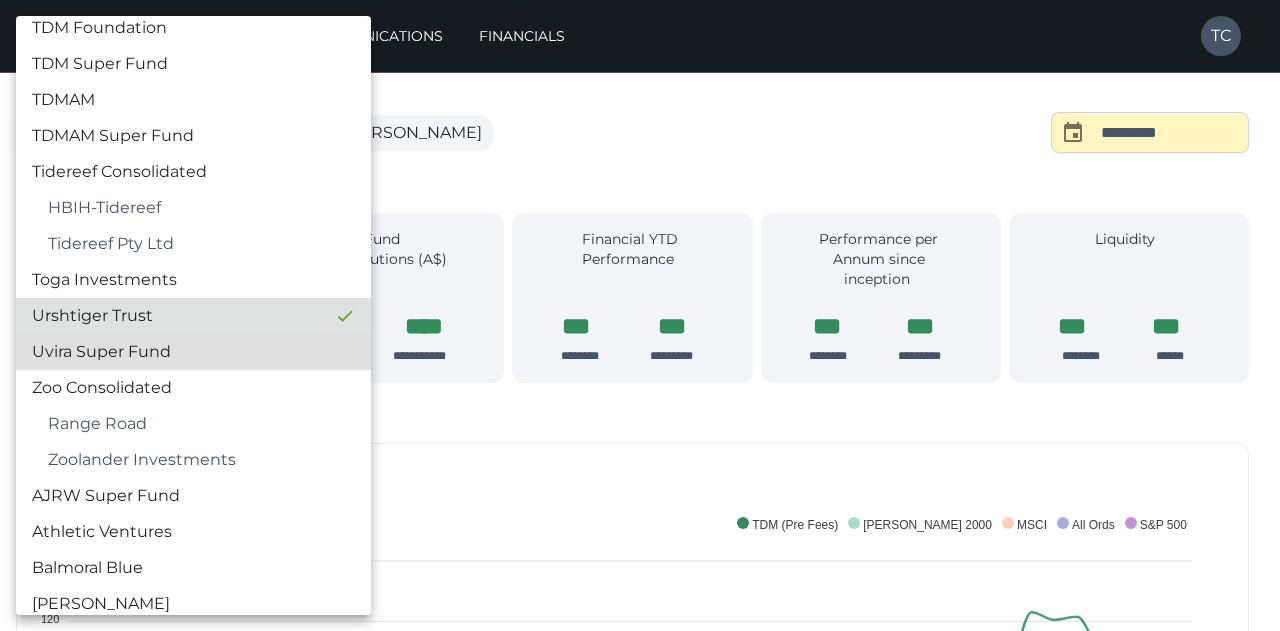 click on "Urshtiger Trust" at bounding box center [175, 316] 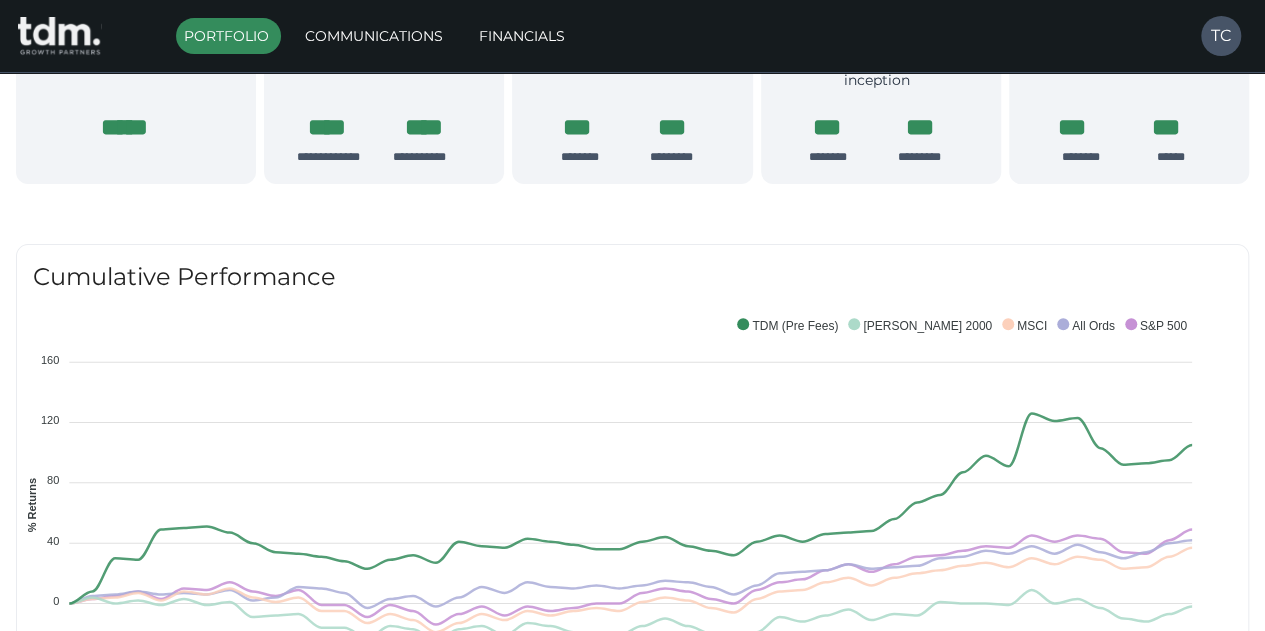 scroll, scrollTop: 240, scrollLeft: 0, axis: vertical 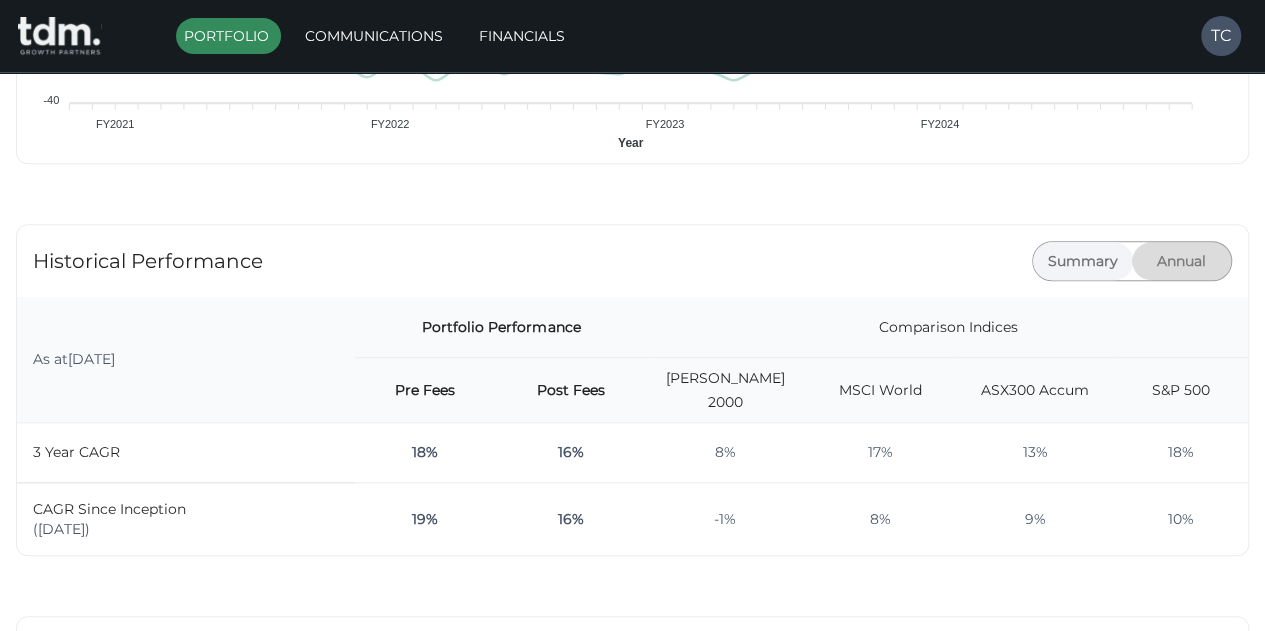 click on "Annual" at bounding box center [1182, 261] 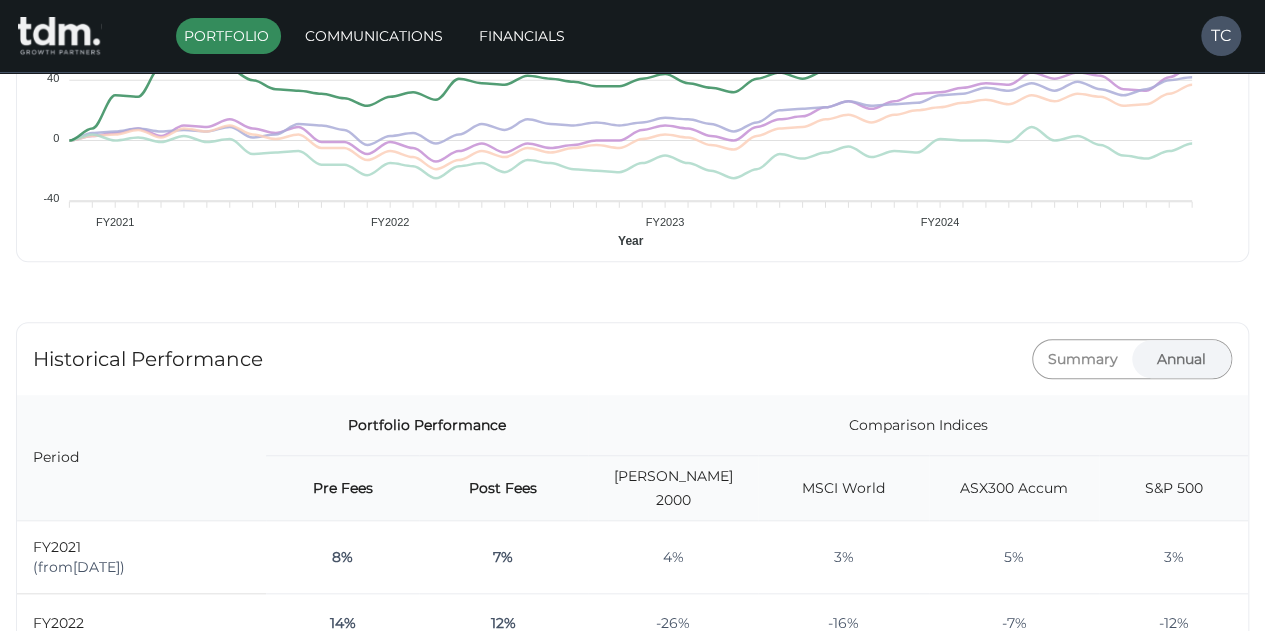 scroll, scrollTop: 676, scrollLeft: 0, axis: vertical 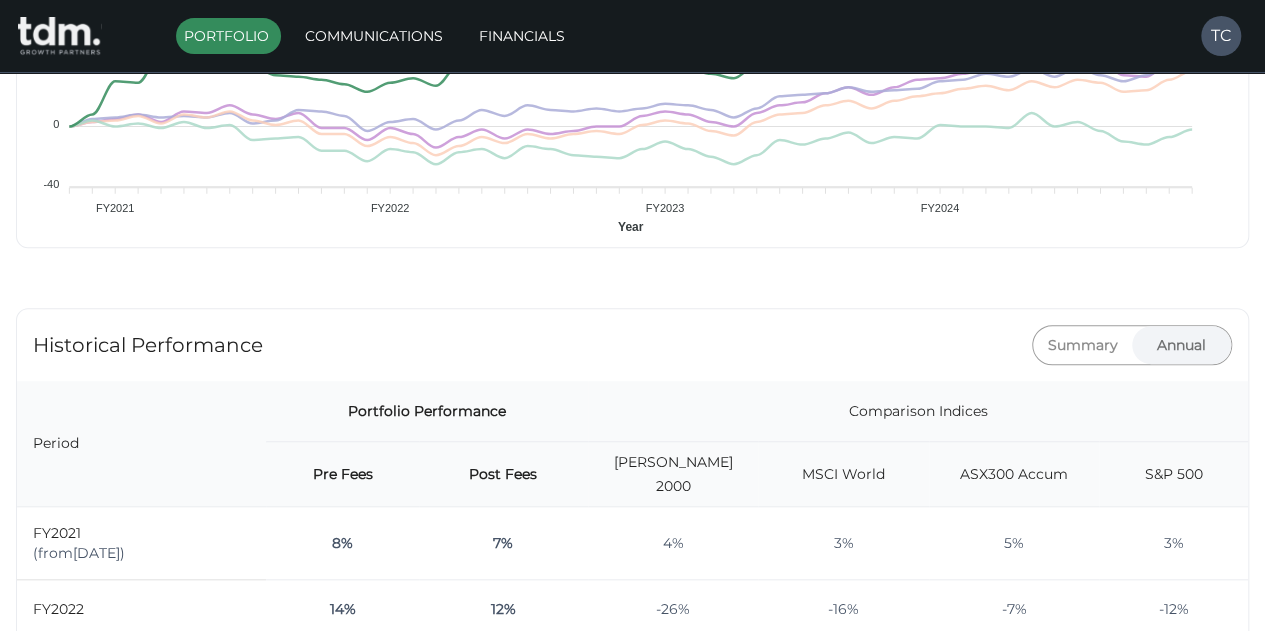 click on "Summary" at bounding box center (1083, 345) 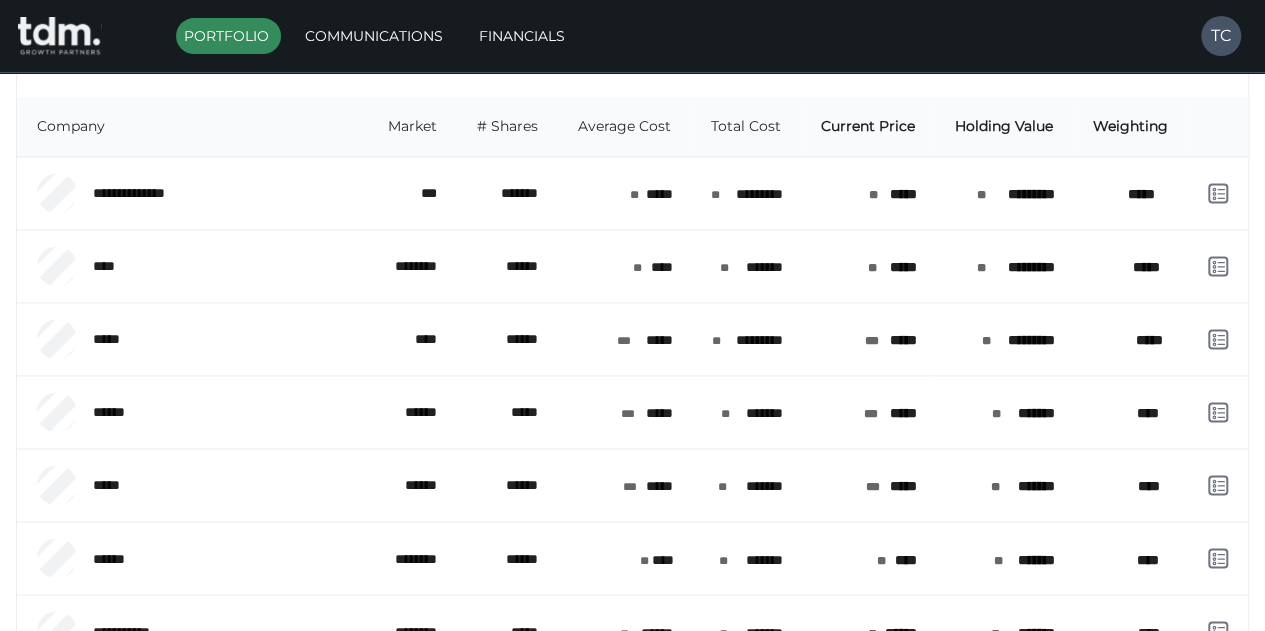scroll, scrollTop: 1370, scrollLeft: 0, axis: vertical 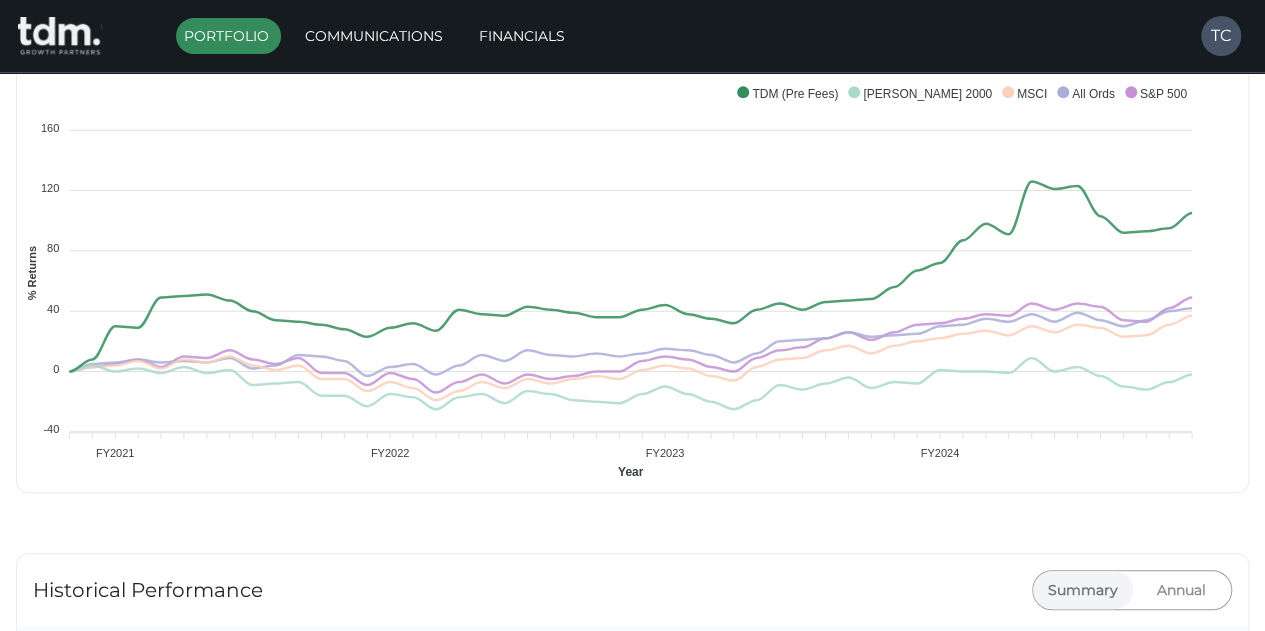 click on "Cumulative Performance 160 160 120 120 80 80 40 40 0 0 -40 -40 % Returns FY2021 FY2021 FY2022 FY2022 FY2023 FY2023 FY2024 FY2024 Year S&P 500 All Ords MSCI [PERSON_NAME] 2000 TDM (Pre Fees) Historical Performance Summary Annual As at  [DATE] Portfolio Performance Comparison Indices Pre Fees Post Fees [PERSON_NAME] 2000 MSCI World ASX300 Accum S&P 500 3 Year CAGR 18% 16% 8% 17% 13% 18% CAGR Since Inception ( [DATE] ) 19% 16% -1% 8% 9% 10% Historical Performance - Summary As at  [DATE] Portfolio Performance Comparison Indices Pre Fees Post Fees [PERSON_NAME] 2000 MSCI World ASX300 Accum S&P 500 3 Year CAGR 18% 16% 8% 17% 13% 18% CAGR Since Inception ( [DATE] ) 19% 16% -1% 8% 9% 10% Historical Performance - Annual Period Portfolio Performance Comparison Indices Pre Fees Post Fees [PERSON_NAME] 2000 MSCI World ASX300 Accum S&P 500 FY2021 (from  [DATE] ) 8% 7% 4% 3% 5% 3% FY2022 14% 12% -26% -16% -7% -12% FY2023 14% 11% 11% 17% 14% 18% FY2024 19% 16% 8% 18% 12% 23% FY2025 (to  [DATE] ) 22% 21% 6% 15% 14% 14% *** *" at bounding box center (632, 1166) 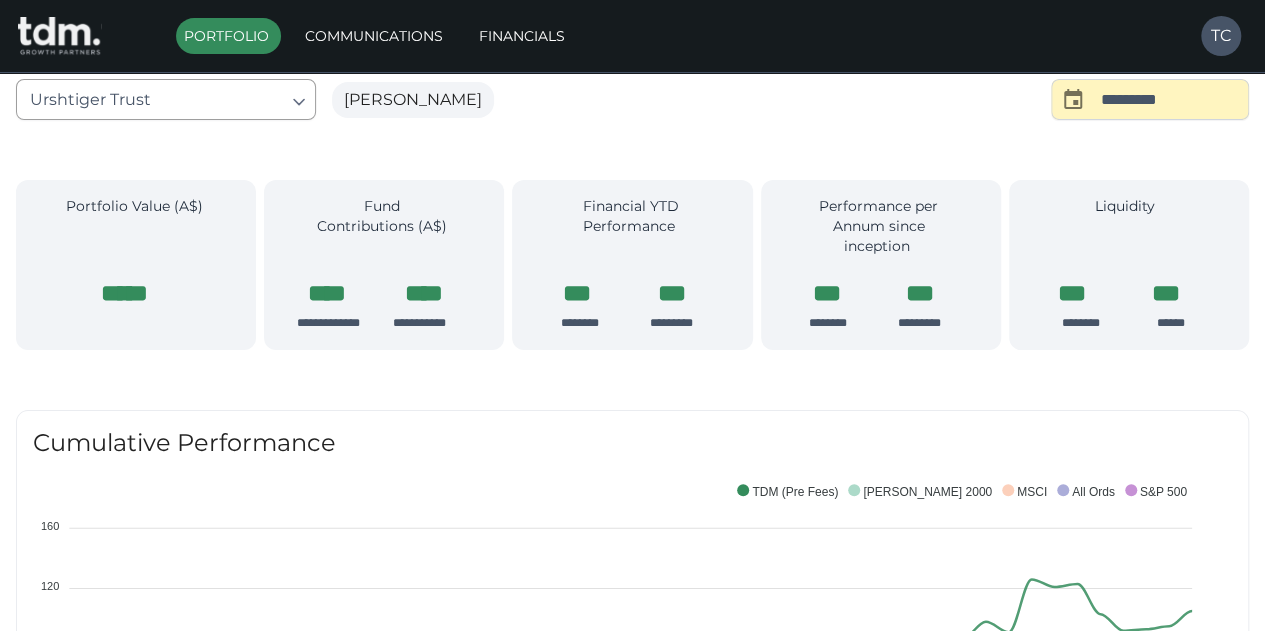 scroll, scrollTop: 26, scrollLeft: 0, axis: vertical 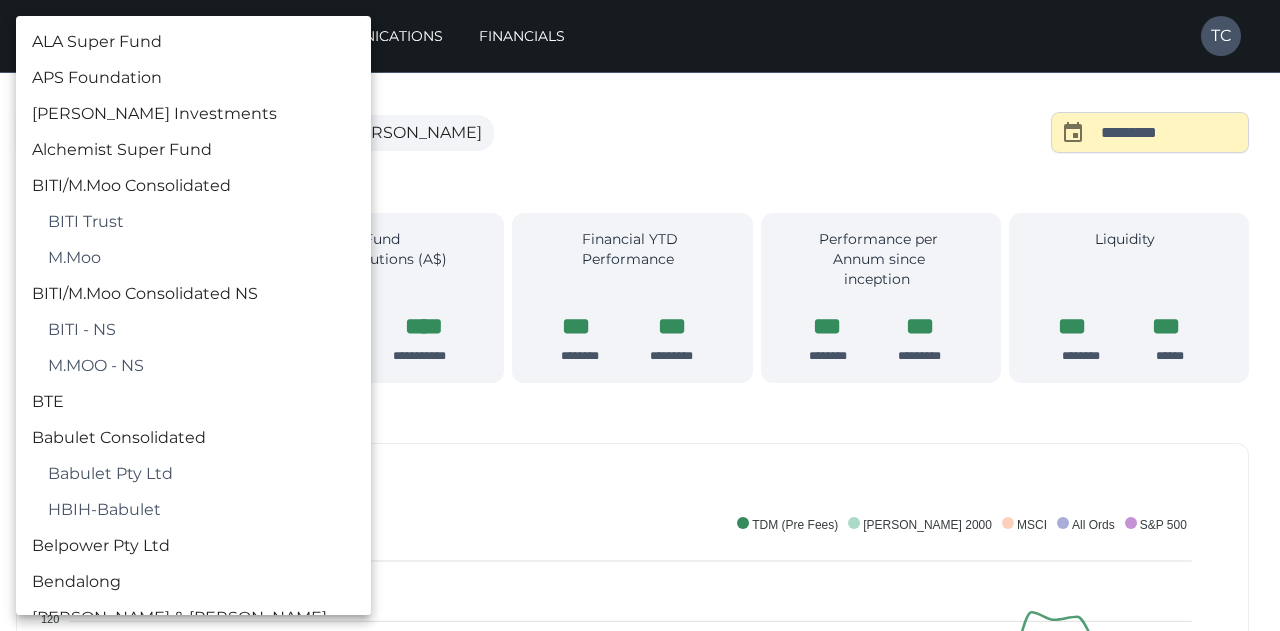 click on "**********" at bounding box center [640, 1423] 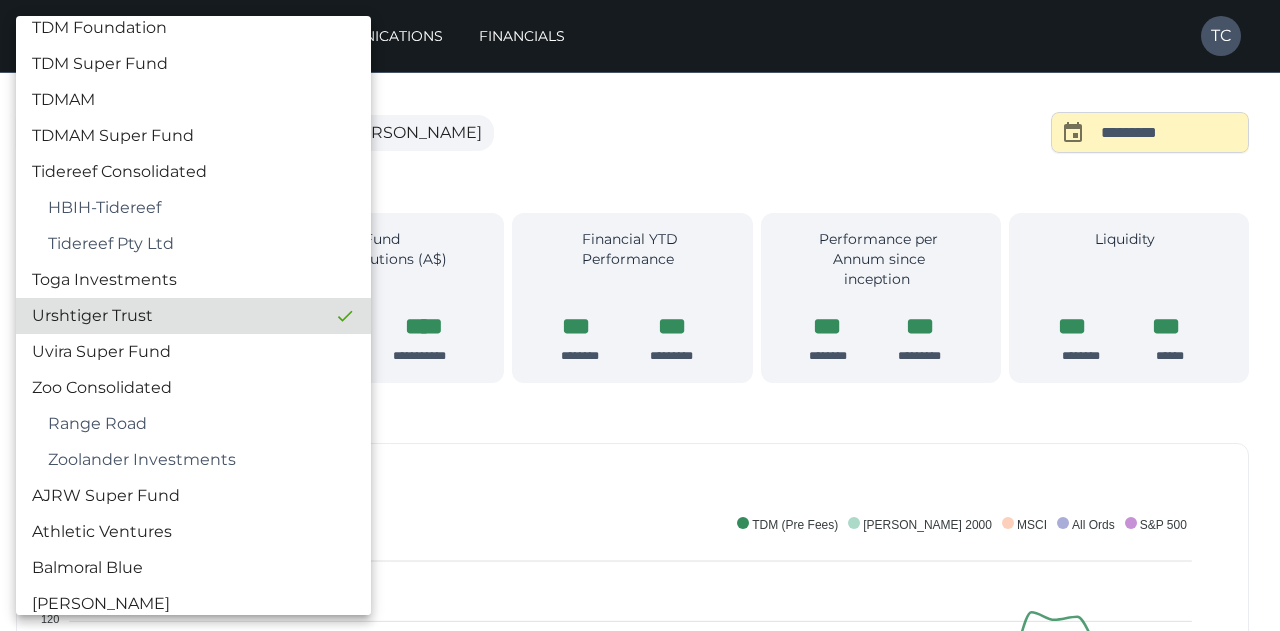 scroll, scrollTop: 3742, scrollLeft: 0, axis: vertical 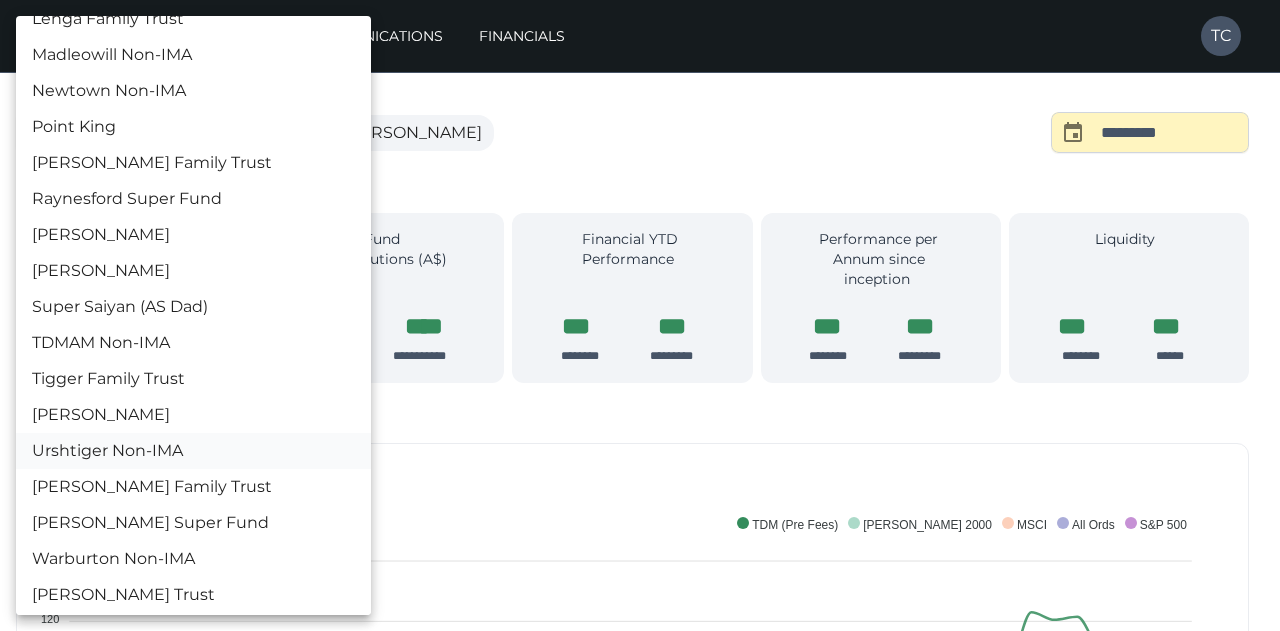 click on "Urshtiger Non-IMA" at bounding box center [193, 451] 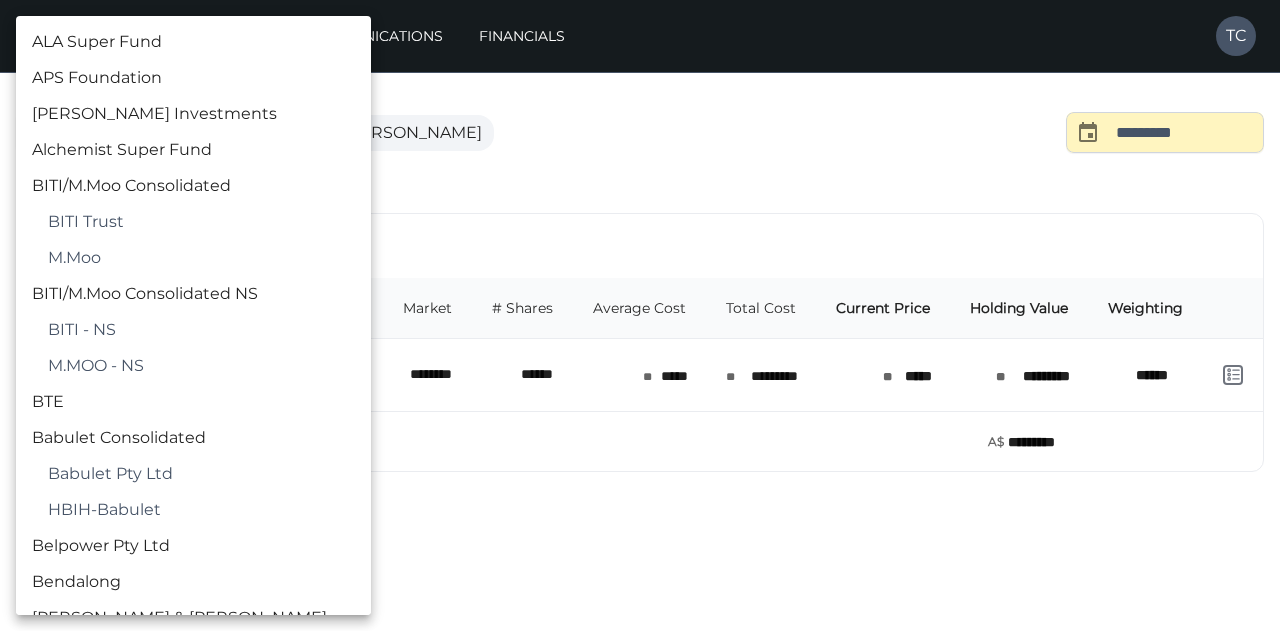 click on "**********" at bounding box center (640, 284) 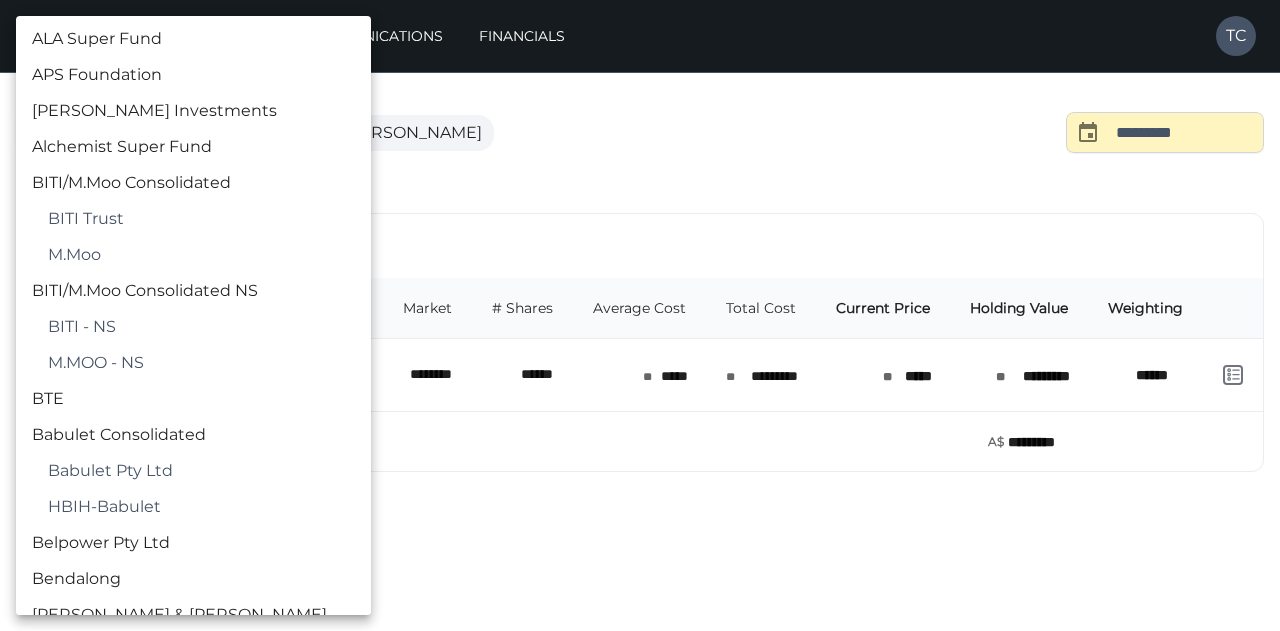 scroll, scrollTop: 0, scrollLeft: 0, axis: both 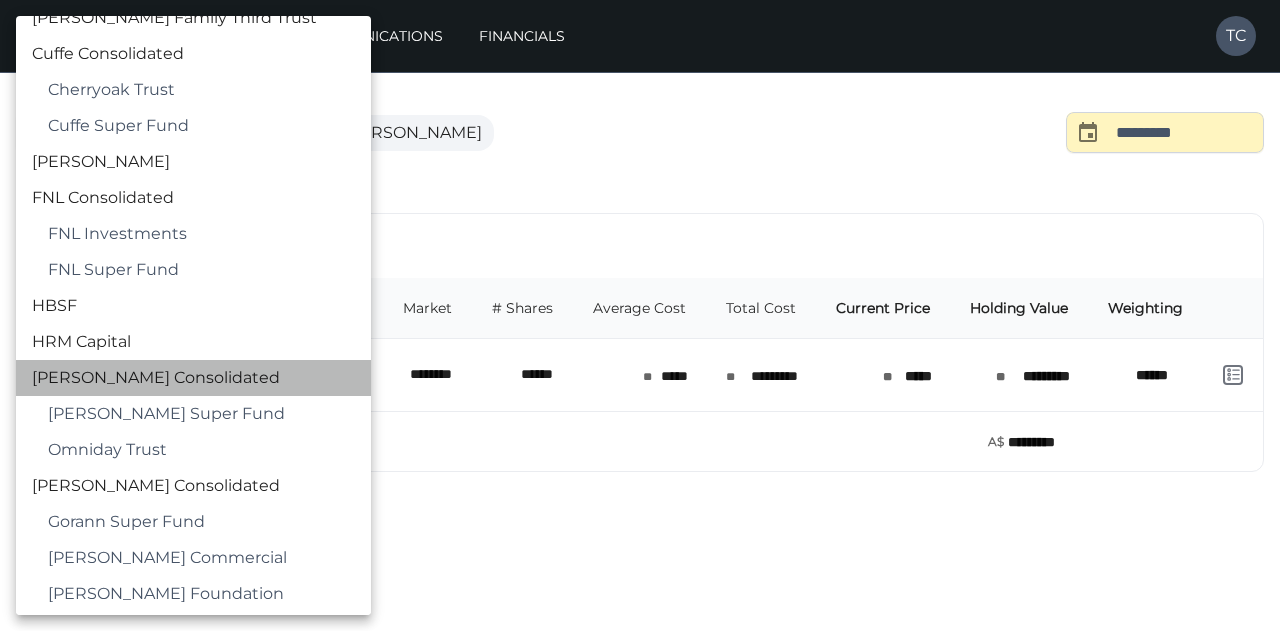 click on "[PERSON_NAME] Consolidated" at bounding box center [193, 378] 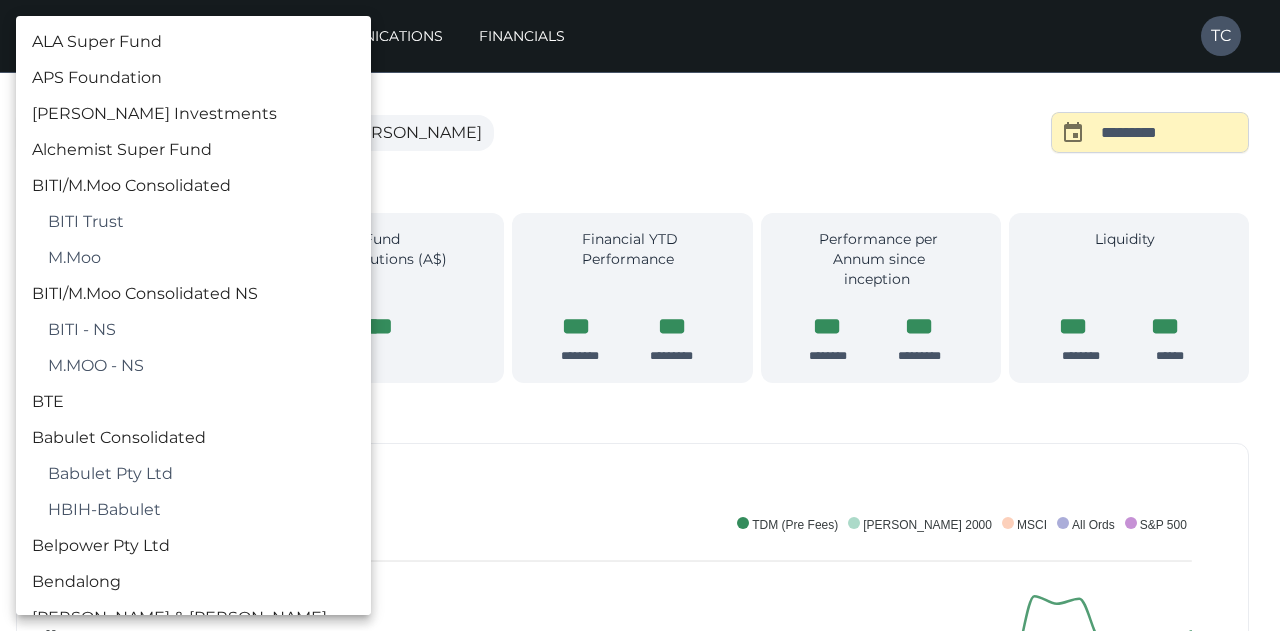 type 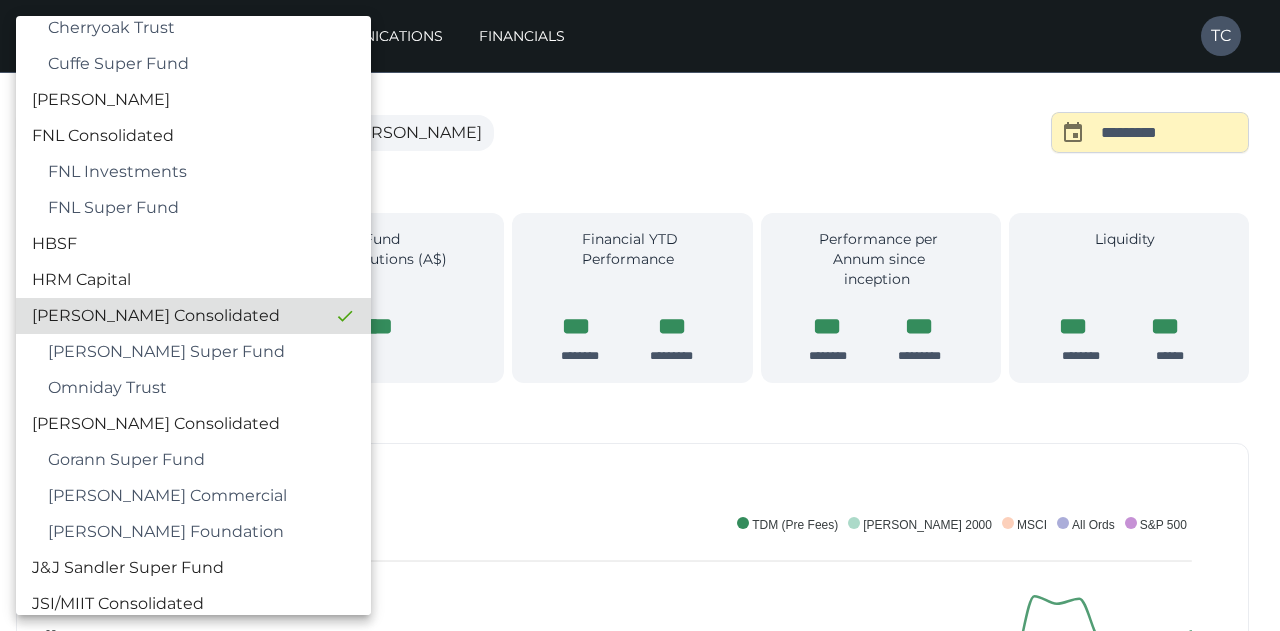 click at bounding box center (640, 315) 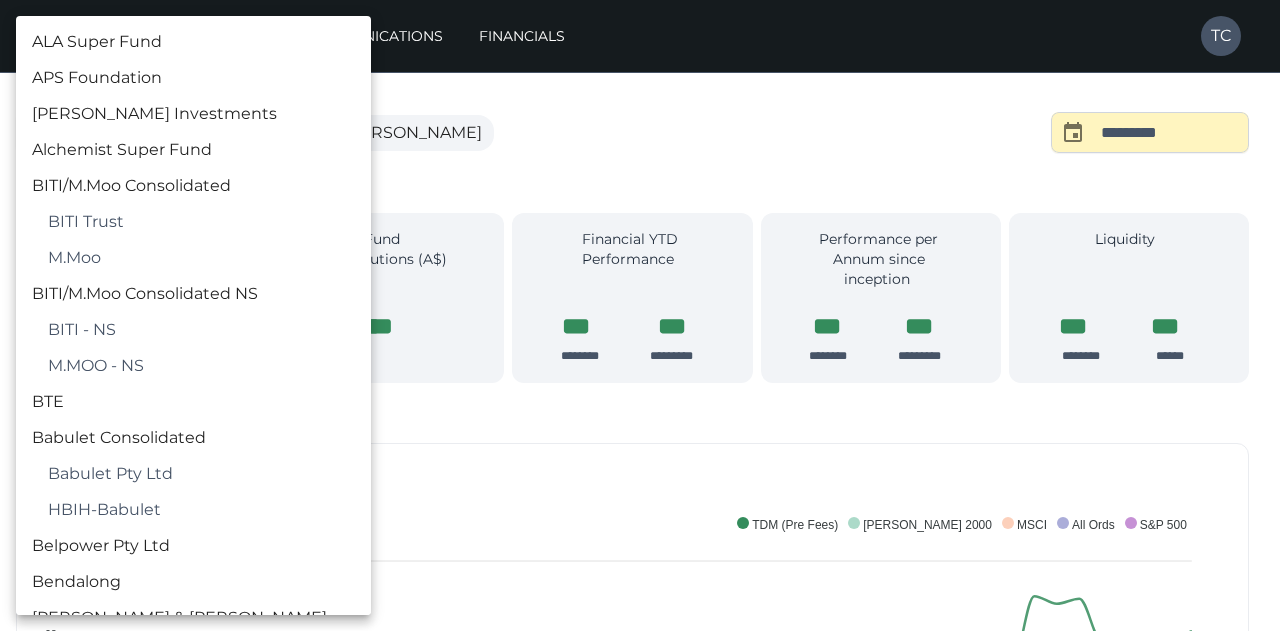 type 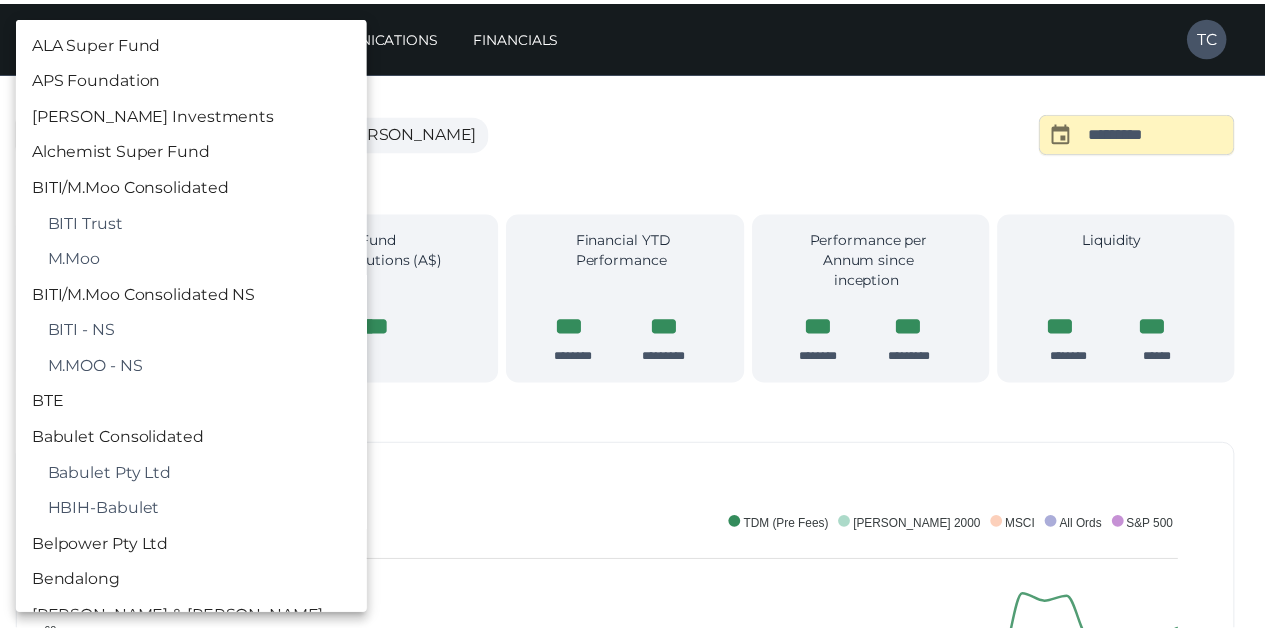 scroll, scrollTop: 770, scrollLeft: 0, axis: vertical 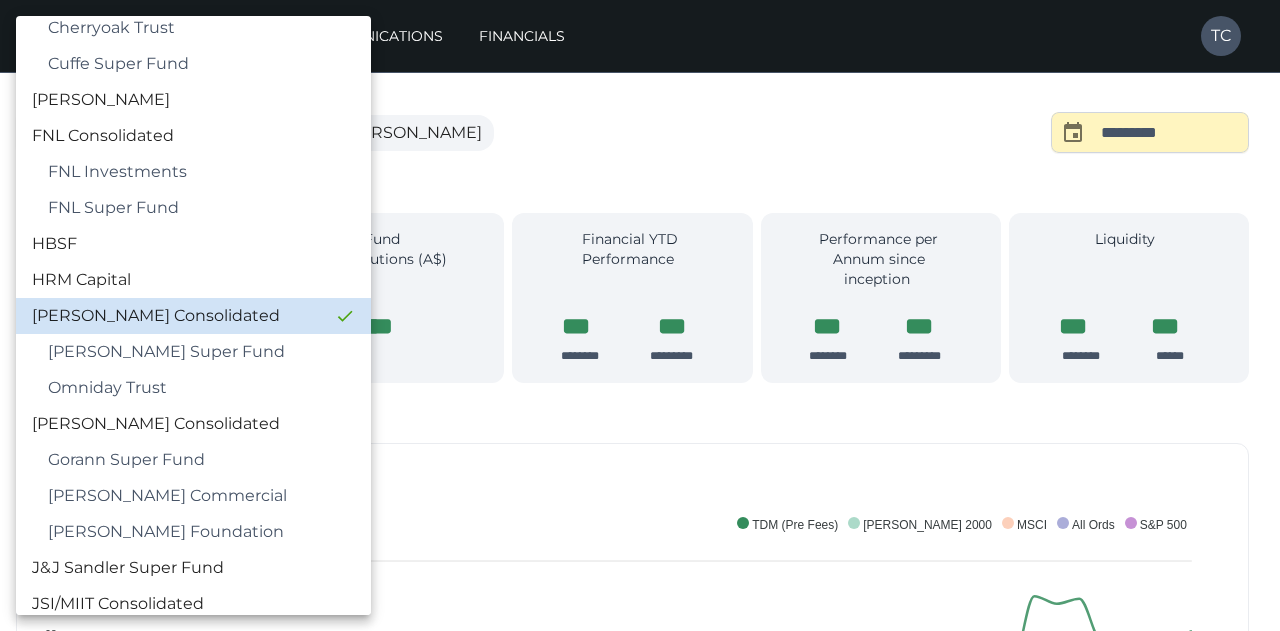 type 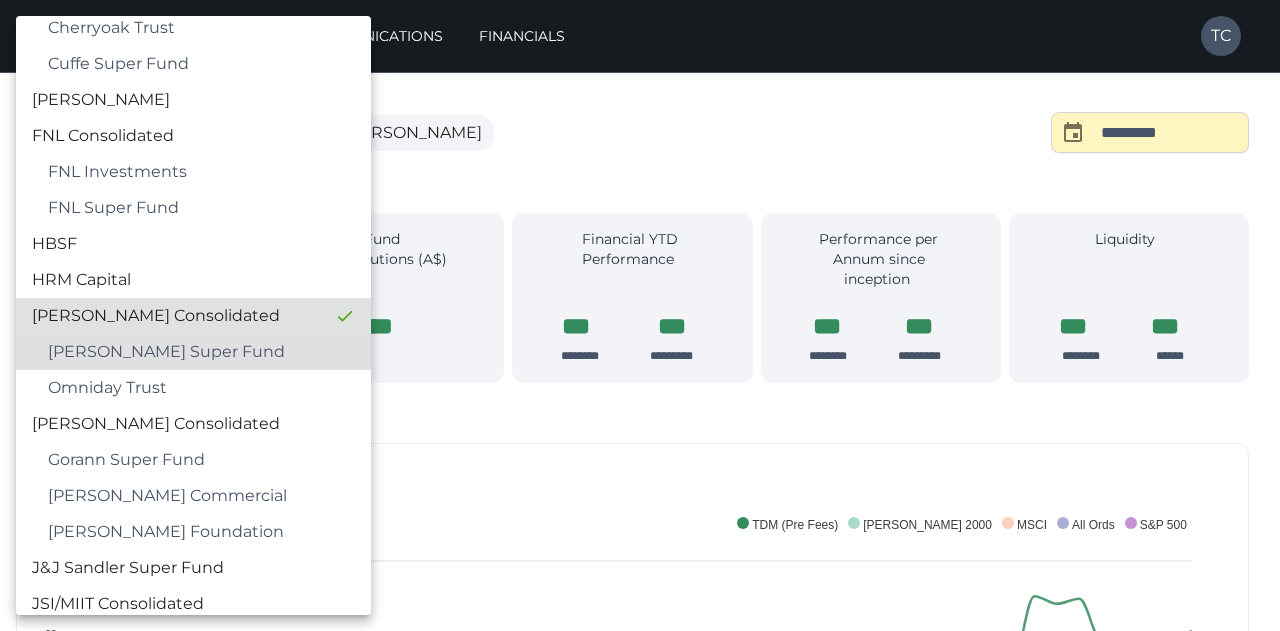 click on "[PERSON_NAME] Consolidated" at bounding box center [175, 316] 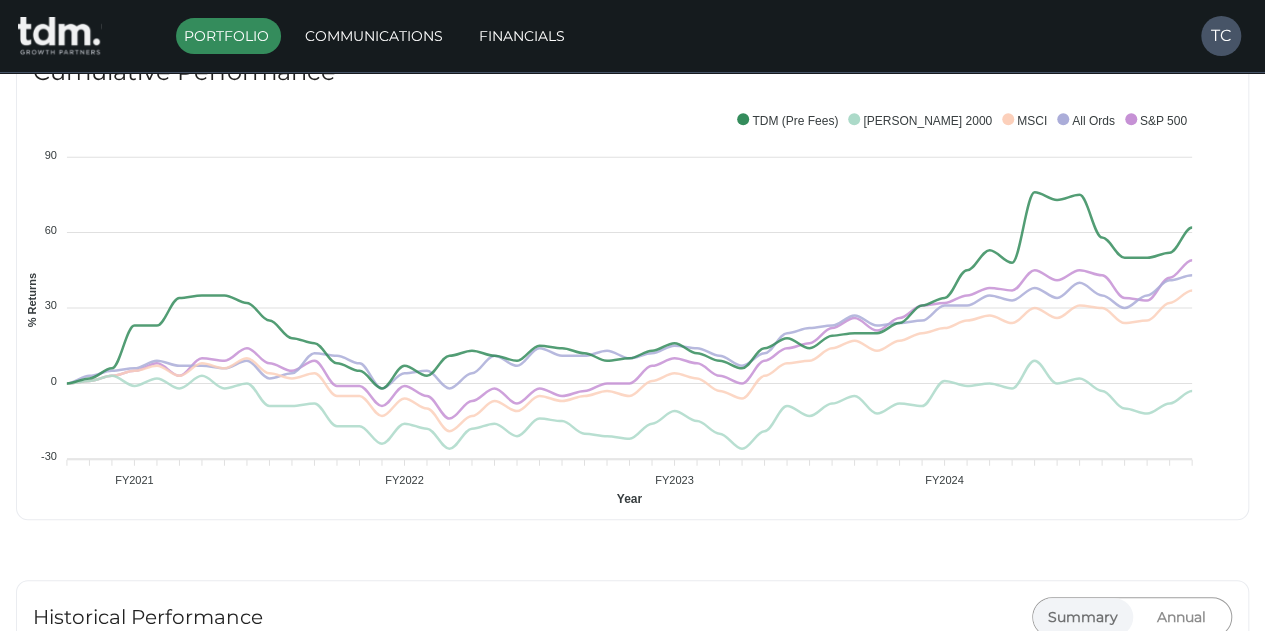 scroll, scrollTop: 398, scrollLeft: 0, axis: vertical 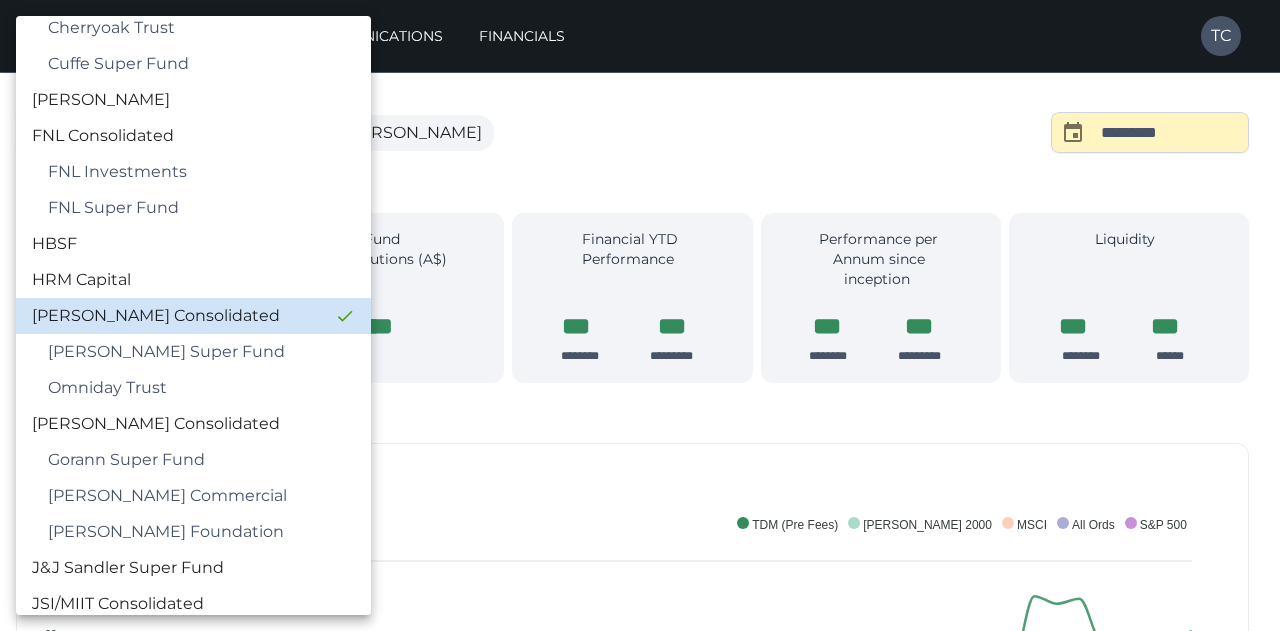 click at bounding box center (640, 315) 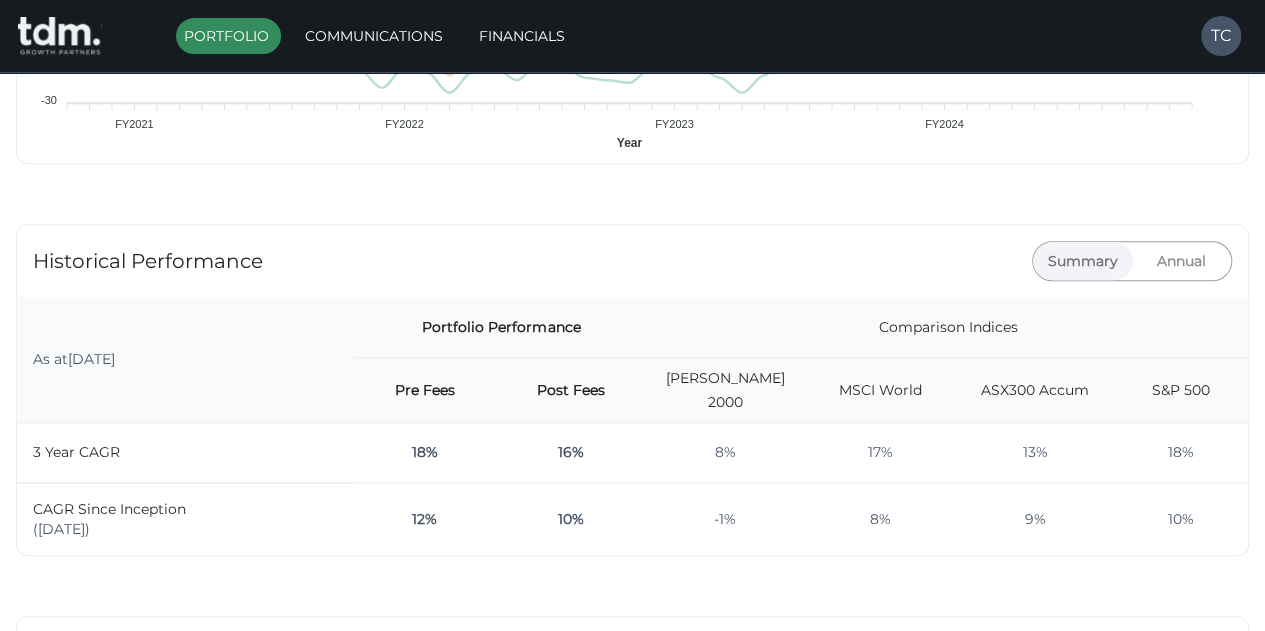 scroll, scrollTop: 744, scrollLeft: 0, axis: vertical 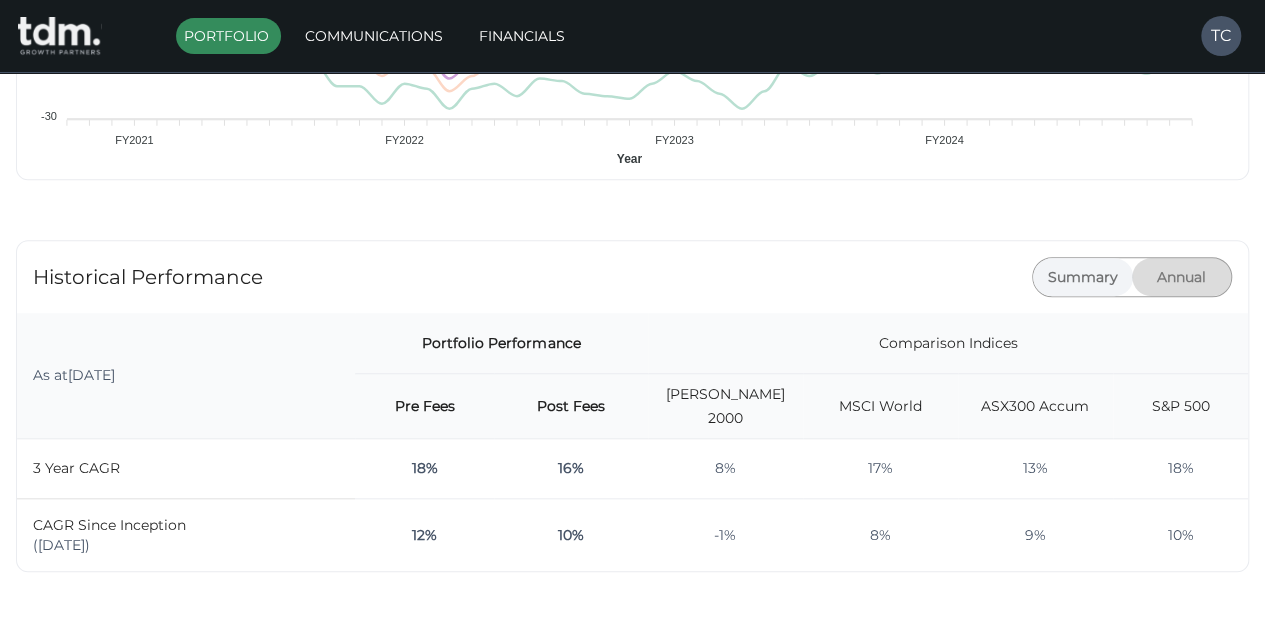 click on "Annual" at bounding box center (1182, 277) 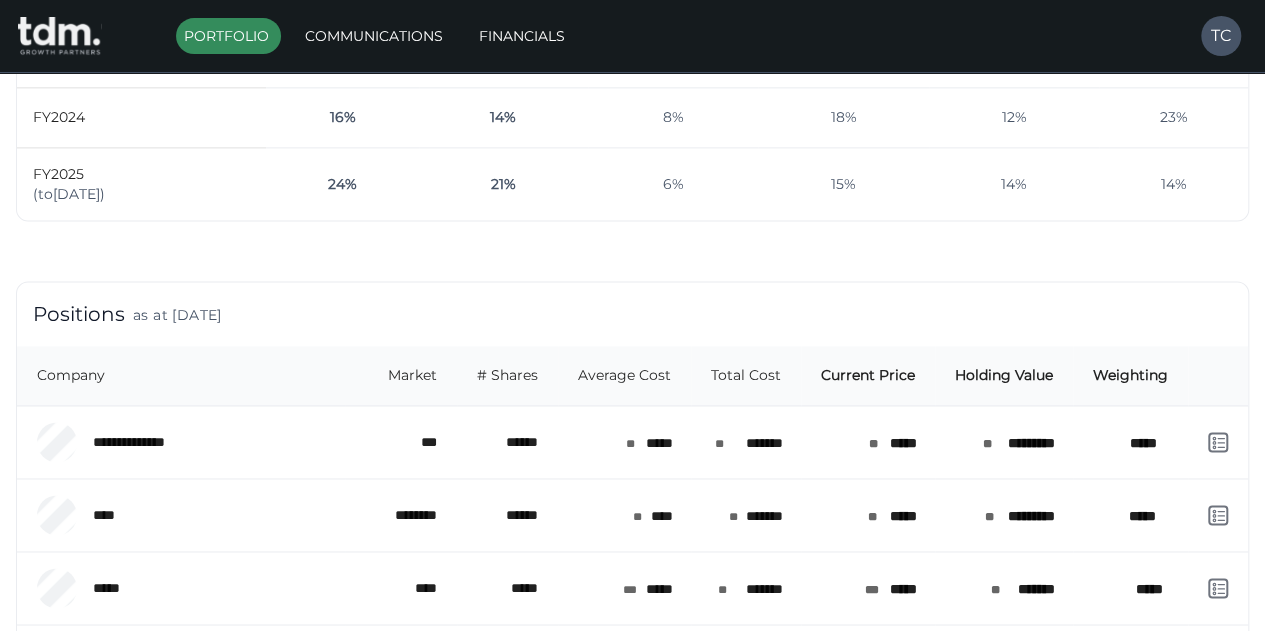 scroll, scrollTop: 1298, scrollLeft: 0, axis: vertical 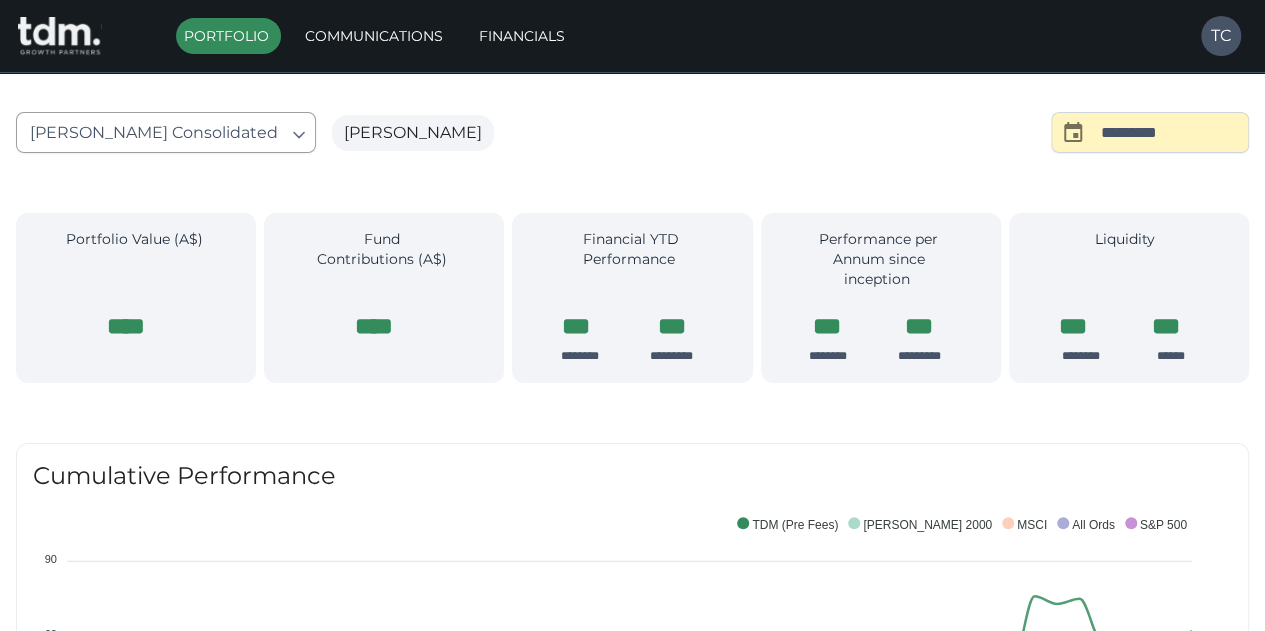 click on "**********" at bounding box center (632, 1520) 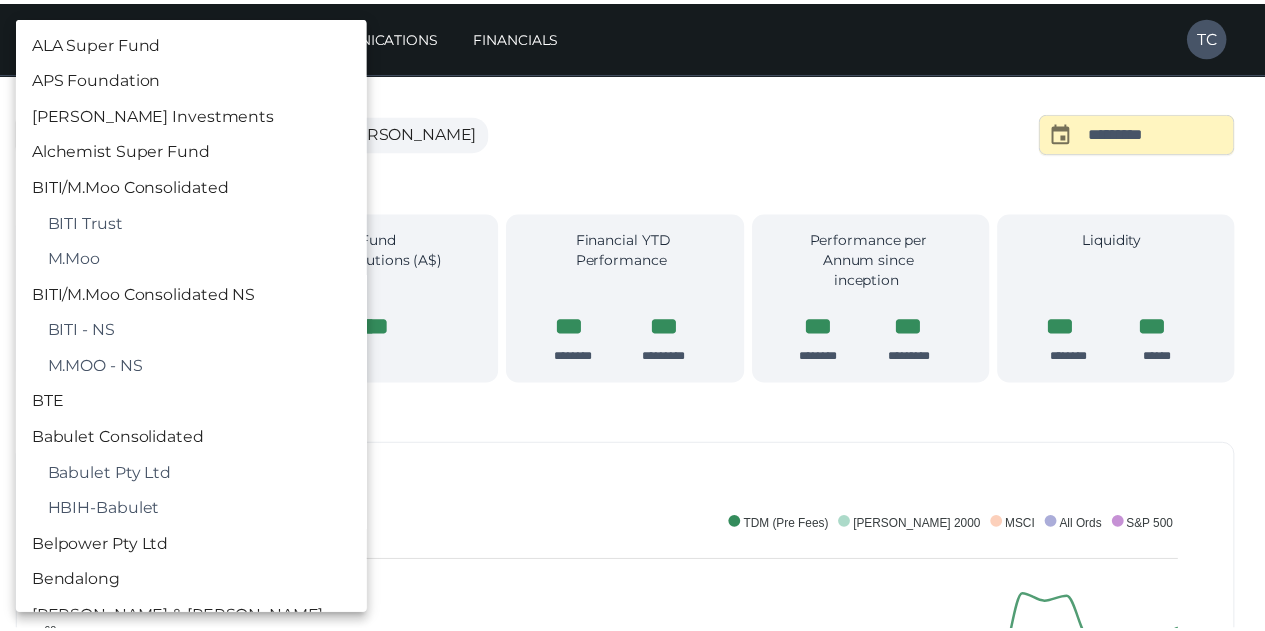scroll, scrollTop: 770, scrollLeft: 0, axis: vertical 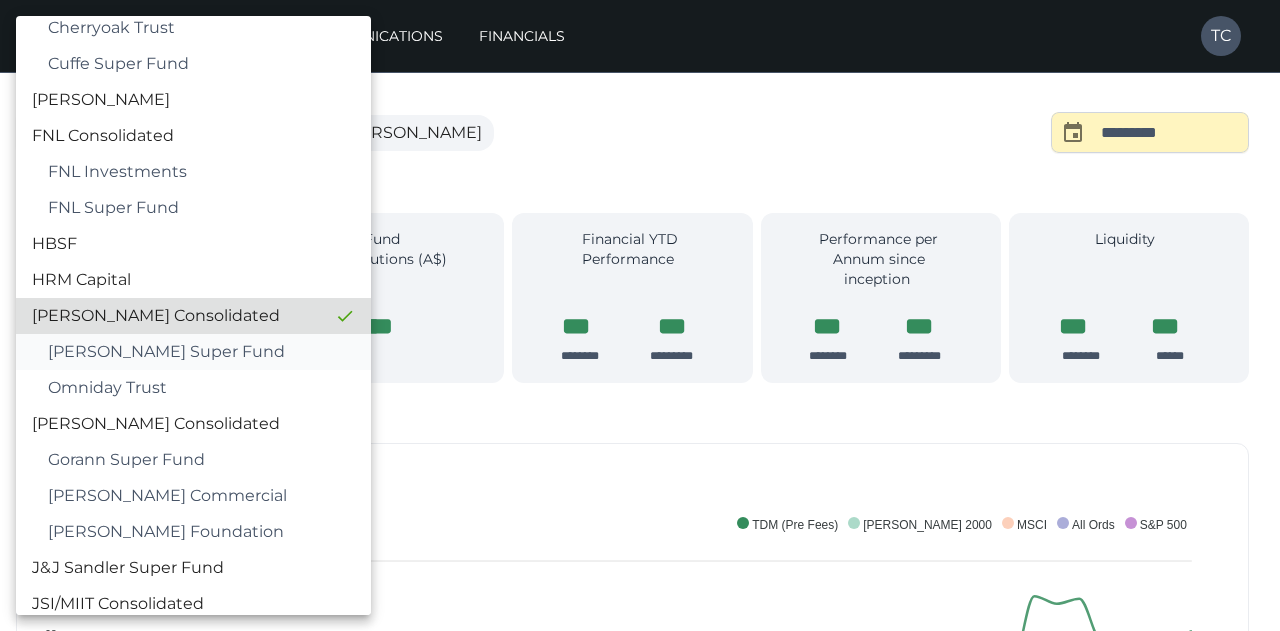 click on "[PERSON_NAME] Super Fund" at bounding box center [201, 352] 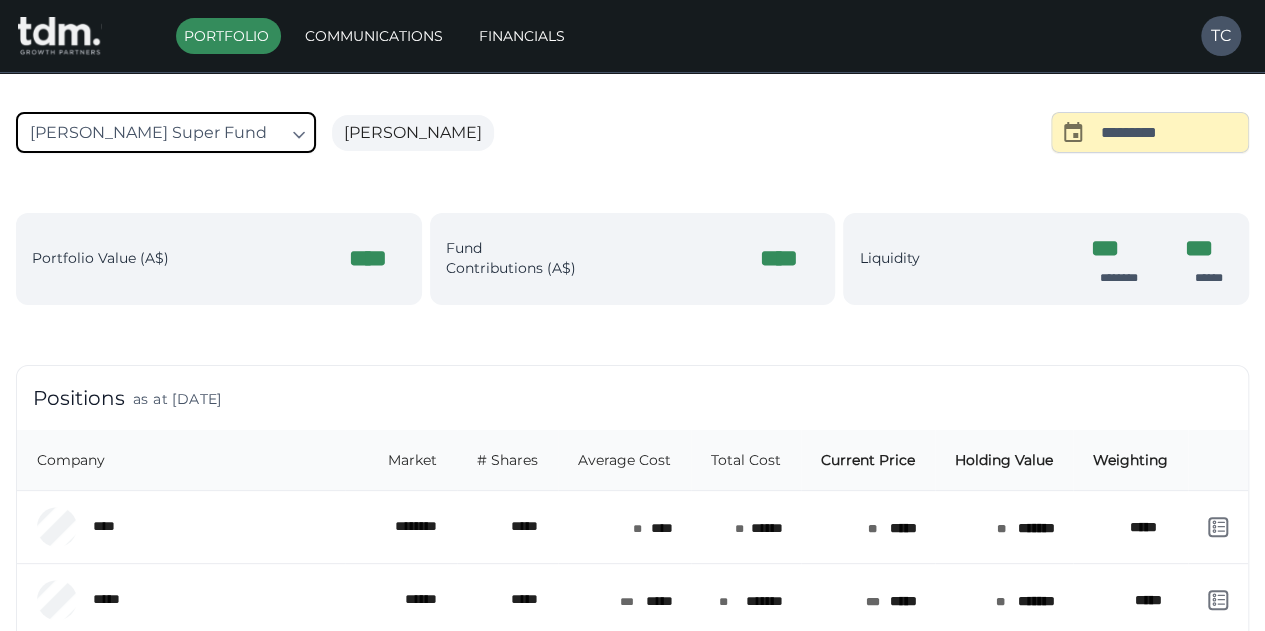 scroll, scrollTop: 552, scrollLeft: 0, axis: vertical 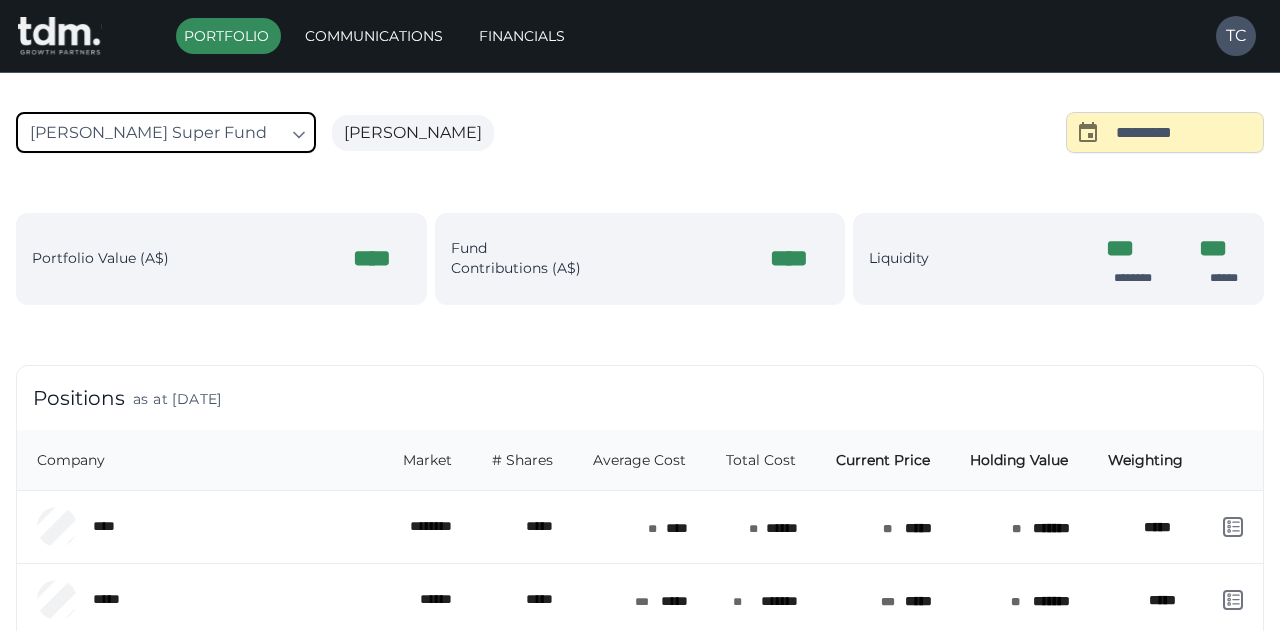 click on "**********" at bounding box center (640, 845) 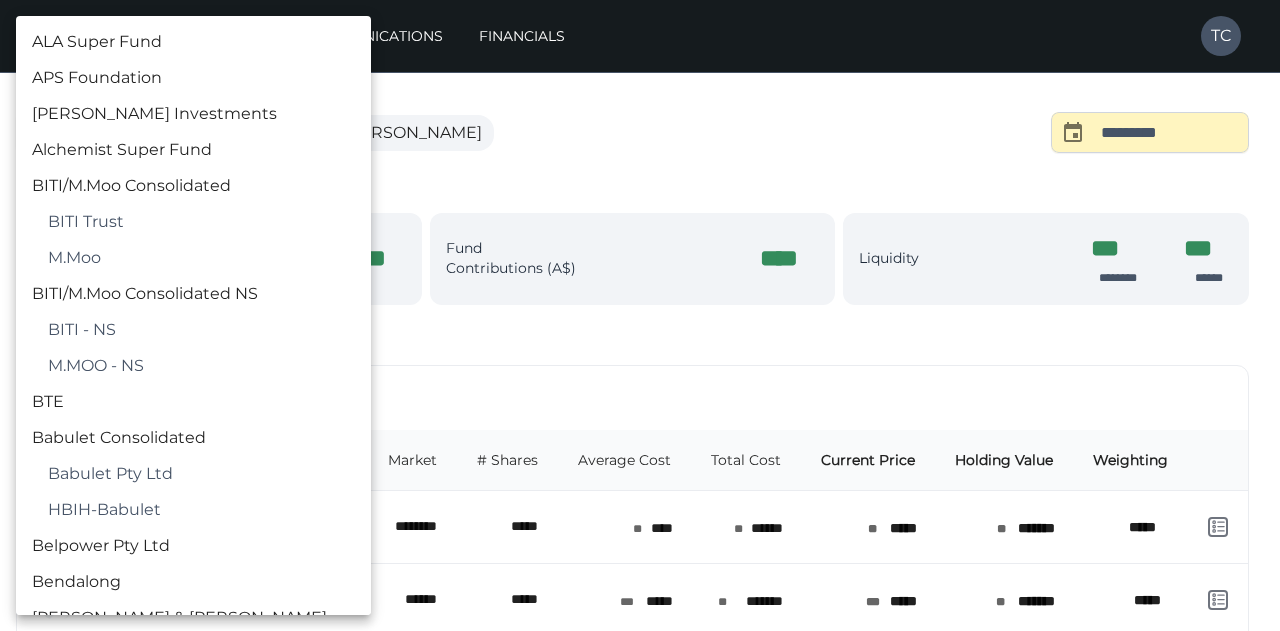 scroll, scrollTop: 806, scrollLeft: 0, axis: vertical 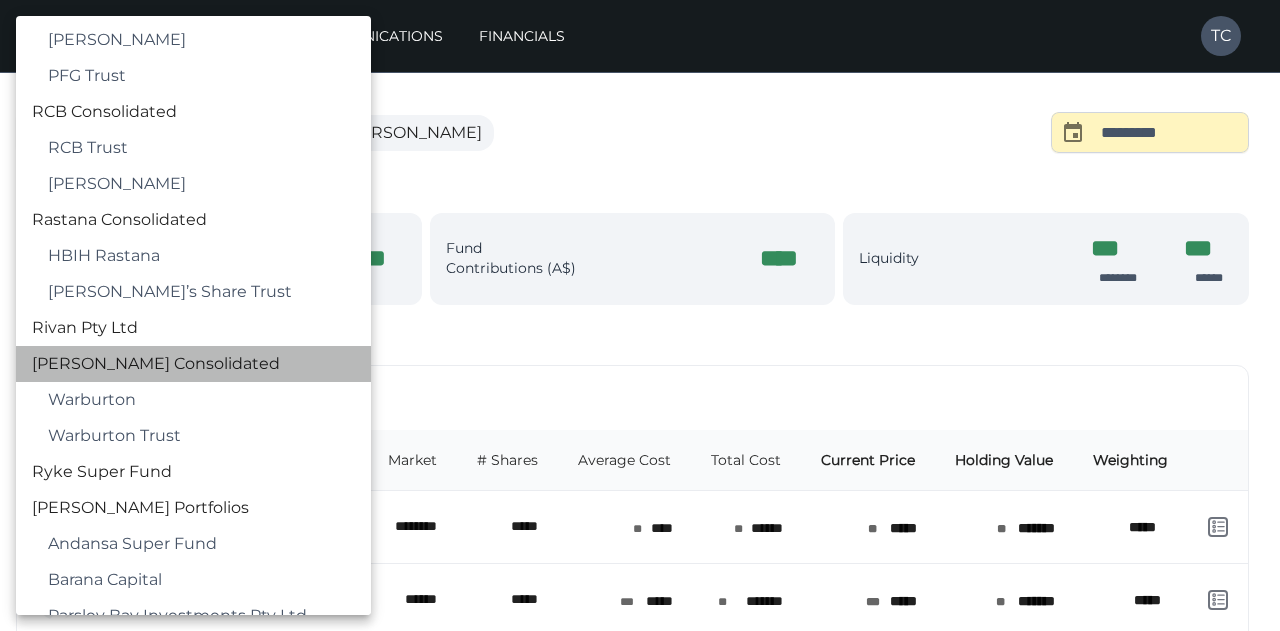 click on "[PERSON_NAME] Consolidated" at bounding box center [193, 364] 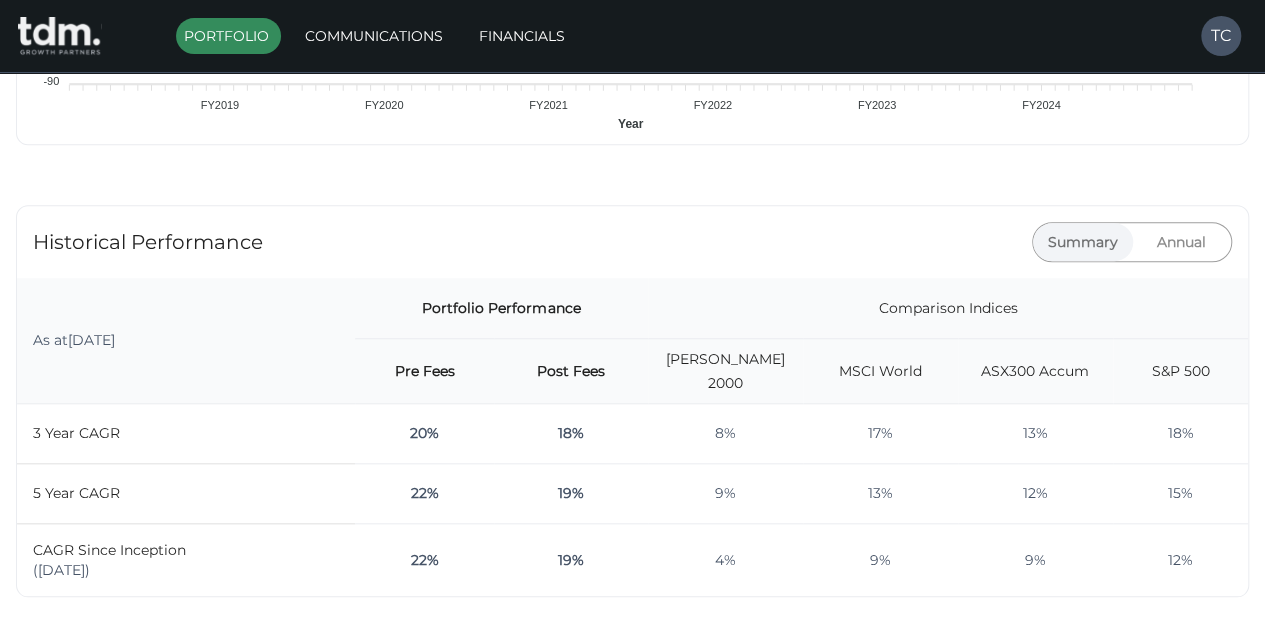 scroll, scrollTop: 782, scrollLeft: 0, axis: vertical 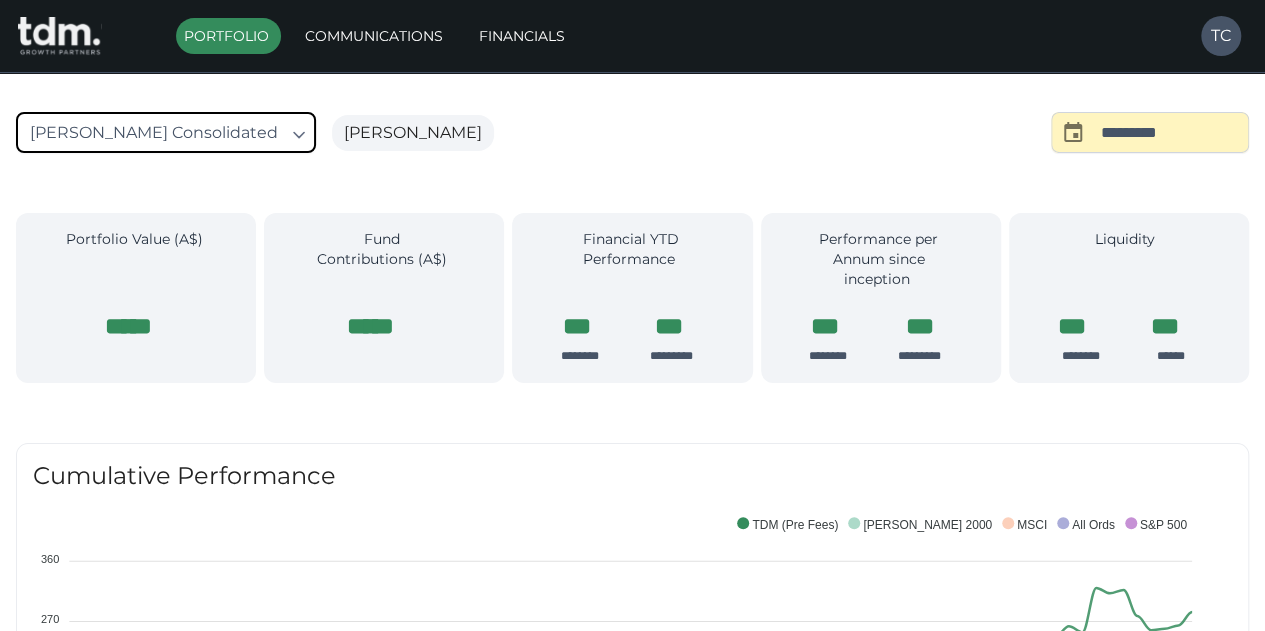 click on "**********" at bounding box center [632, 1417] 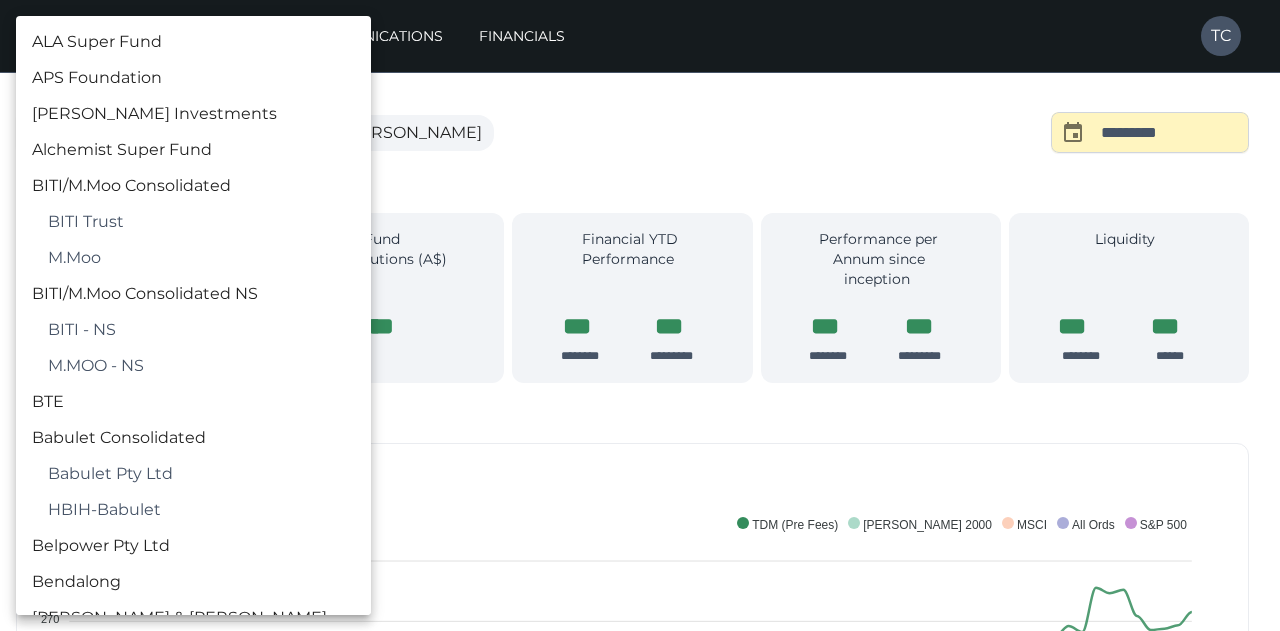 scroll, scrollTop: 2426, scrollLeft: 0, axis: vertical 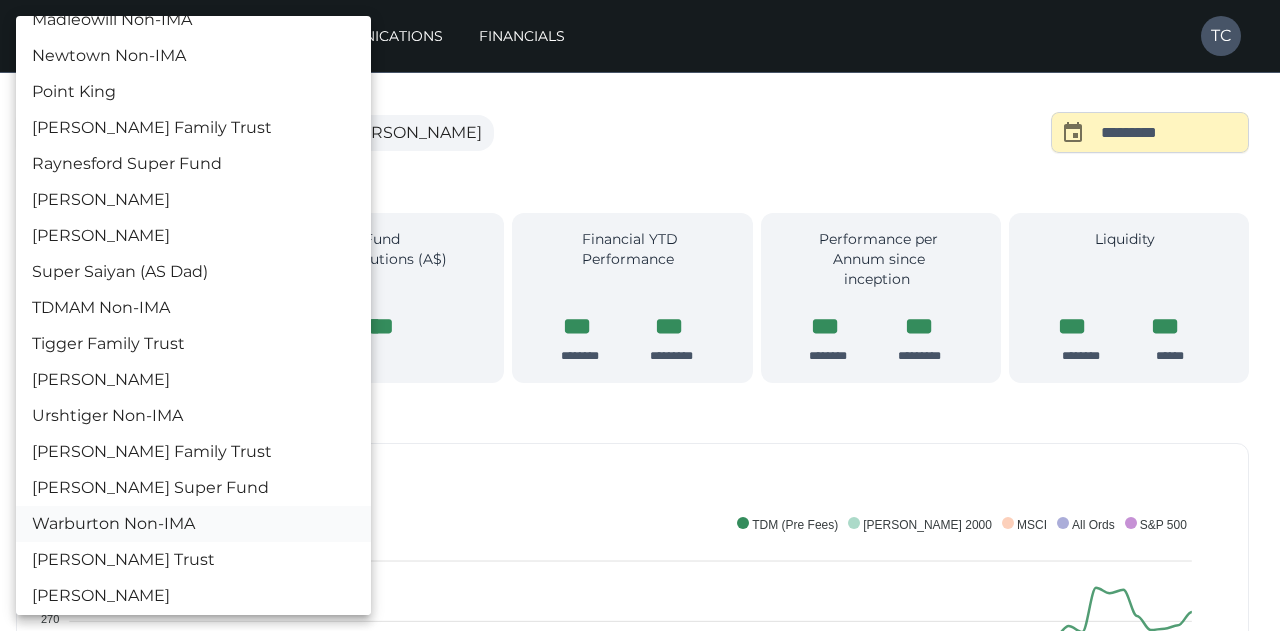 click on "Warburton Non-IMA" at bounding box center [193, 524] 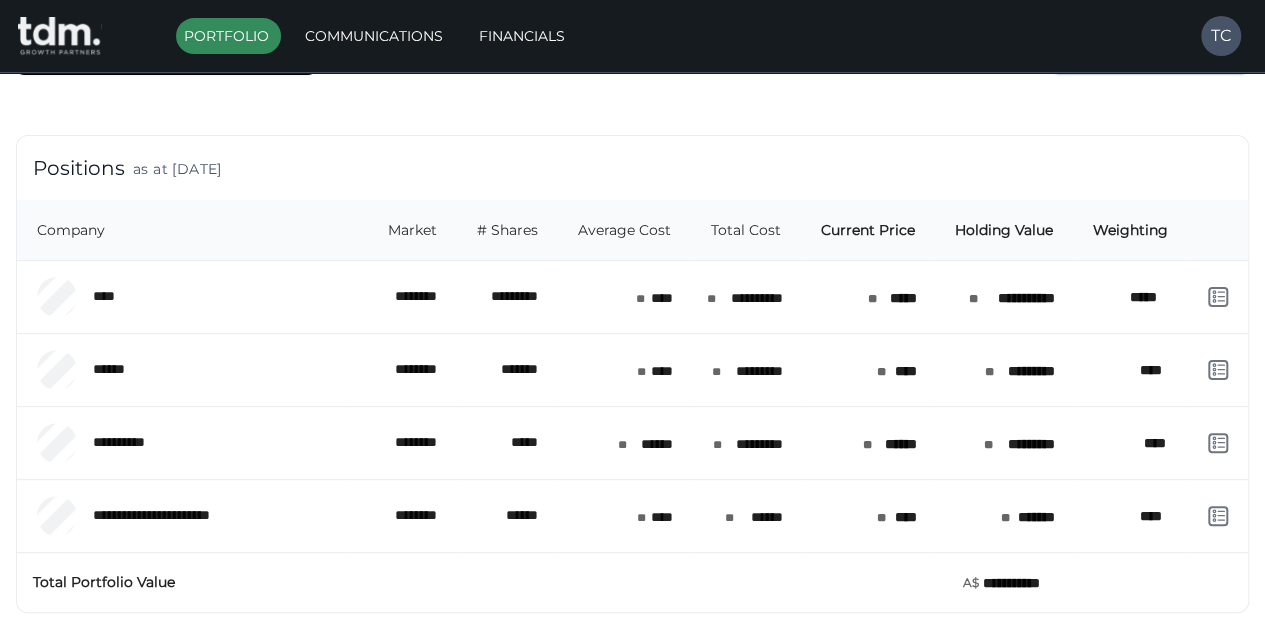 scroll, scrollTop: 74, scrollLeft: 0, axis: vertical 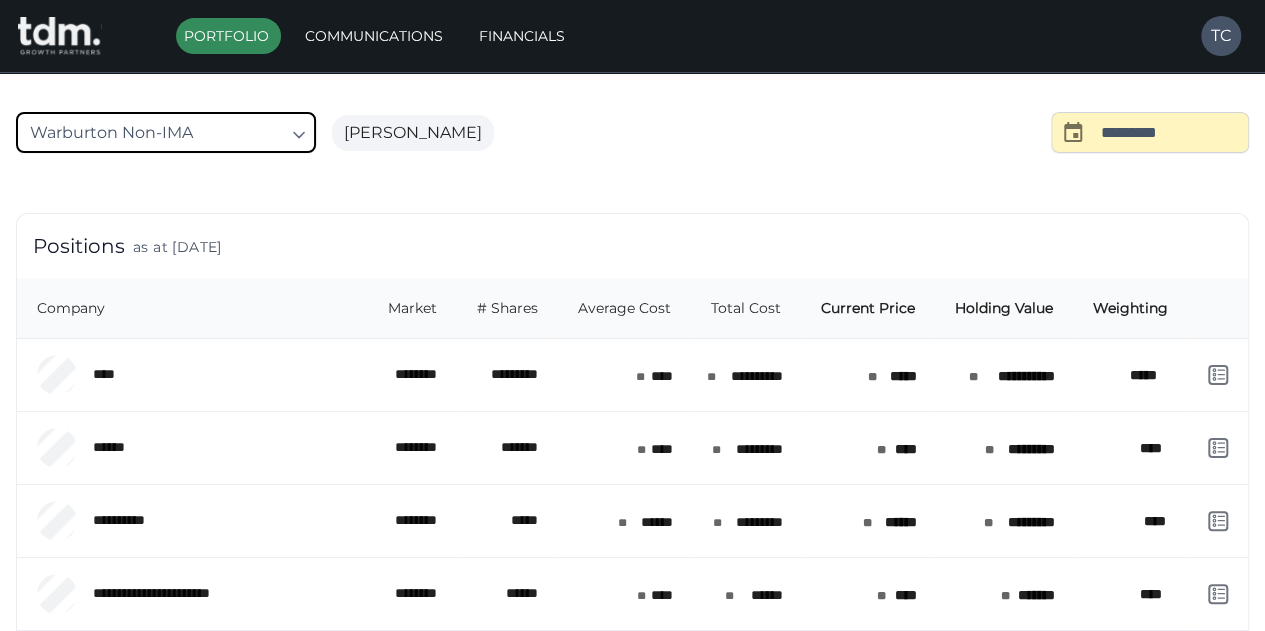 click on "**********" at bounding box center (632, 393) 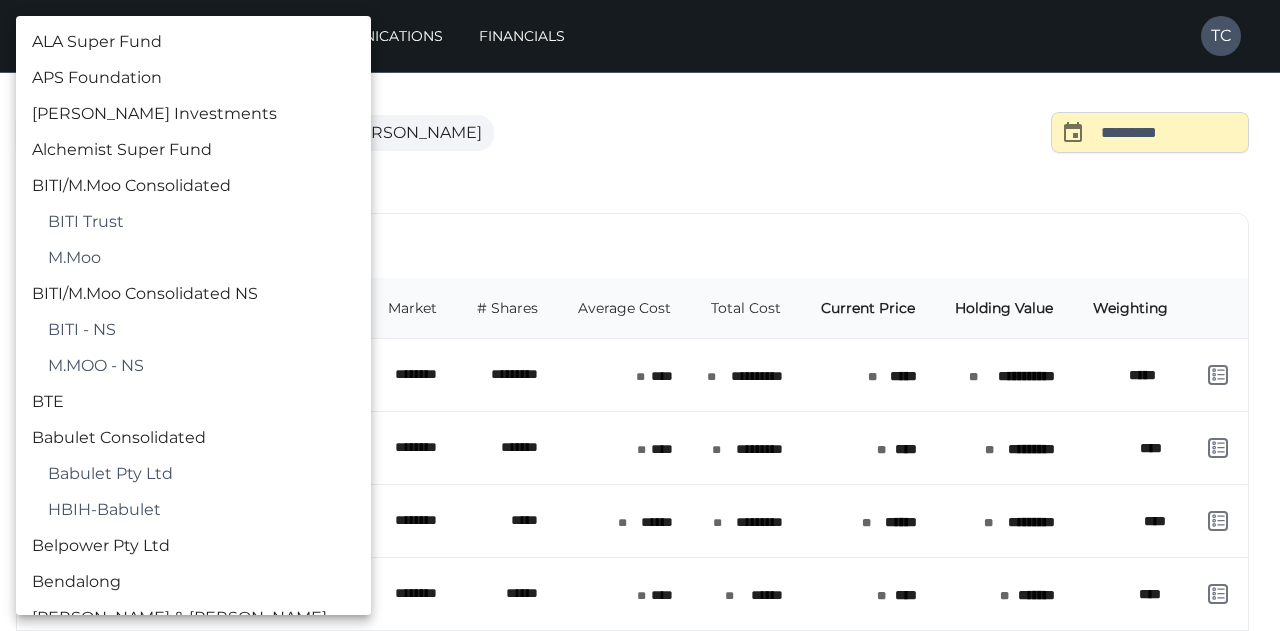 scroll, scrollTop: 4730, scrollLeft: 0, axis: vertical 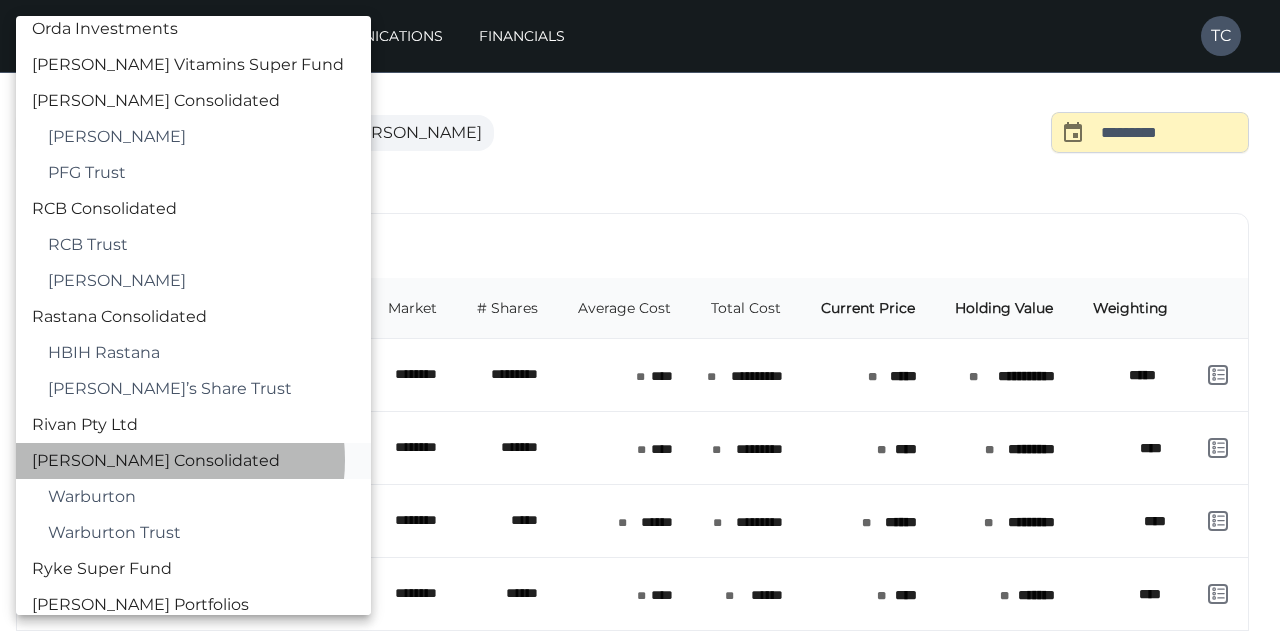 click on "[PERSON_NAME] Consolidated" at bounding box center (193, 461) 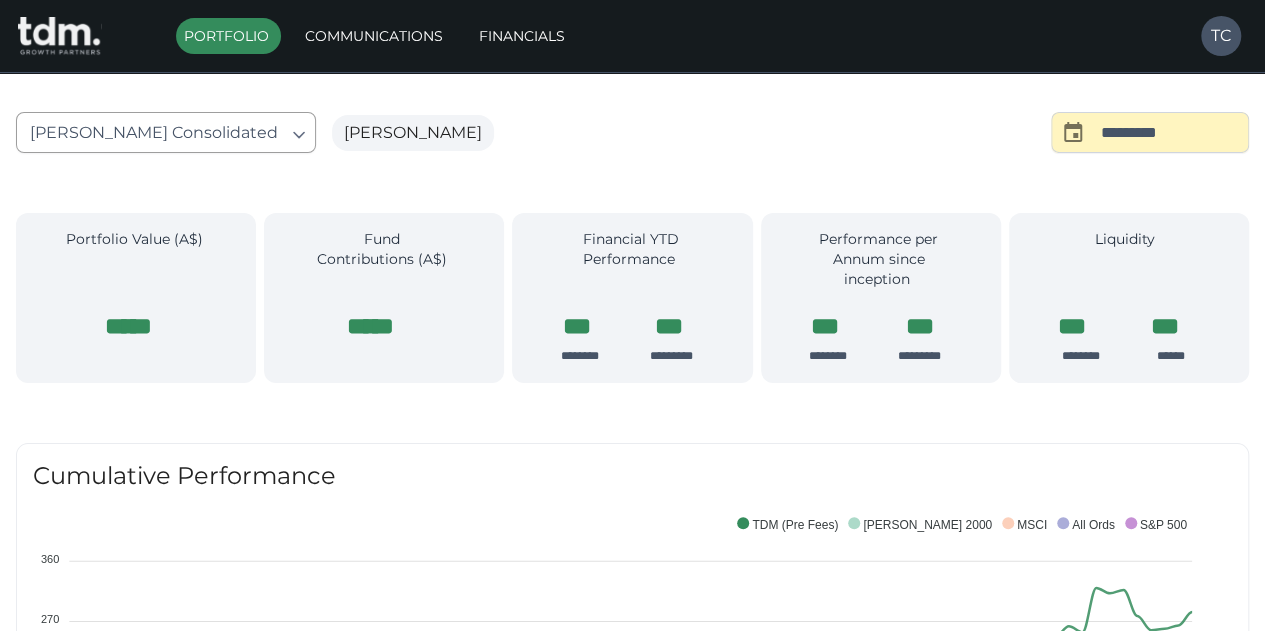 click on "Cumulative Performance" at bounding box center (621, 476) 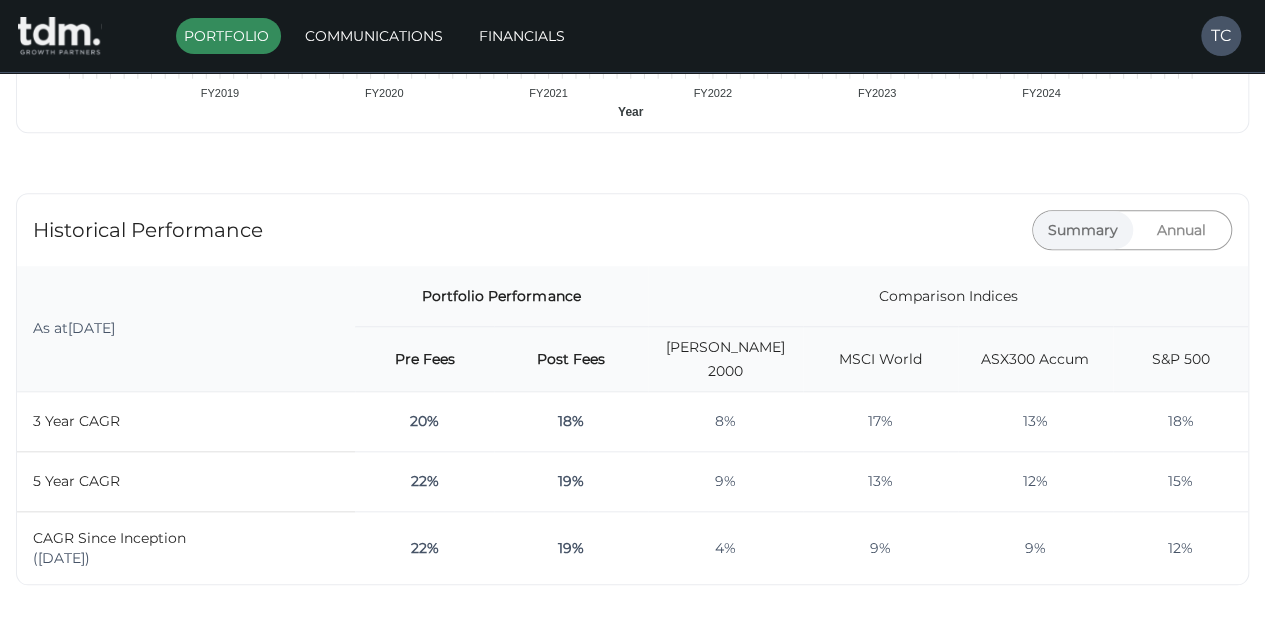 scroll, scrollTop: 760, scrollLeft: 0, axis: vertical 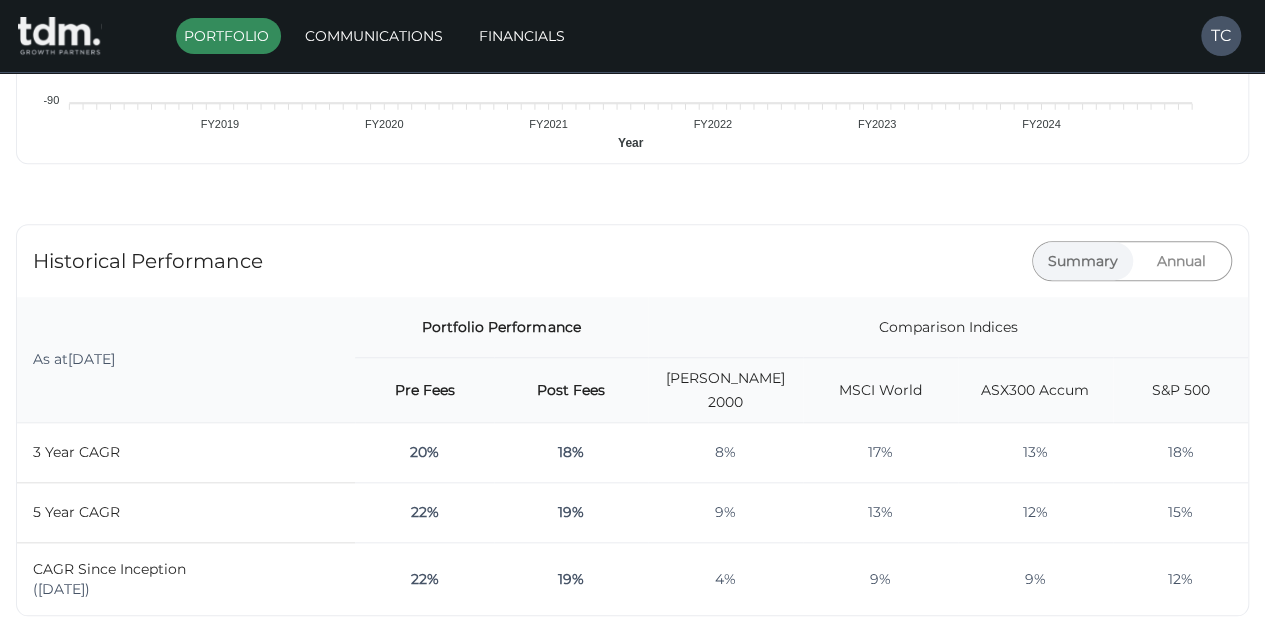 click on "Annual" at bounding box center (1182, 261) 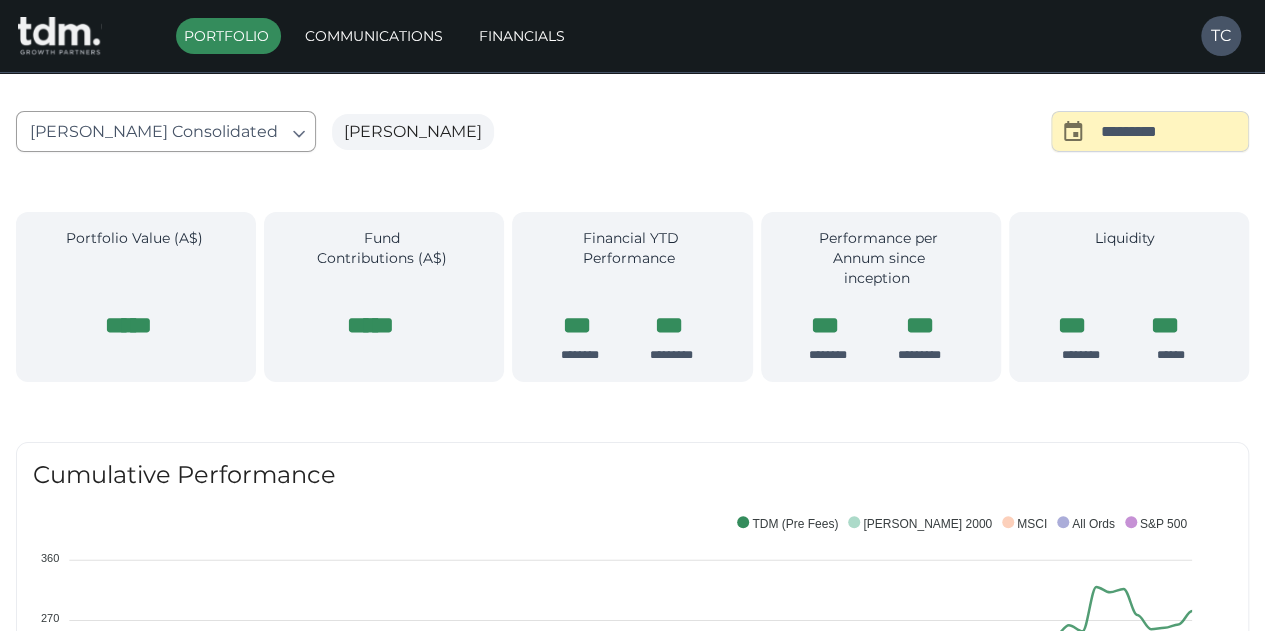scroll, scrollTop: 0, scrollLeft: 0, axis: both 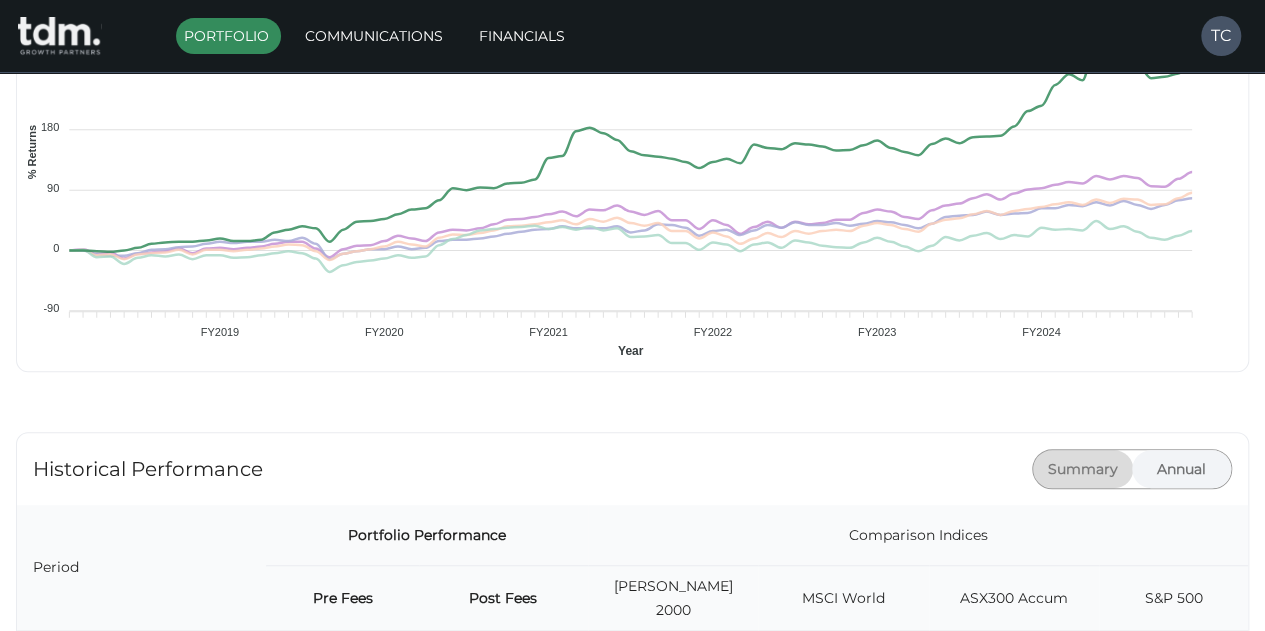 click on "Summary" at bounding box center [1083, 469] 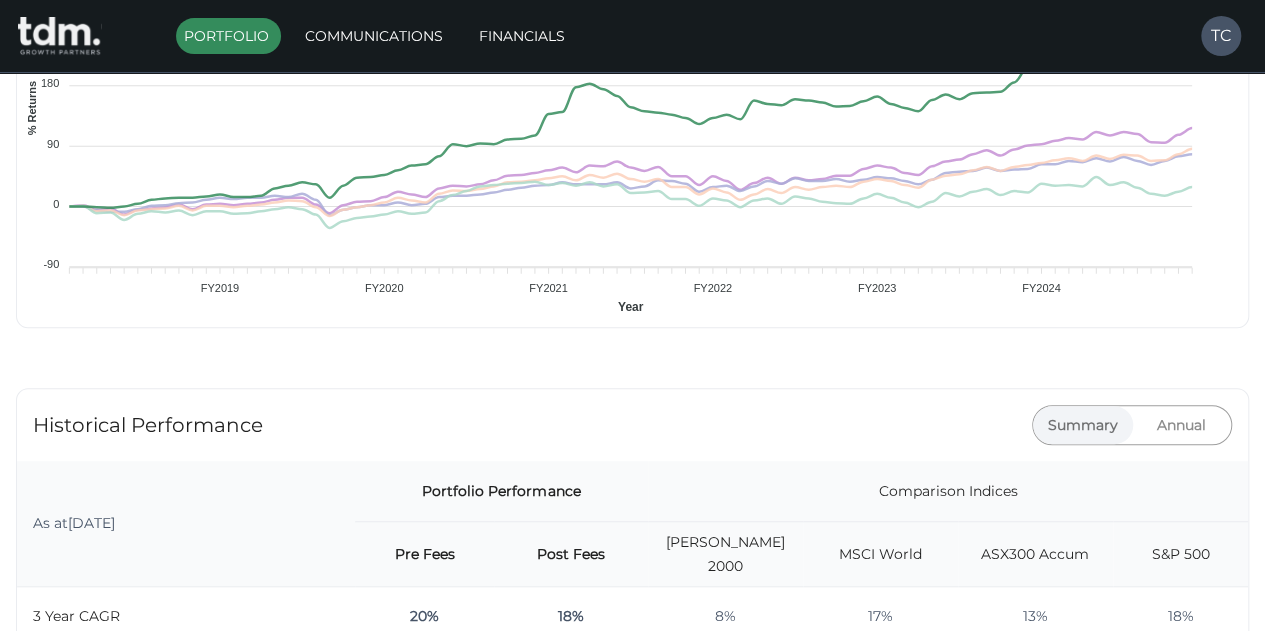 scroll, scrollTop: 1104, scrollLeft: 0, axis: vertical 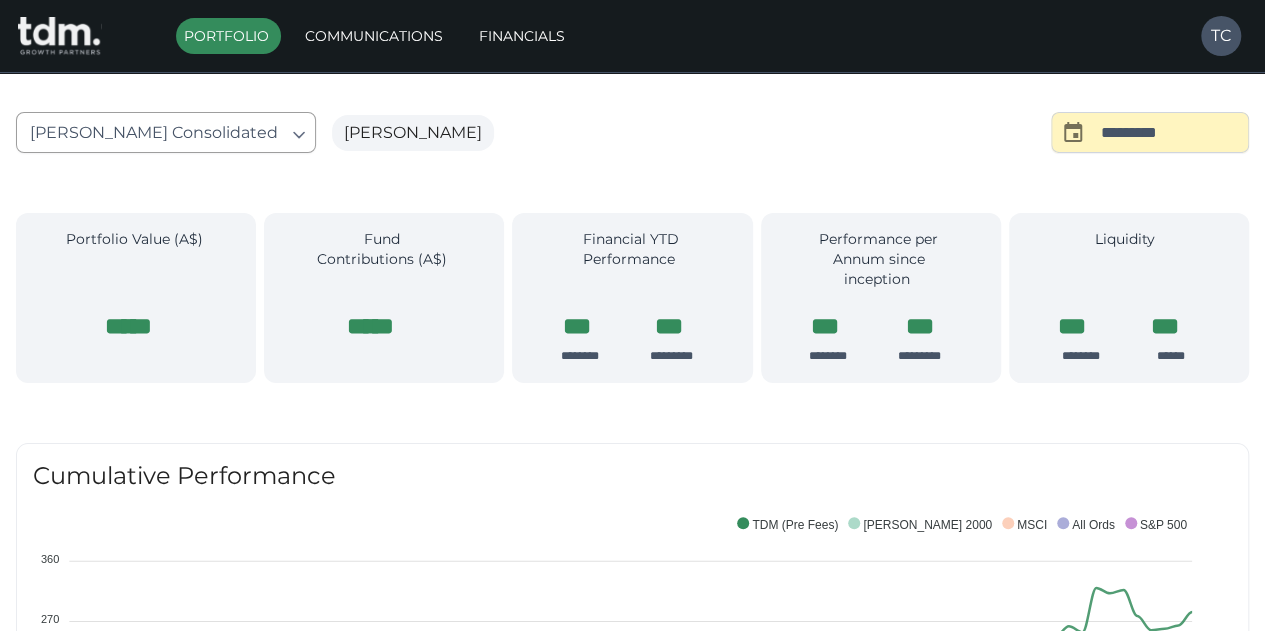 click on "**********" at bounding box center (632, 1453) 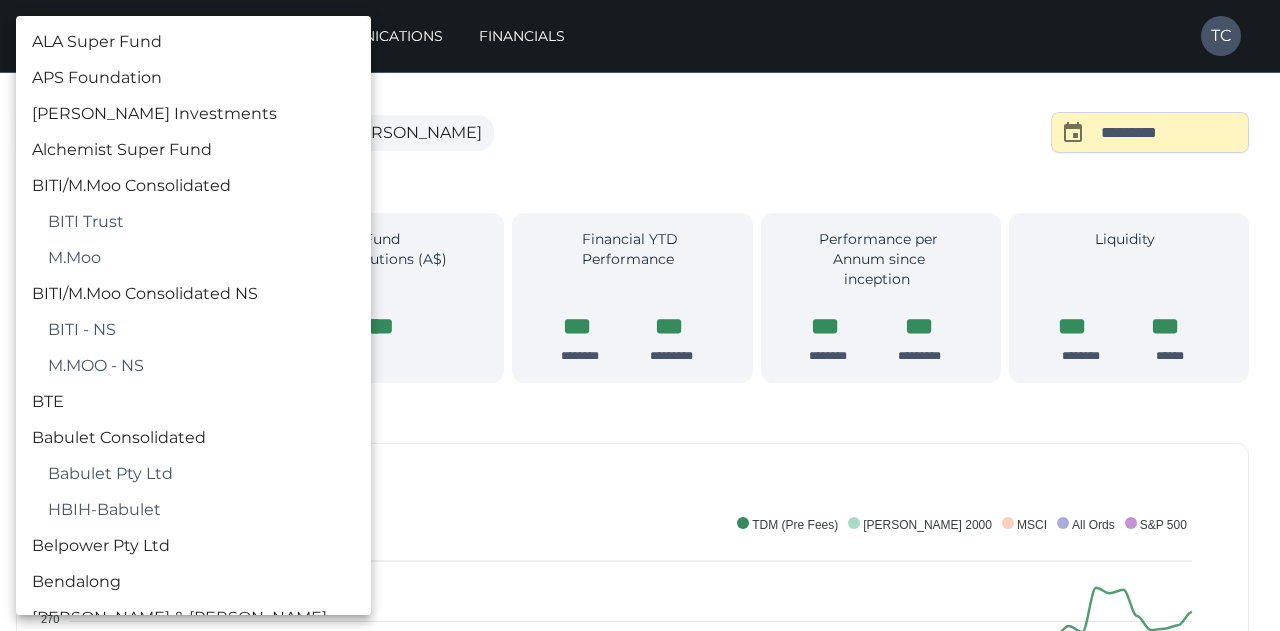 scroll, scrollTop: 2426, scrollLeft: 0, axis: vertical 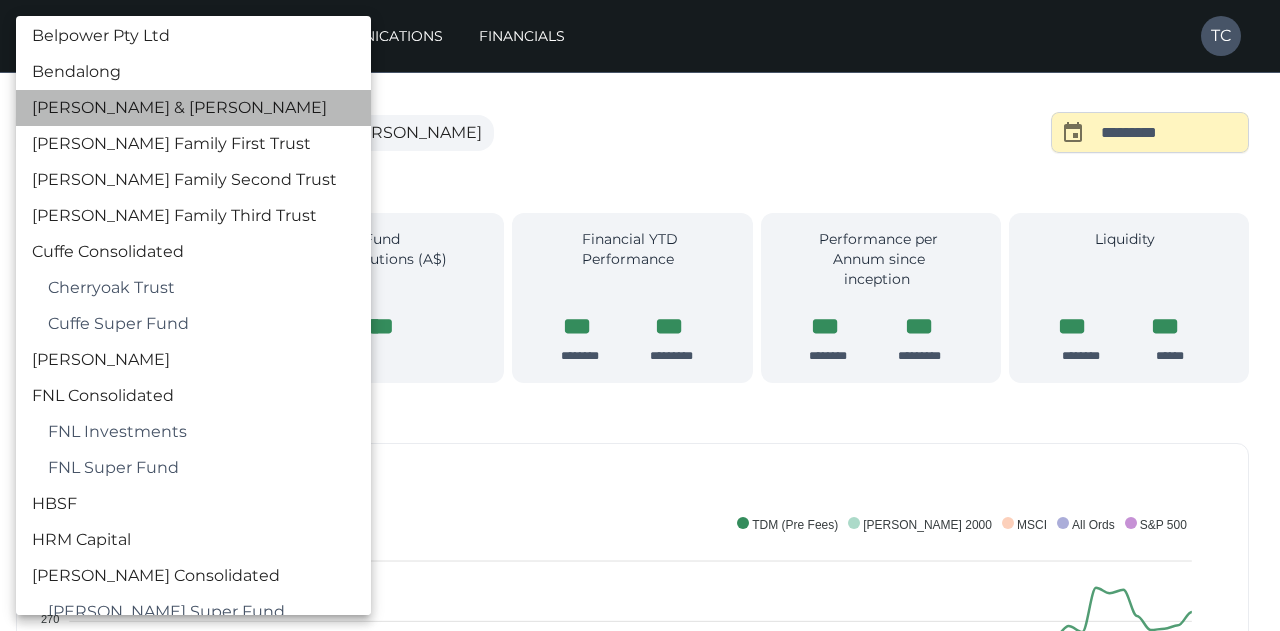 click on "[PERSON_NAME] & [PERSON_NAME]" at bounding box center (193, 108) 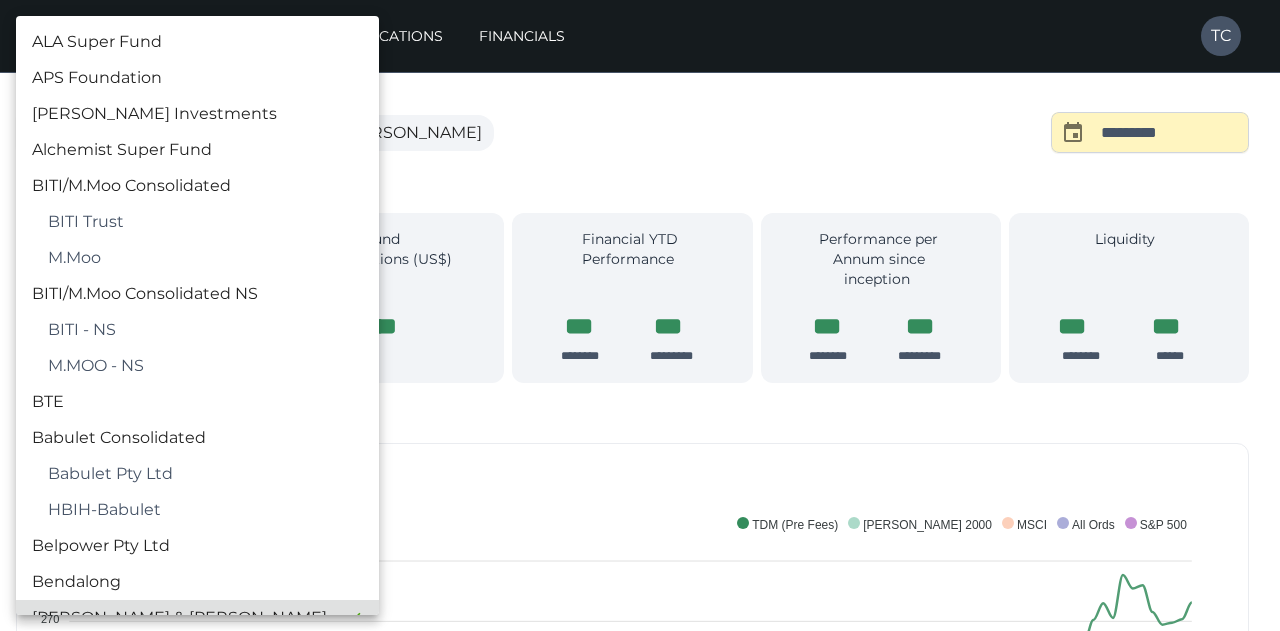 click on "**********" at bounding box center [640, 1453] 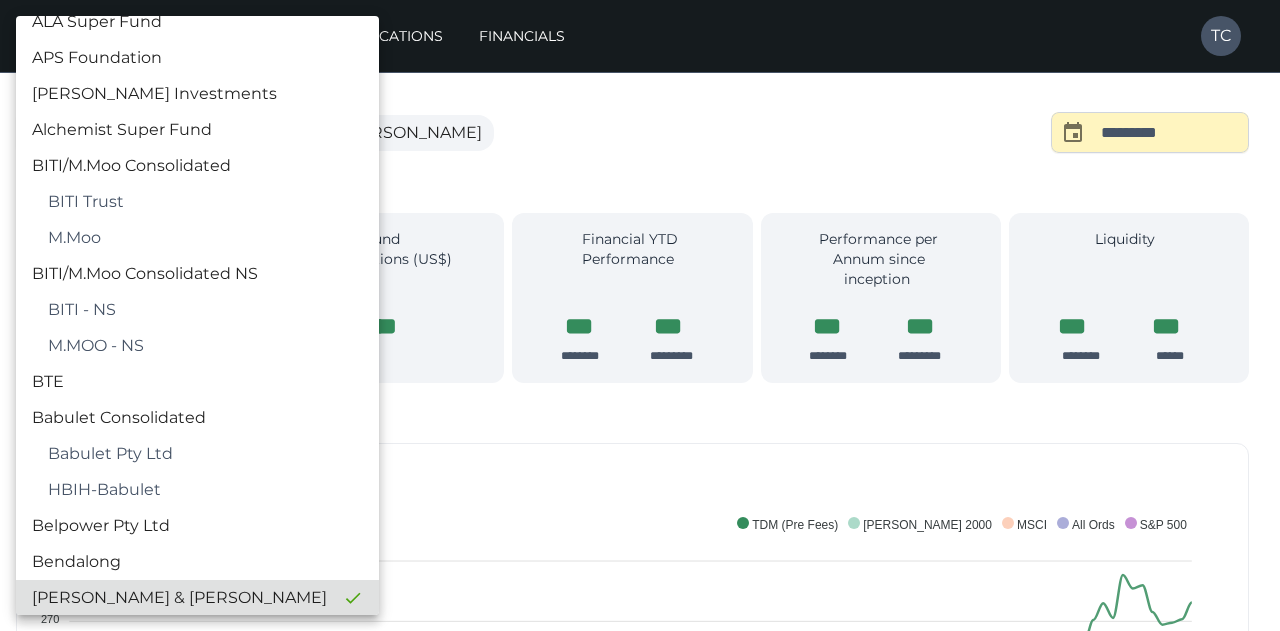 scroll, scrollTop: 0, scrollLeft: 0, axis: both 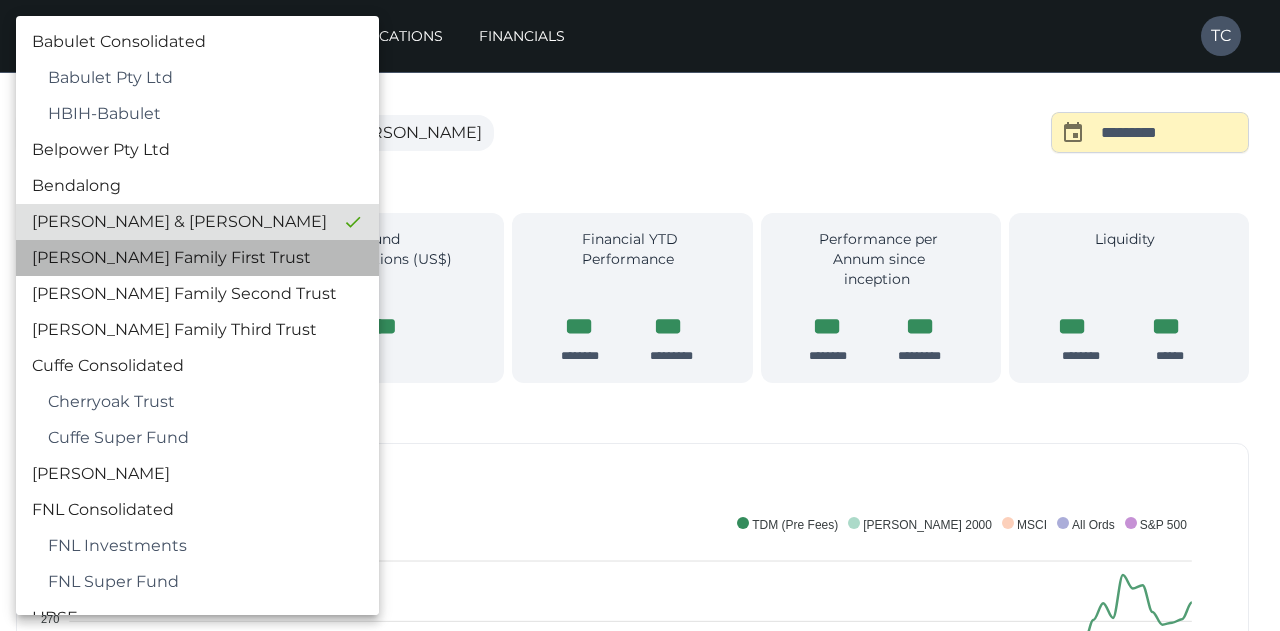 click on "[PERSON_NAME] Family First Trust" at bounding box center (197, 258) 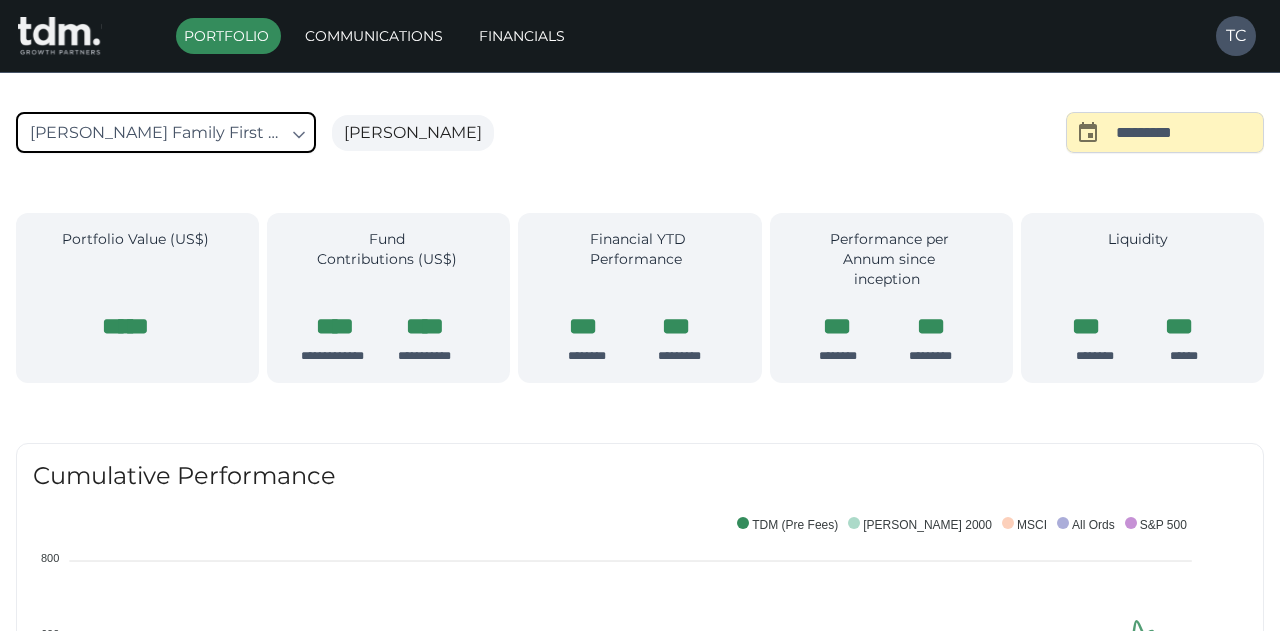 click on "**********" at bounding box center (640, 1453) 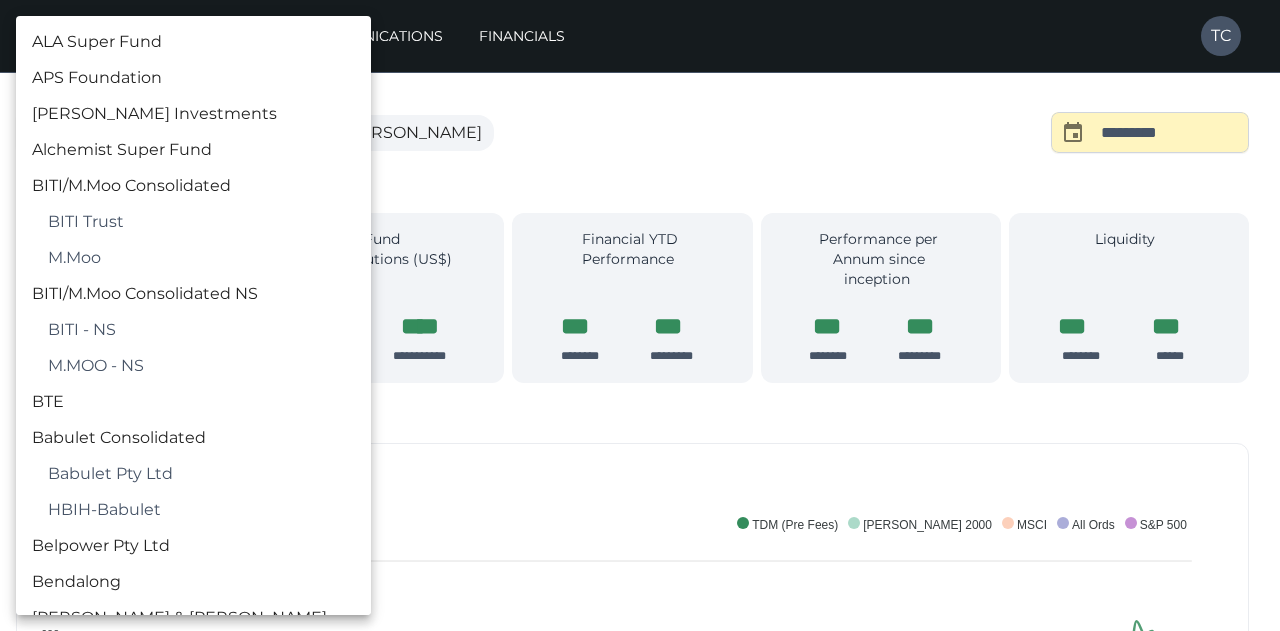scroll, scrollTop: 338, scrollLeft: 0, axis: vertical 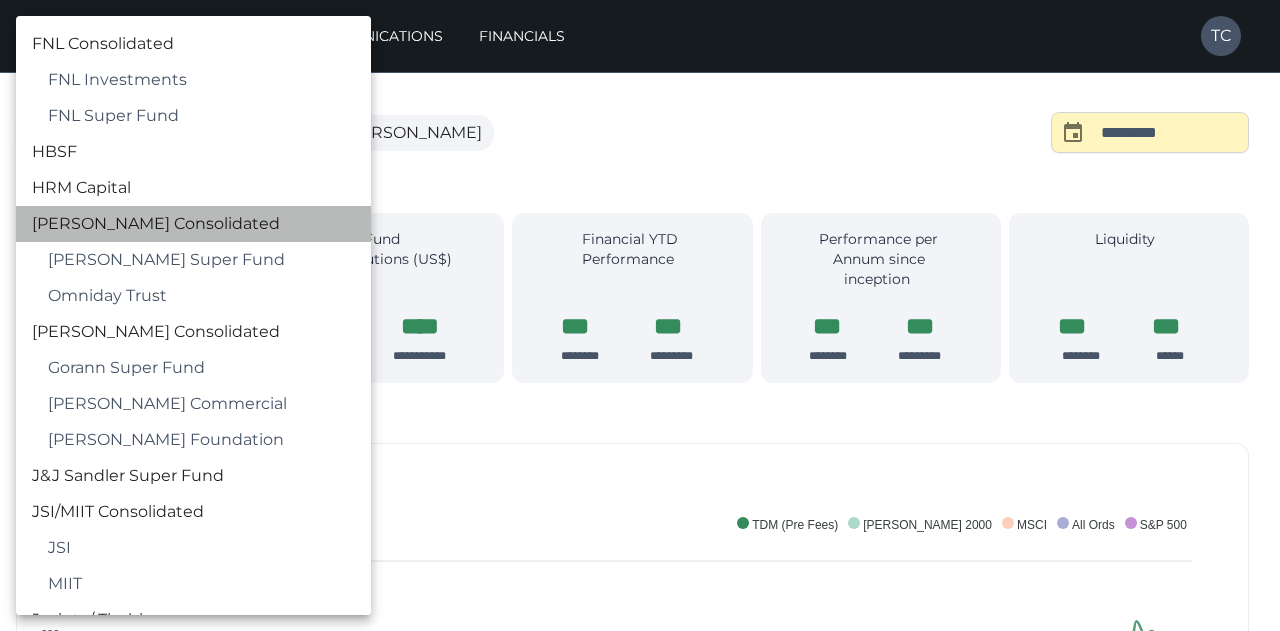 click on "[PERSON_NAME] Consolidated" at bounding box center [193, 224] 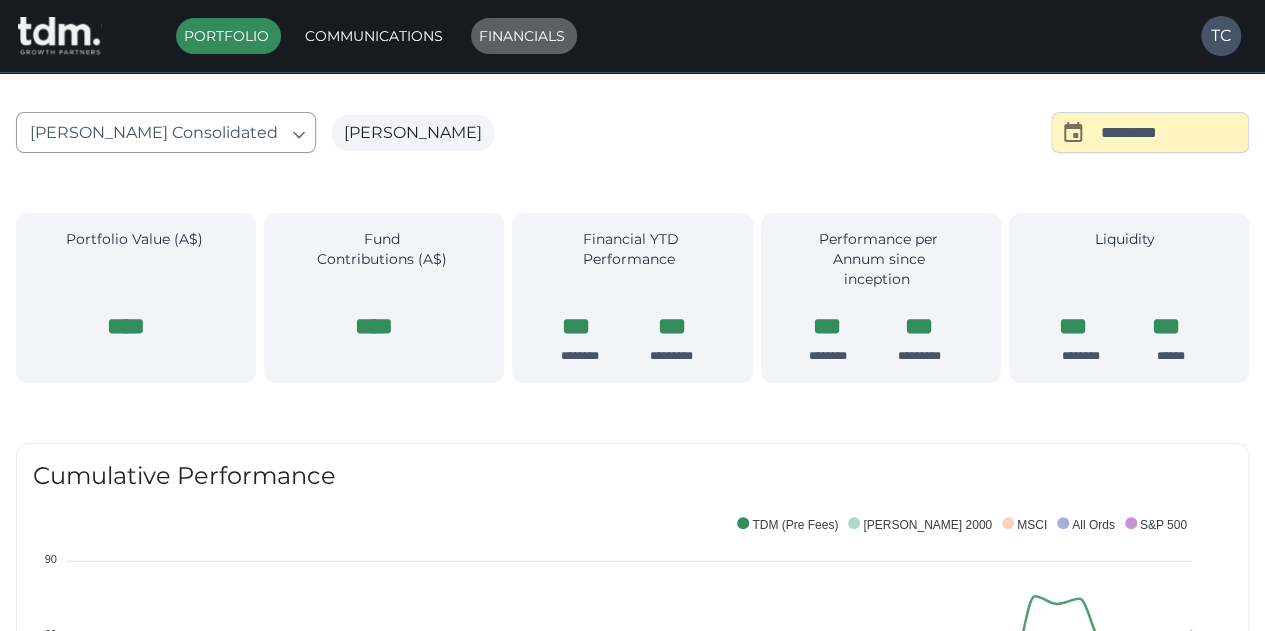 click on "Financials" at bounding box center [524, 36] 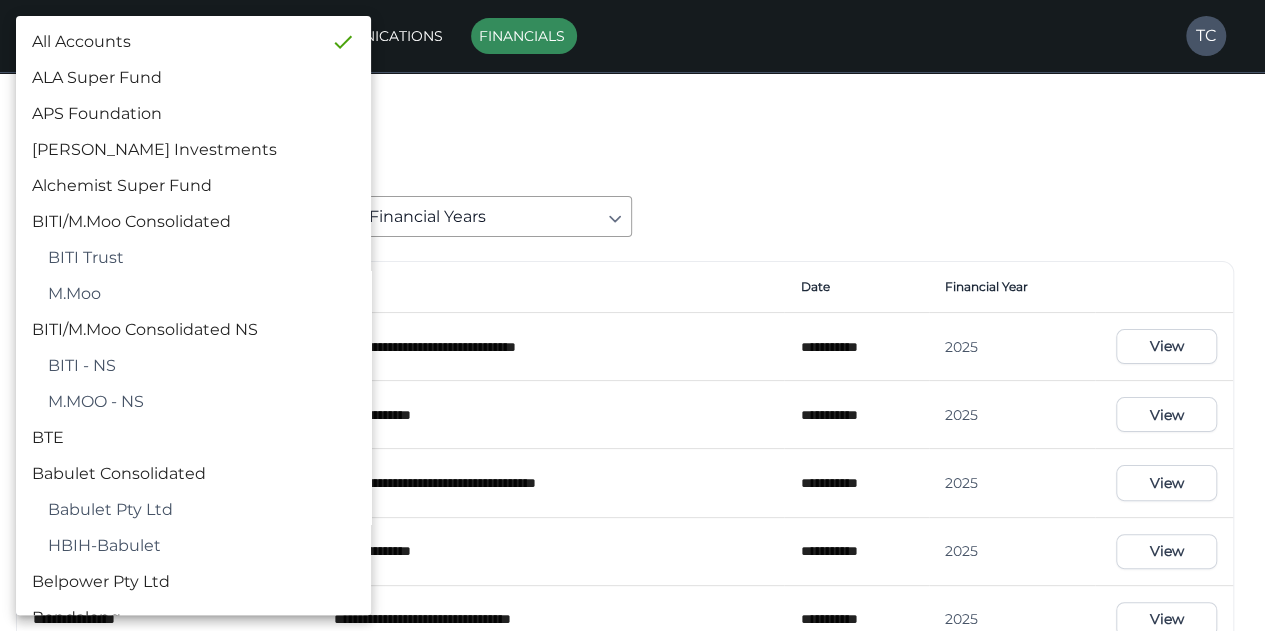 click on "**********" at bounding box center [632, 923] 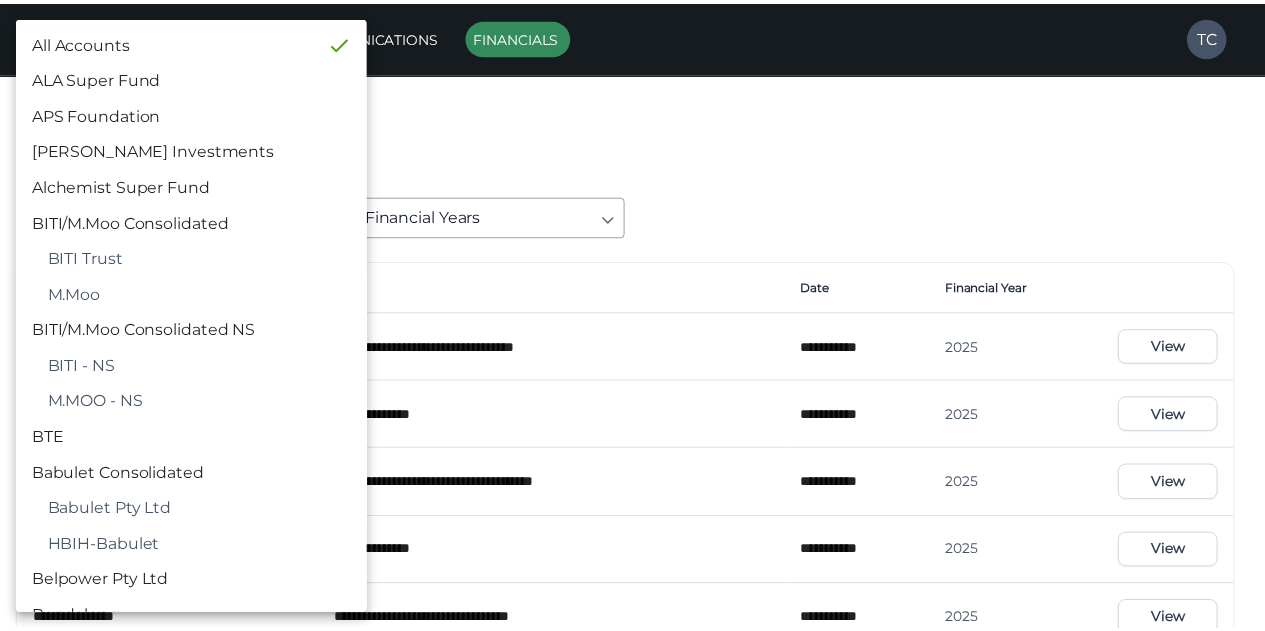 scroll, scrollTop: 524, scrollLeft: 0, axis: vertical 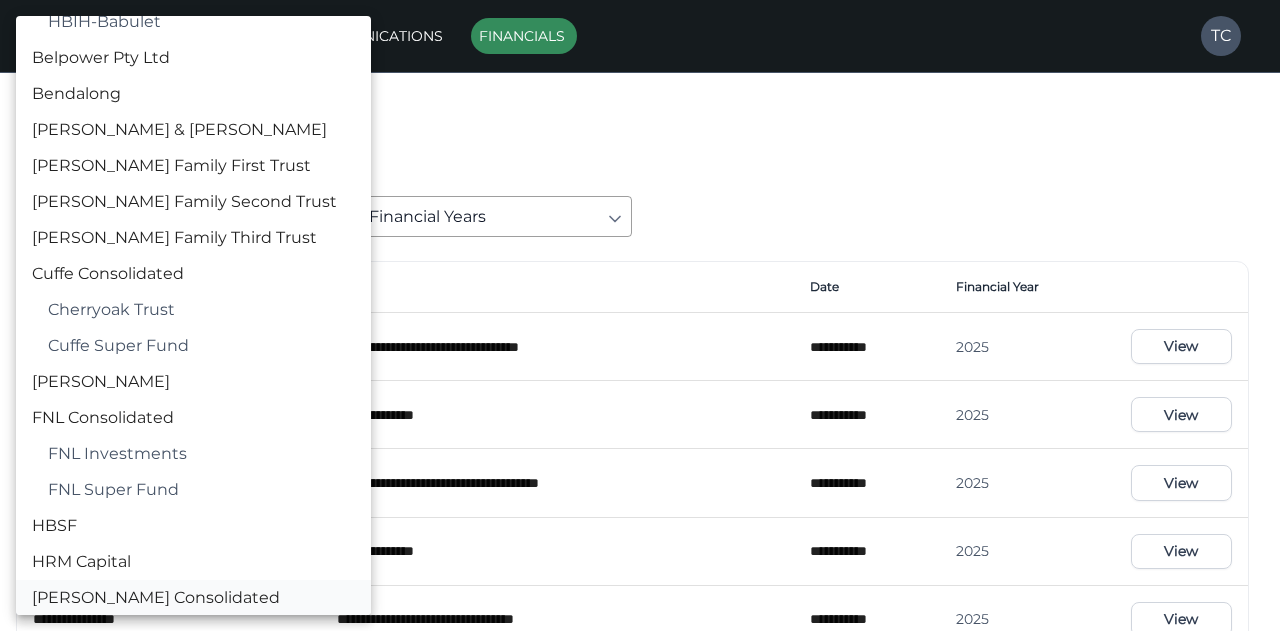 click on "[PERSON_NAME] Consolidated" at bounding box center (193, 598) 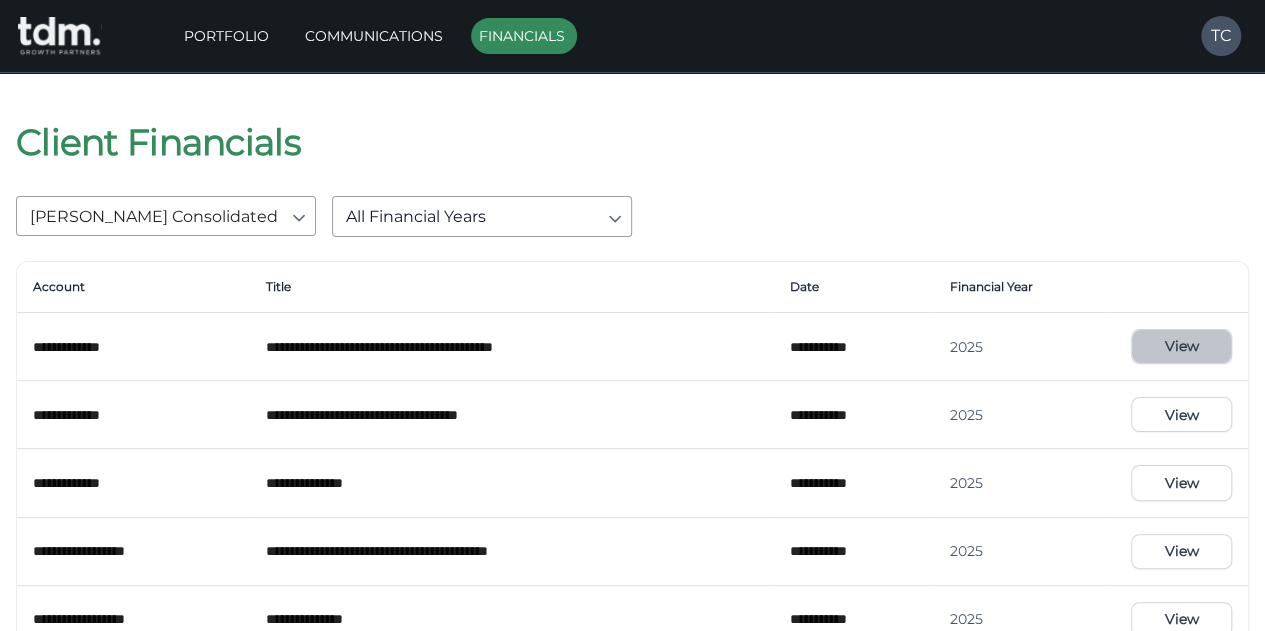 click on "View" at bounding box center (1181, 346) 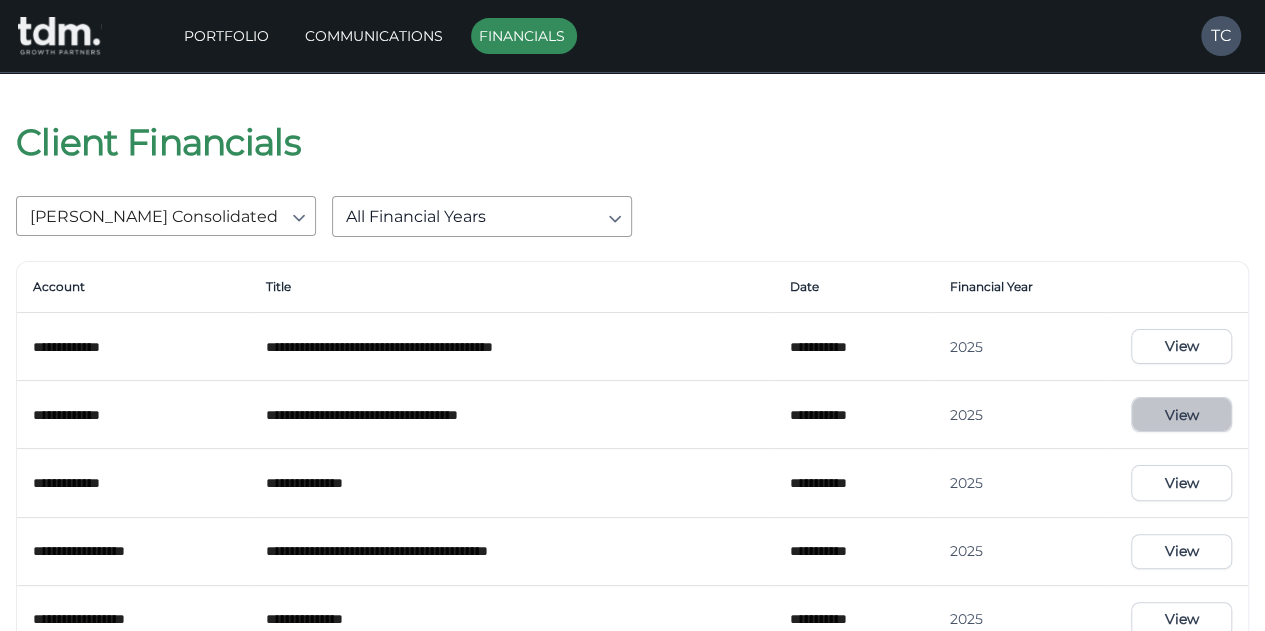 click on "View" at bounding box center (1181, 414) 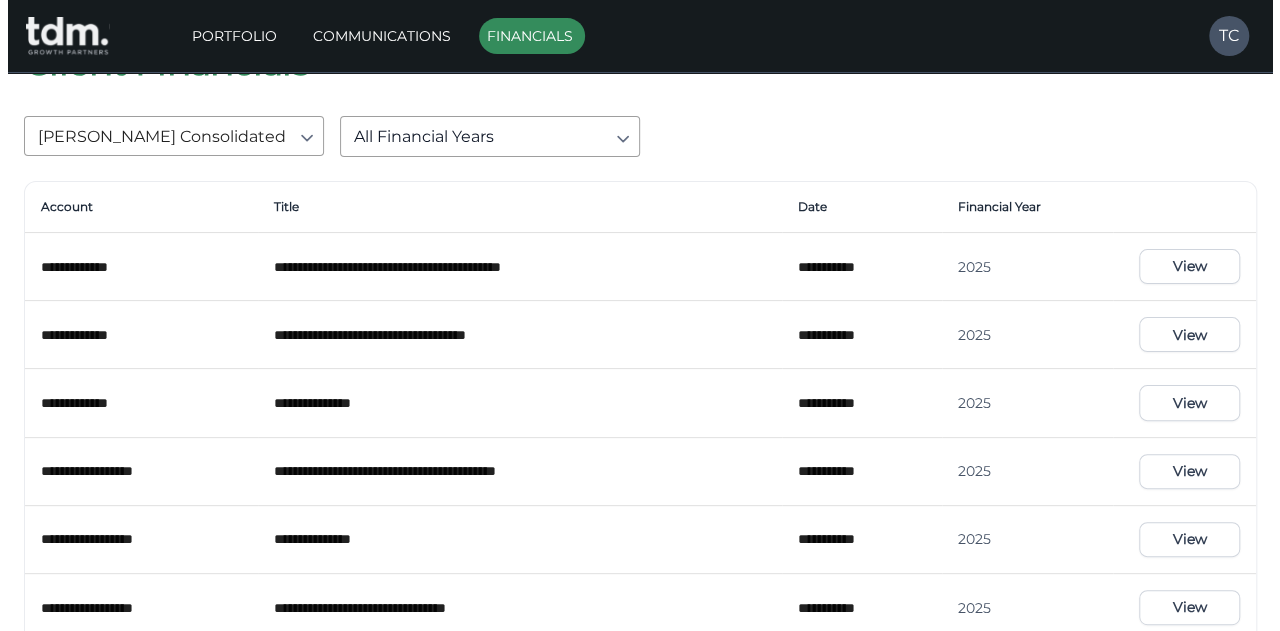 scroll, scrollTop: 120, scrollLeft: 0, axis: vertical 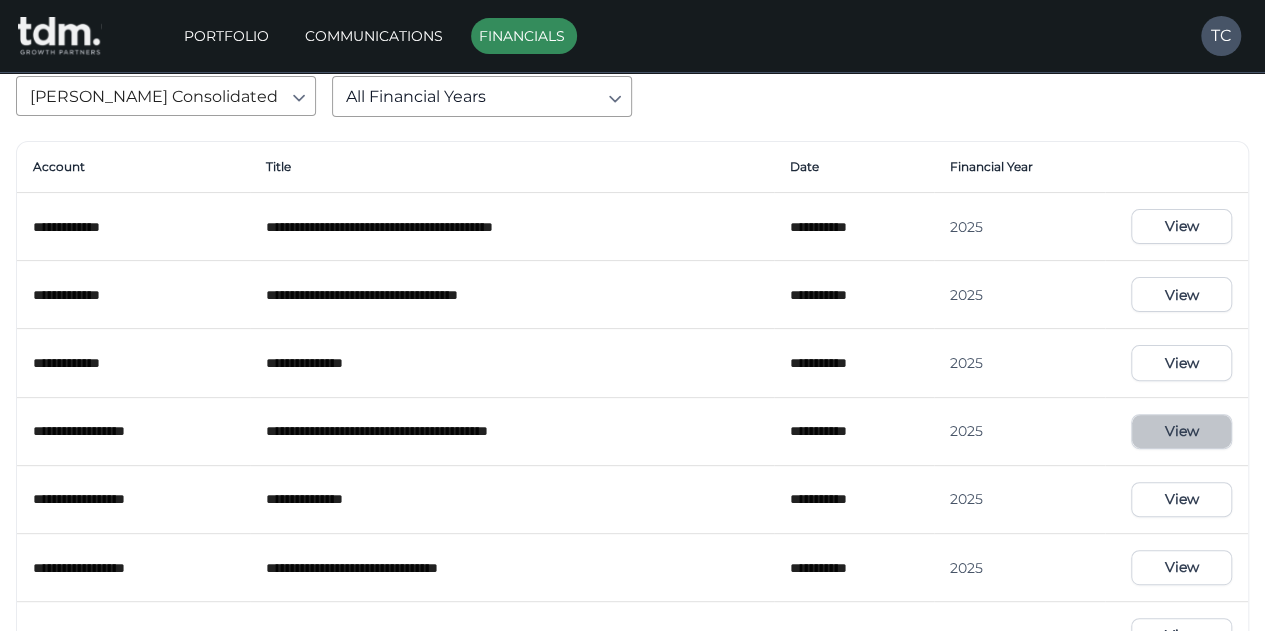click on "View" at bounding box center (1181, 431) 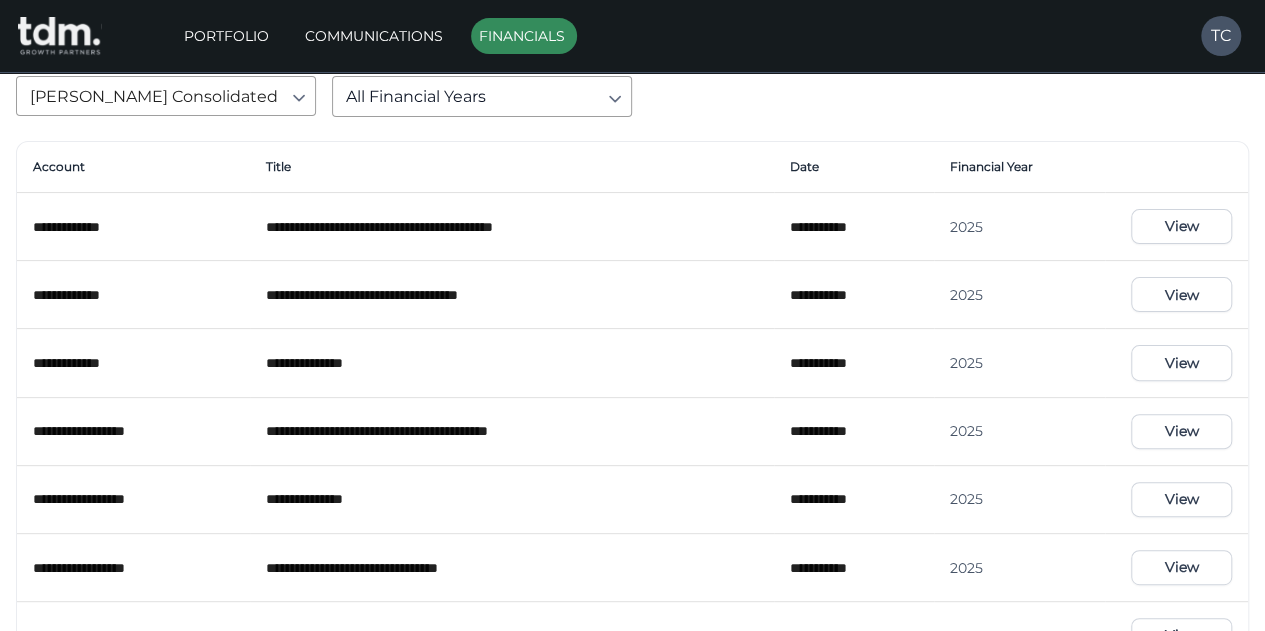 click on "**********" at bounding box center (632, 803) 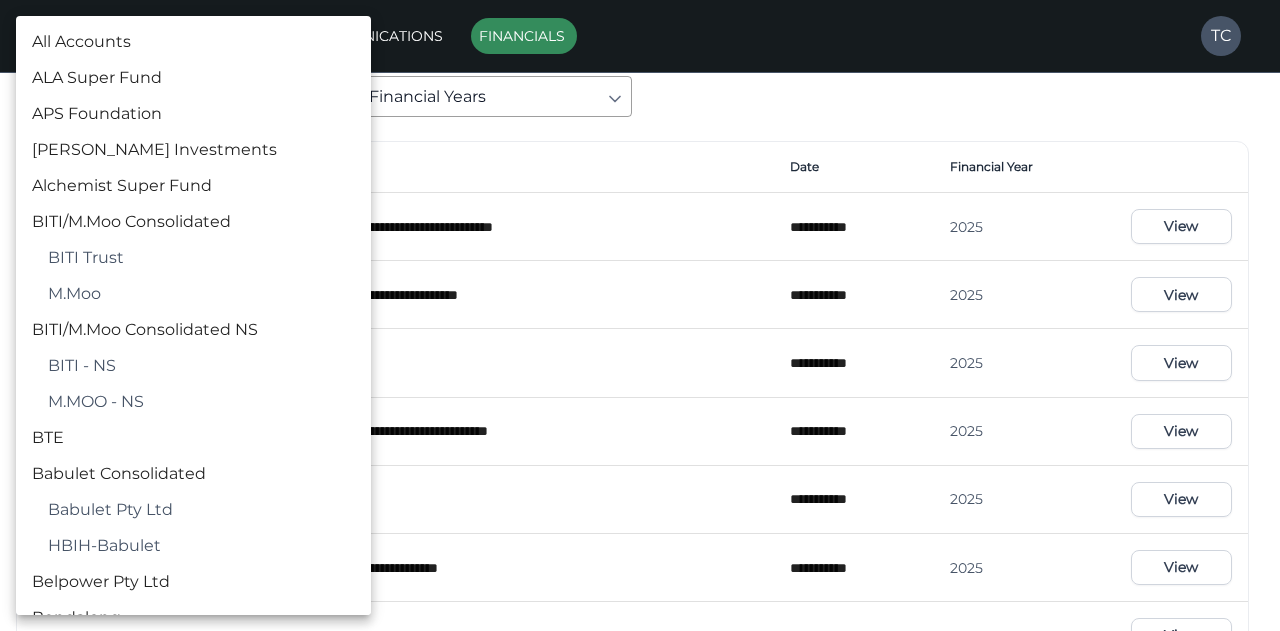 scroll, scrollTop: 806, scrollLeft: 0, axis: vertical 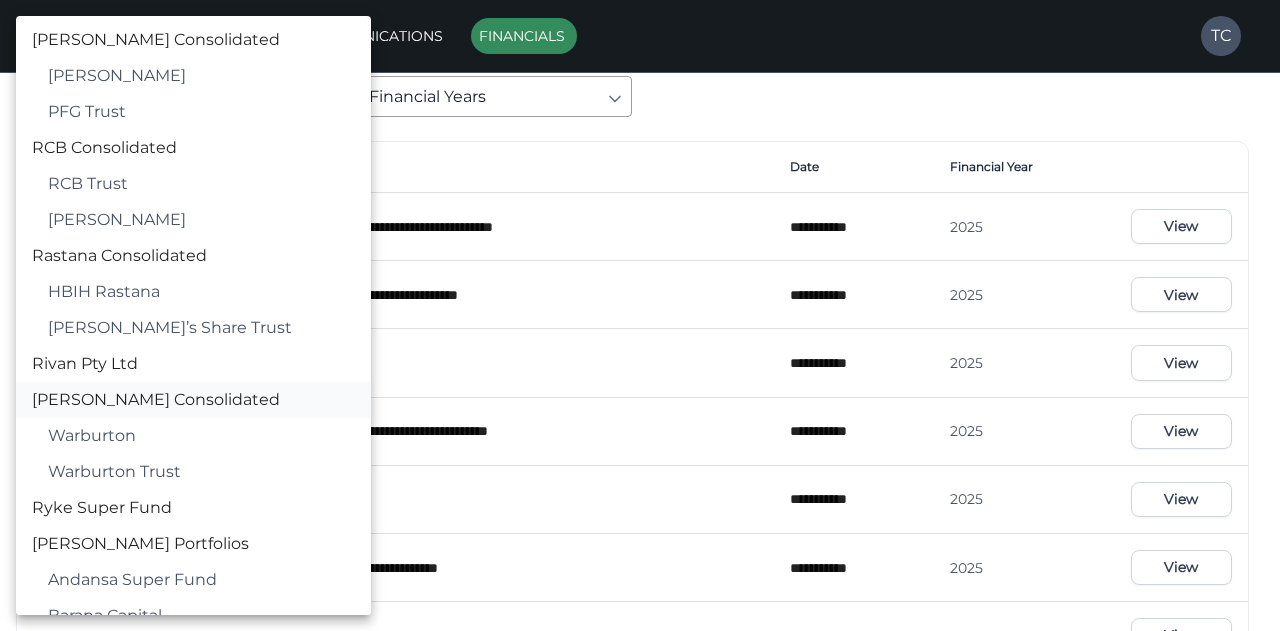 click on "[PERSON_NAME] Consolidated" at bounding box center [193, 400] 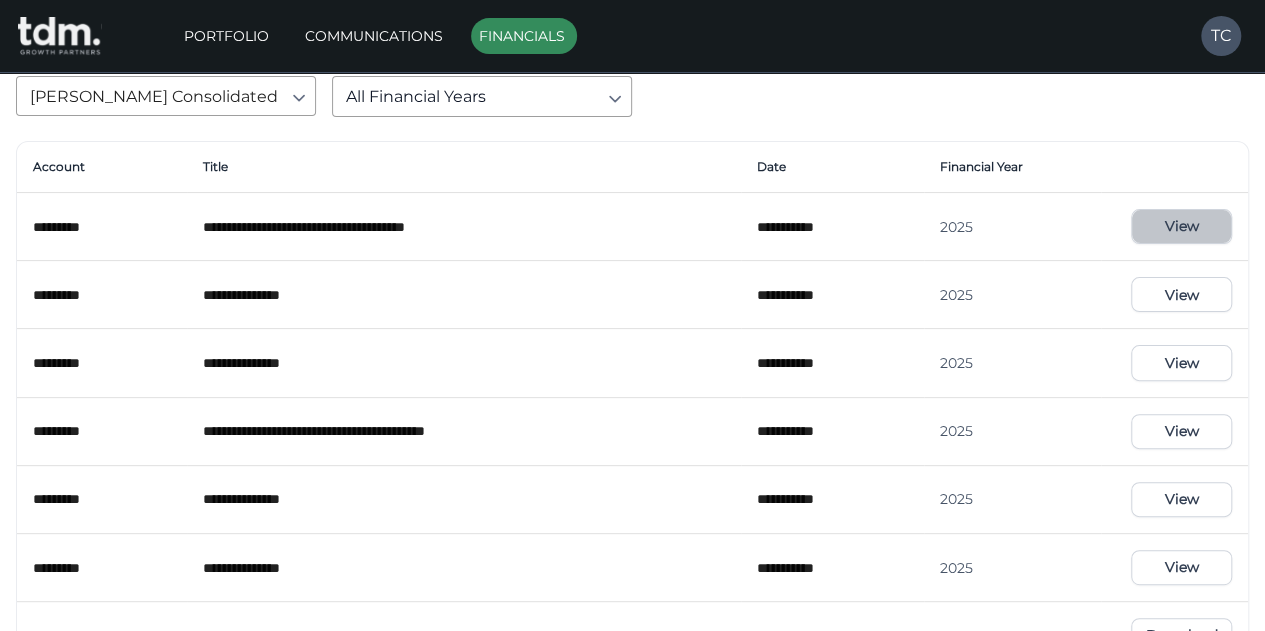 click on "View" at bounding box center (1181, 226) 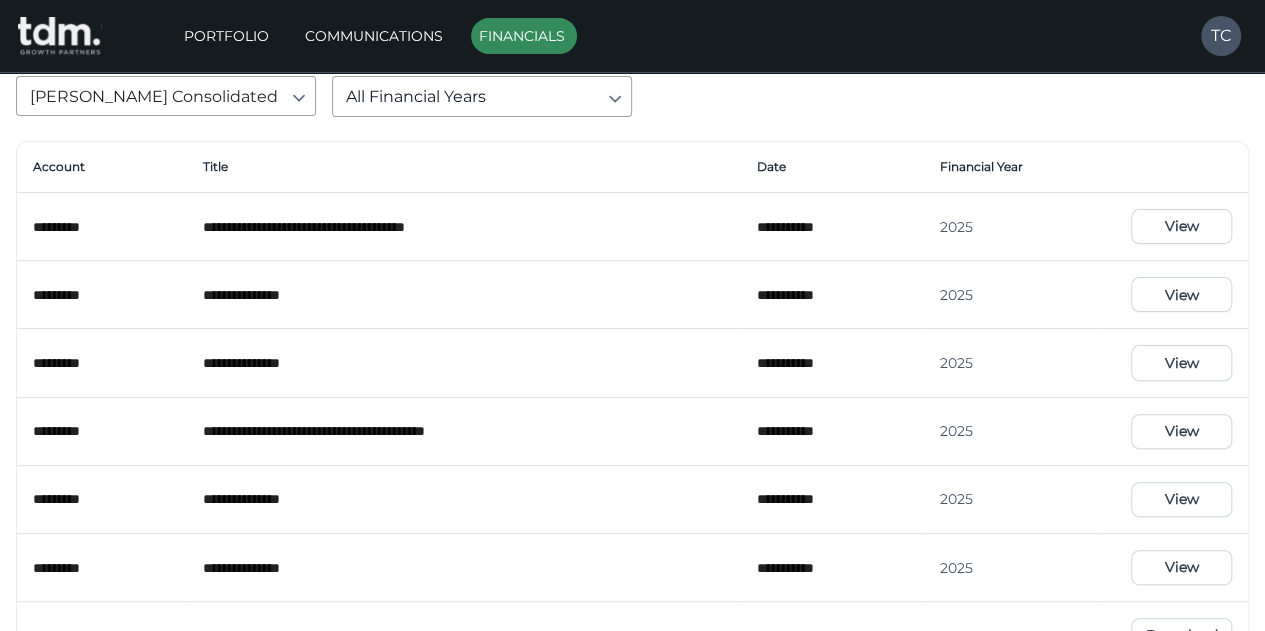 click on "**********" at bounding box center (632, 632) 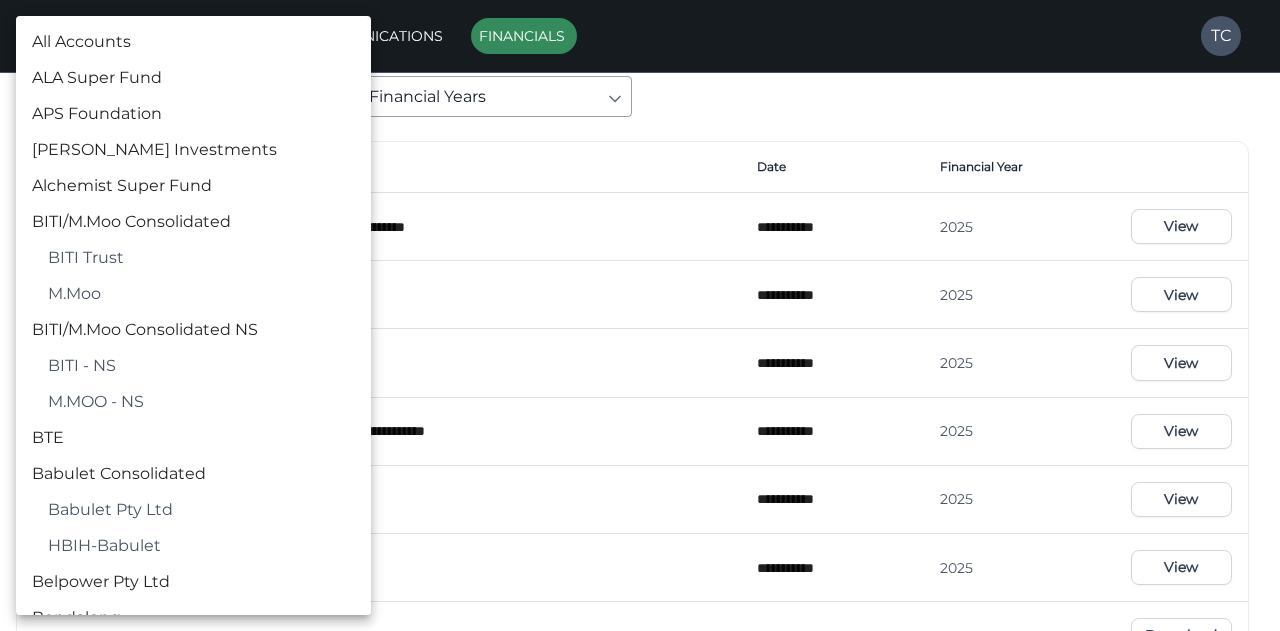 scroll, scrollTop: 2462, scrollLeft: 0, axis: vertical 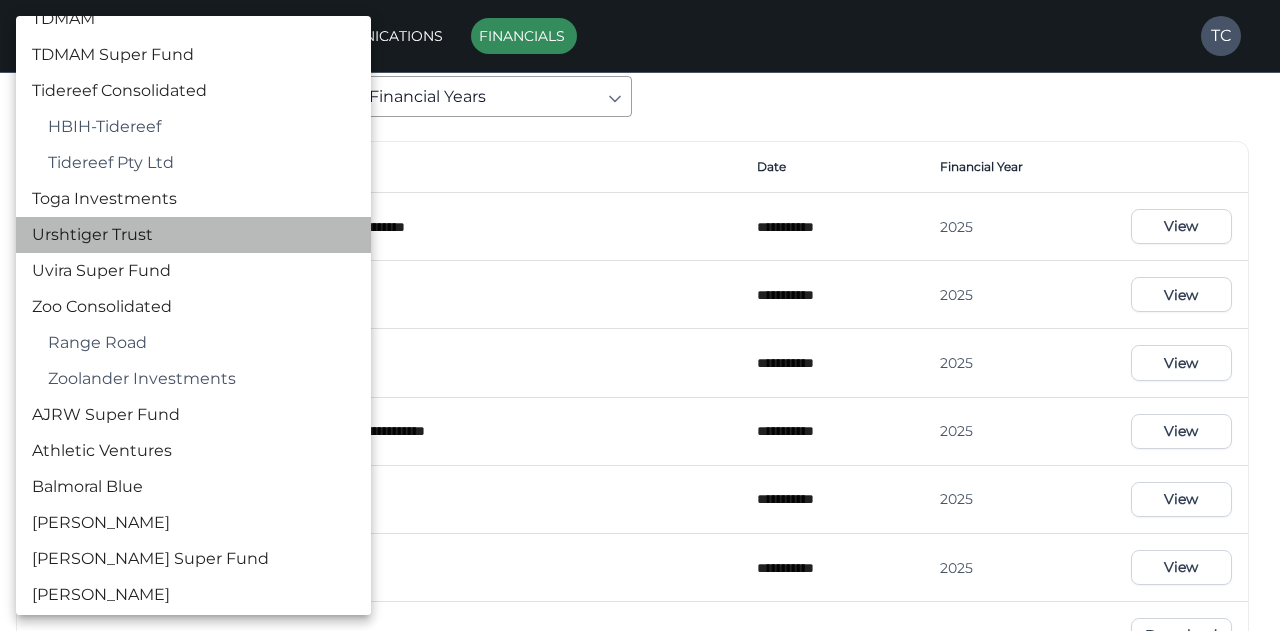 click on "Urshtiger Trust" at bounding box center (193, 235) 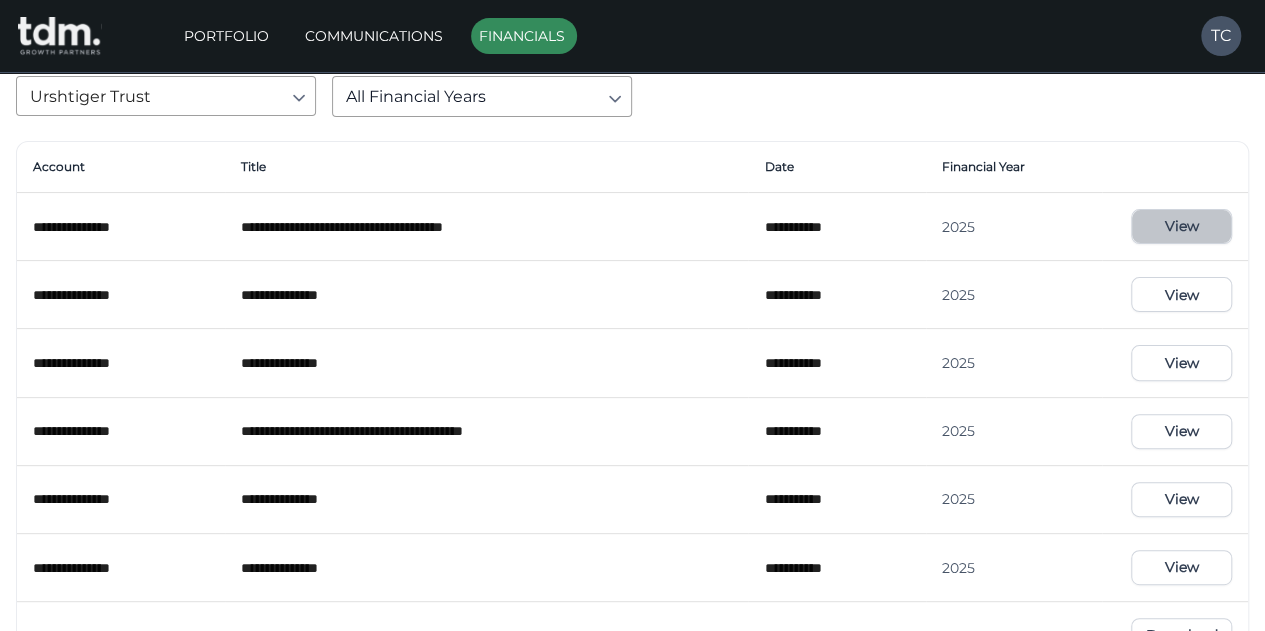 click on "View" at bounding box center (1181, 226) 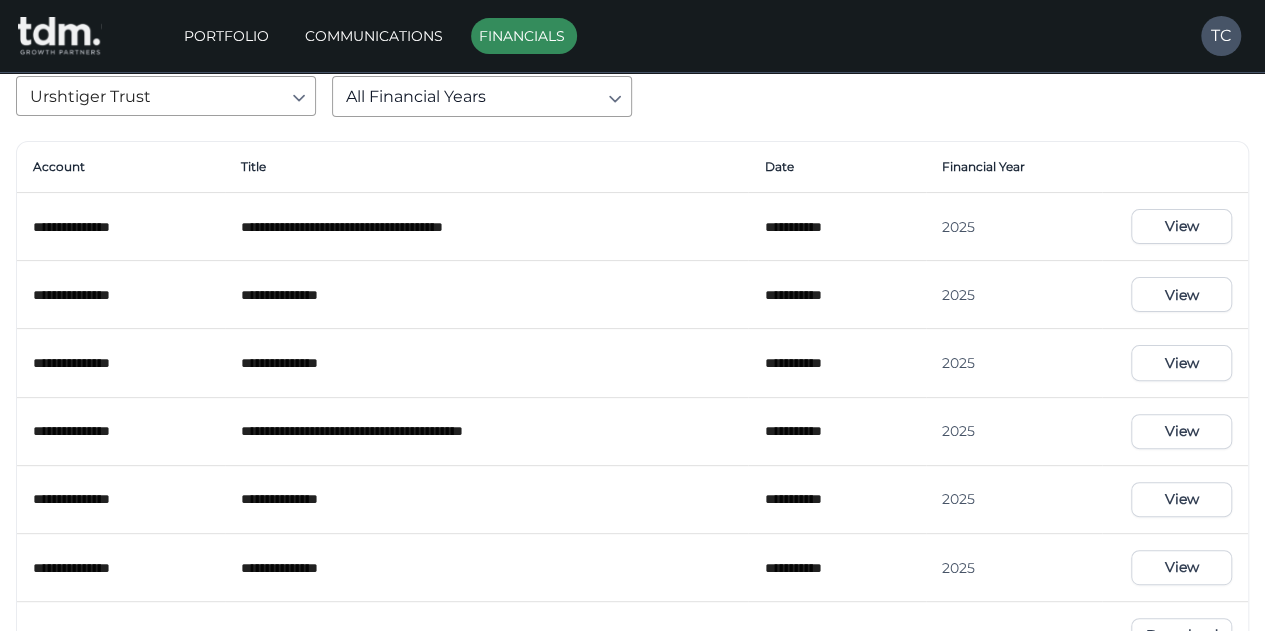 click on "**********" at bounding box center [632, 700] 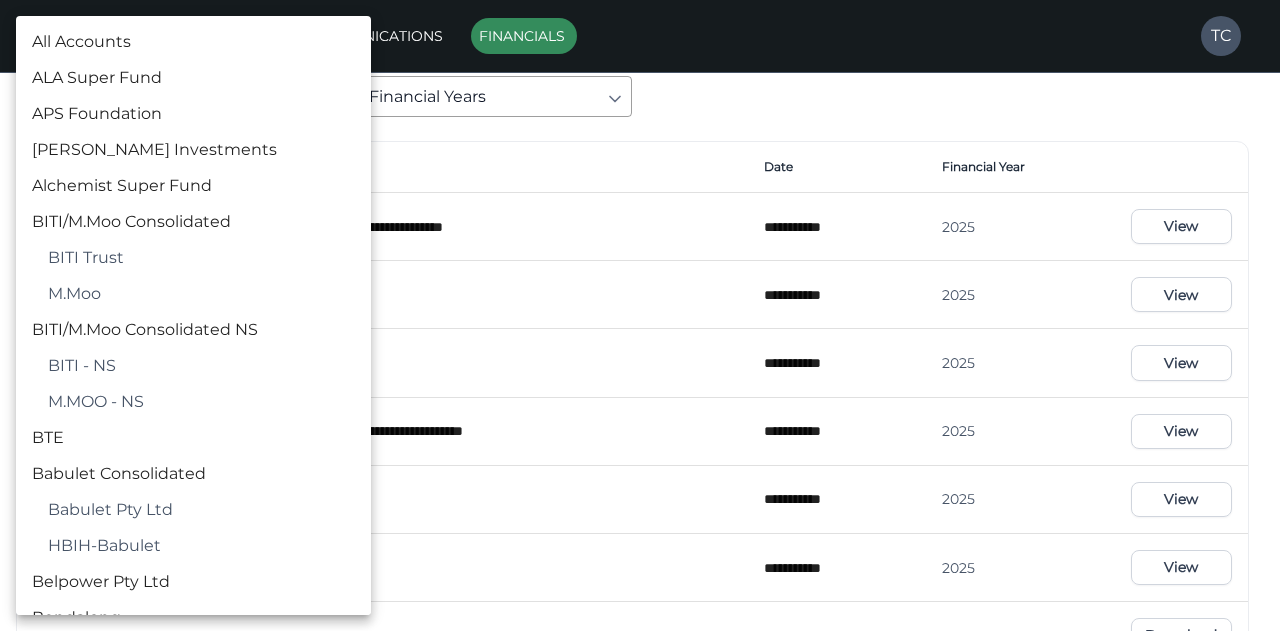 scroll, scrollTop: 3254, scrollLeft: 0, axis: vertical 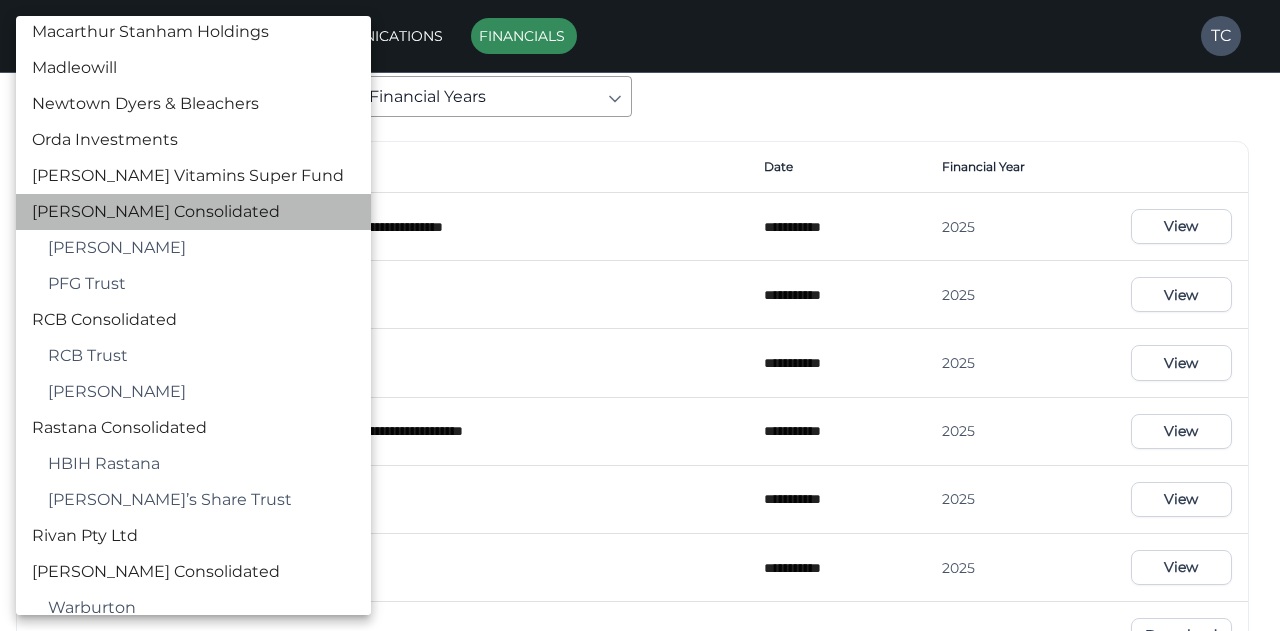 click on "[PERSON_NAME] Consolidated" at bounding box center (193, 212) 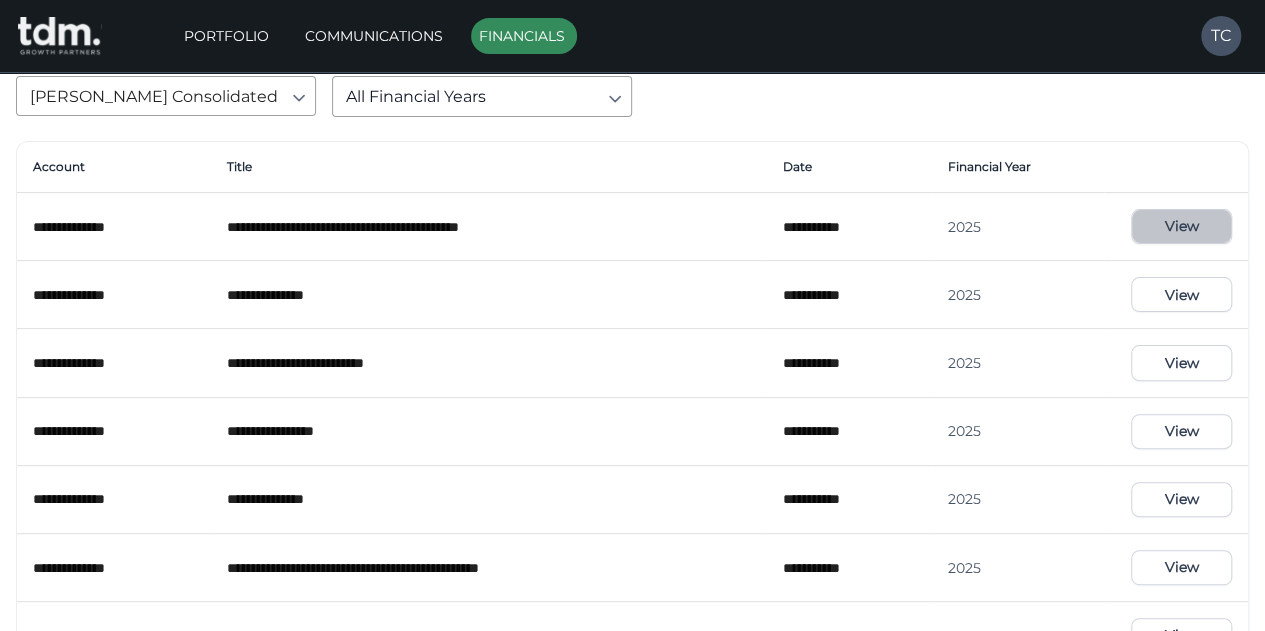 click on "View" at bounding box center (1181, 226) 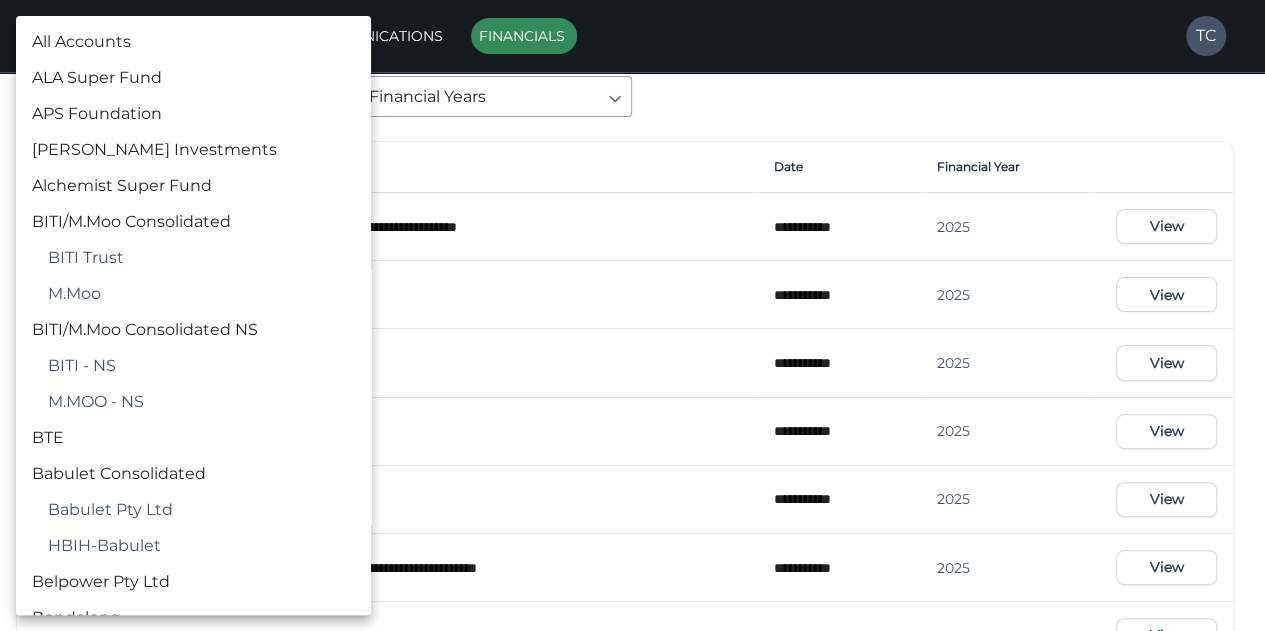 click on "**********" at bounding box center [632, 803] 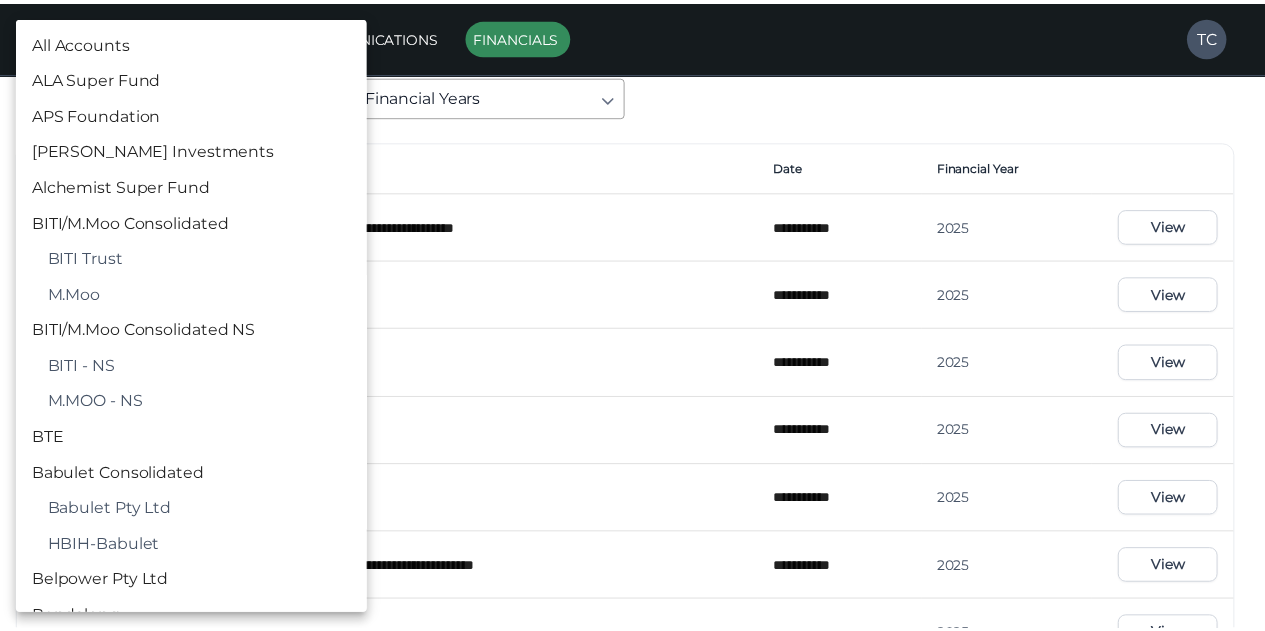 scroll, scrollTop: 2102, scrollLeft: 0, axis: vertical 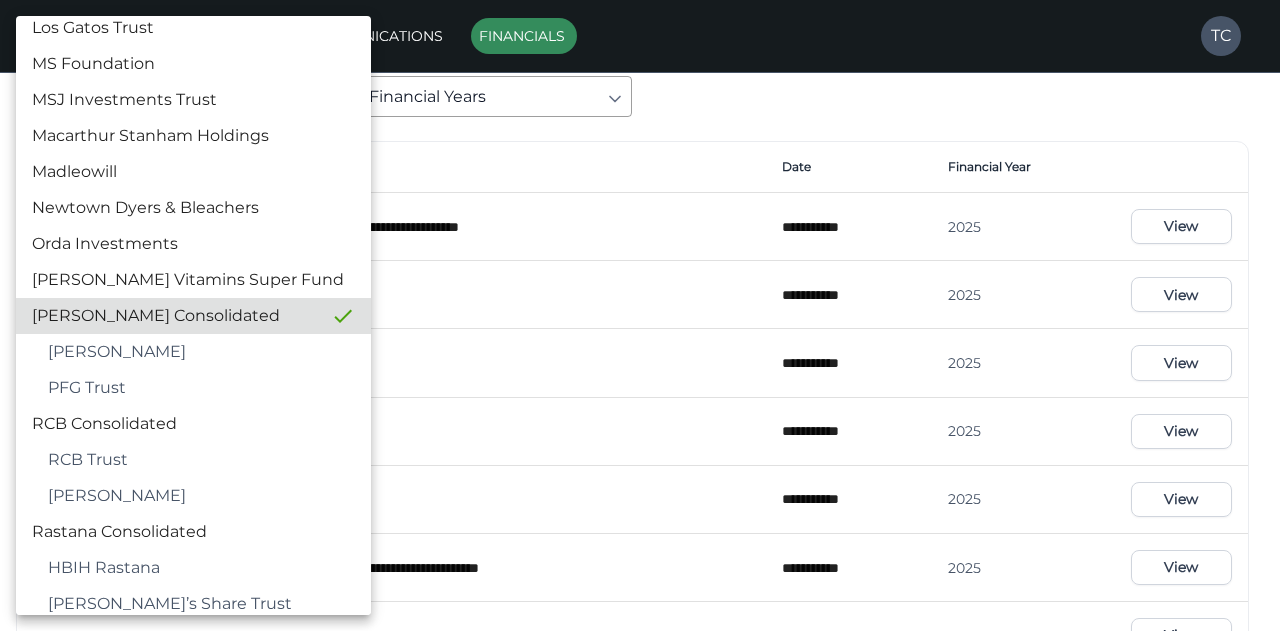 click at bounding box center (640, 315) 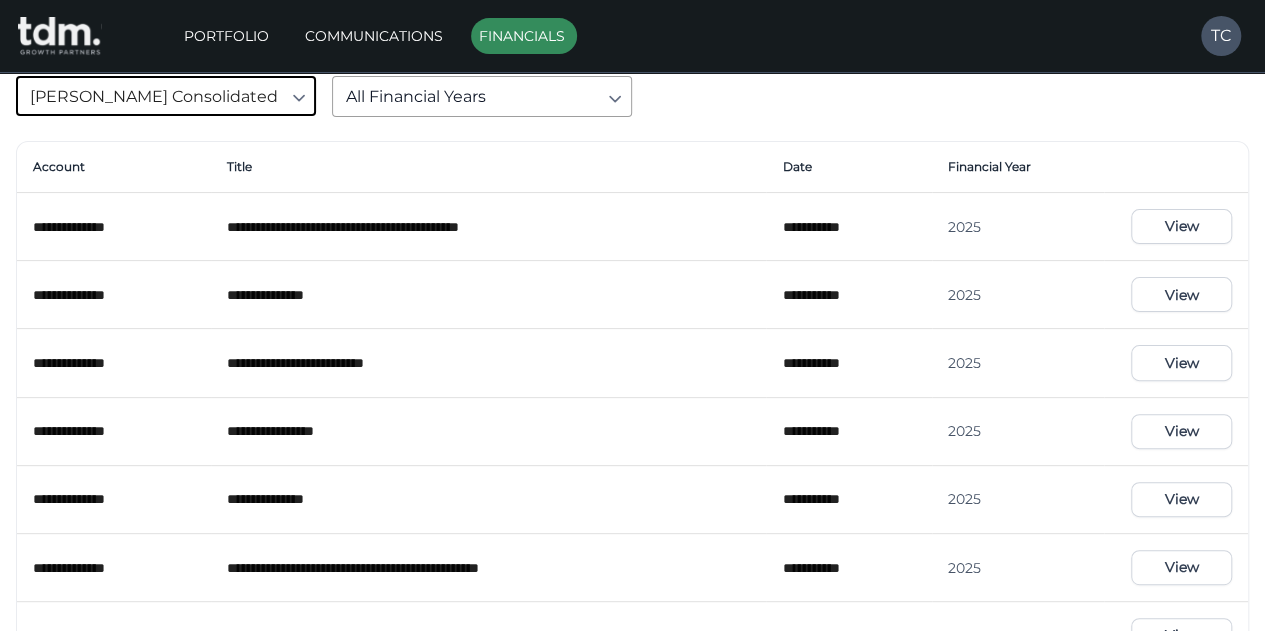 click on "Portfolio" at bounding box center [228, 36] 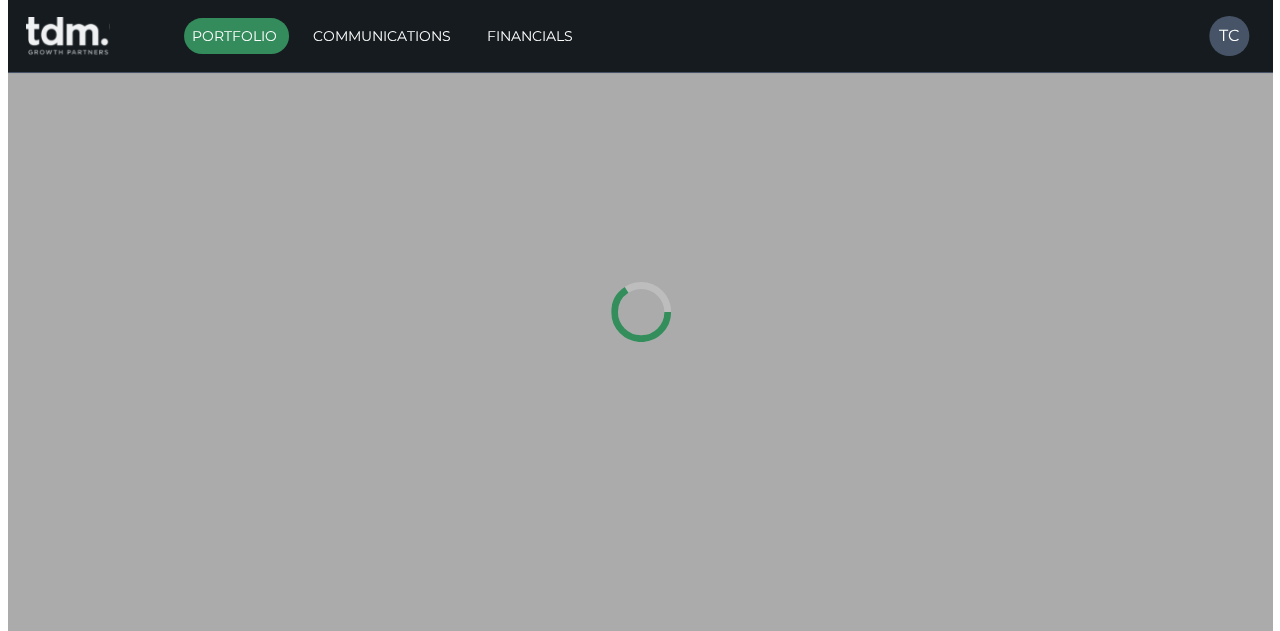 scroll, scrollTop: 0, scrollLeft: 0, axis: both 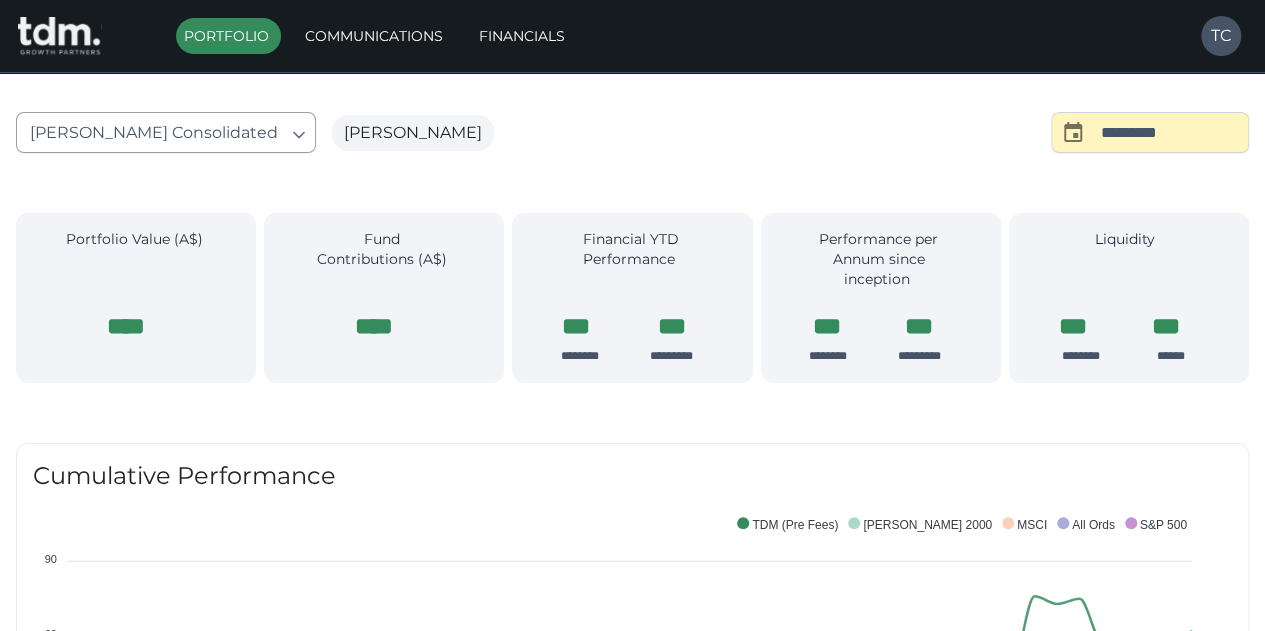 click on "Print is temporarily disabled on Safari. We are sorry for the inconvenience. To print, please use a different browser such as Chrome, or request a PDF from [PERSON_NAME][EMAIL_ADDRESS][PERSON_NAME][DOMAIN_NAME] Portfolio Communications Financials TC Portfolio of Hirschowitz Consolidated as at [DATE] [PERSON_NAME] Consolidated ​ [PERSON_NAME] ​ ********* ​ Portfolio Value   (A$) **** Fund Contributions   (A$) **** Financial YTD Performance   *** ******** *** ********* Performance per Annum since inception   *** ******** *** ********* Liquidity   *** ******** *** ****** Portfolio Value   (A$) **** Fund Contributions   (A$) **** Financial YTD Performance   *** ******** *** ********* Performance per Annum since inception   *** ******** *** ********* Liquidity   *** ******** *** ****** Cumulative Performance 90 90 60 60 30 30 0 0 -30 -30 % Returns FY2021 FY2021 FY2022 FY2022 FY2023 FY2023 FY2024 FY2024 Year S&P 500 All Ords MSCI [PERSON_NAME] 2000 TDM (Pre Fees) Historical Performance Summary Annual As at  [DATE] S&P 500" at bounding box center (632, 1423) 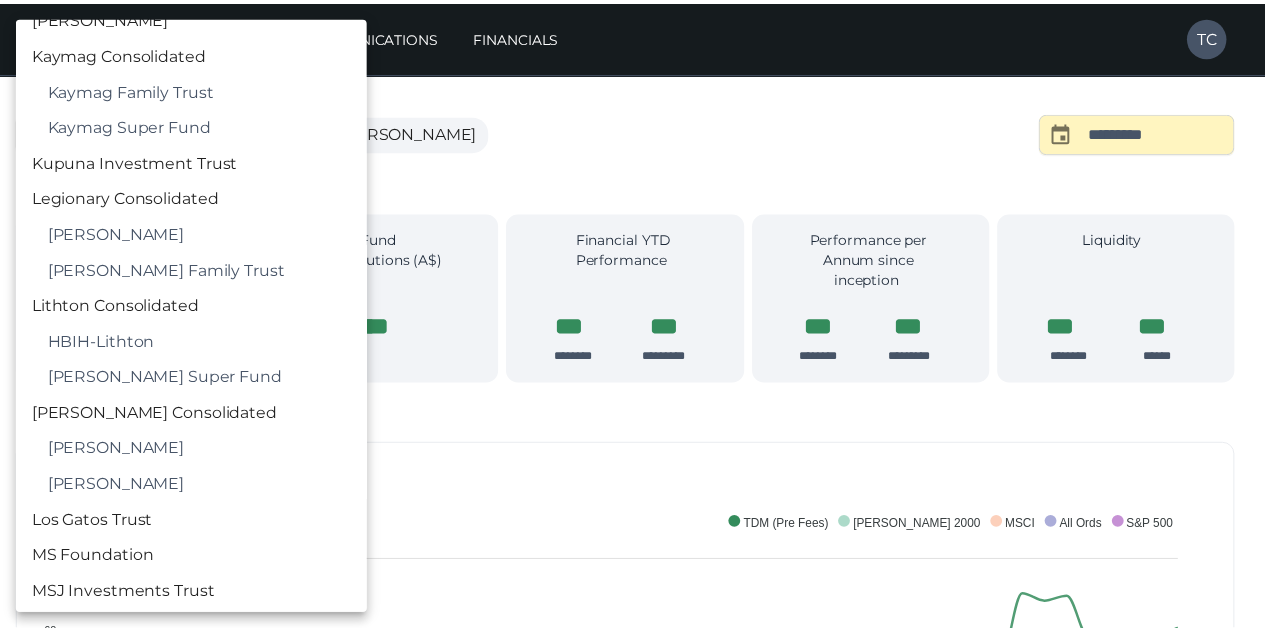 scroll, scrollTop: 2096, scrollLeft: 0, axis: vertical 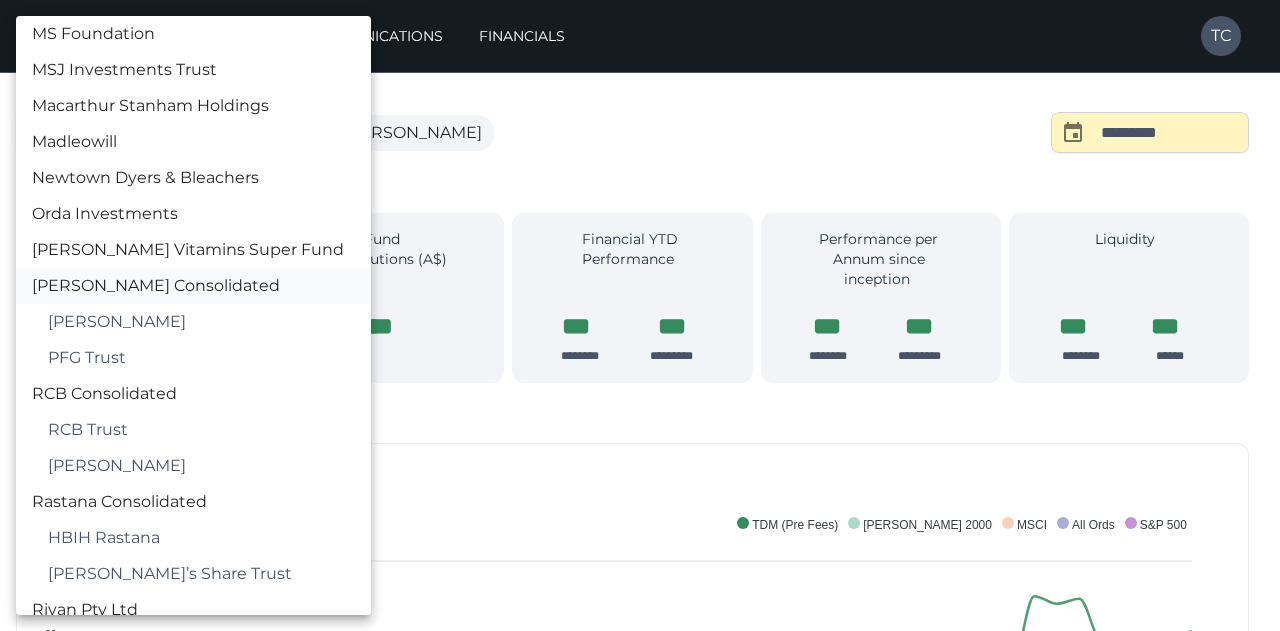 click on "[PERSON_NAME] Consolidated" at bounding box center [193, 286] 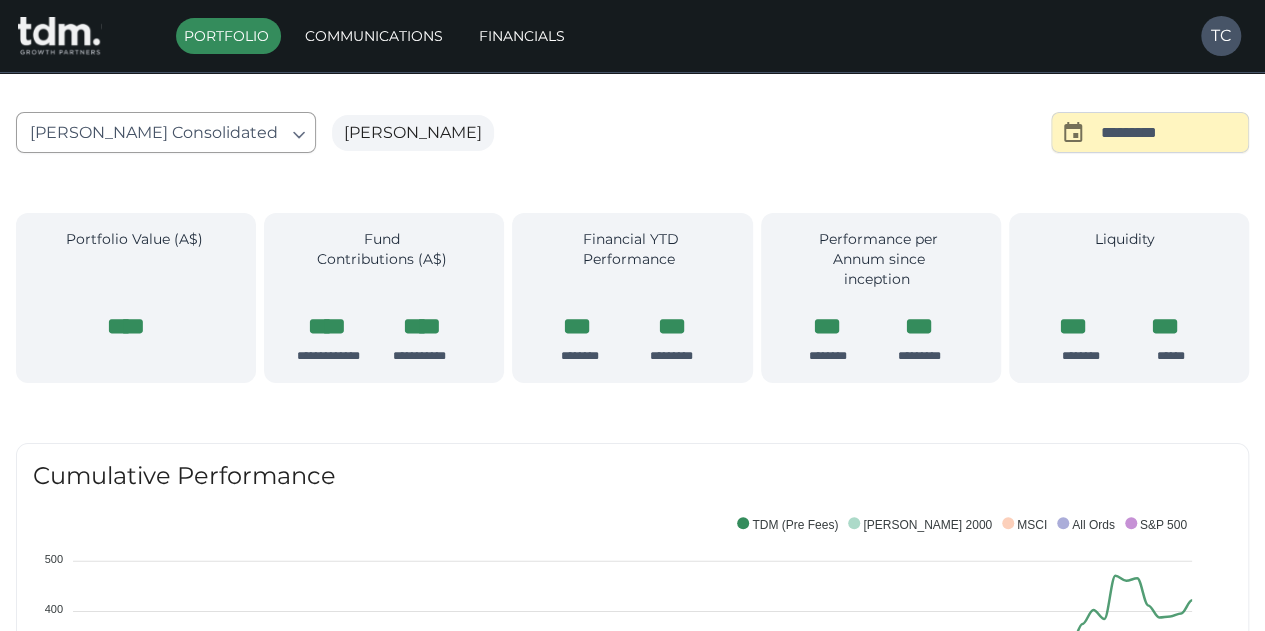 click on "**********" at bounding box center (632, 1489) 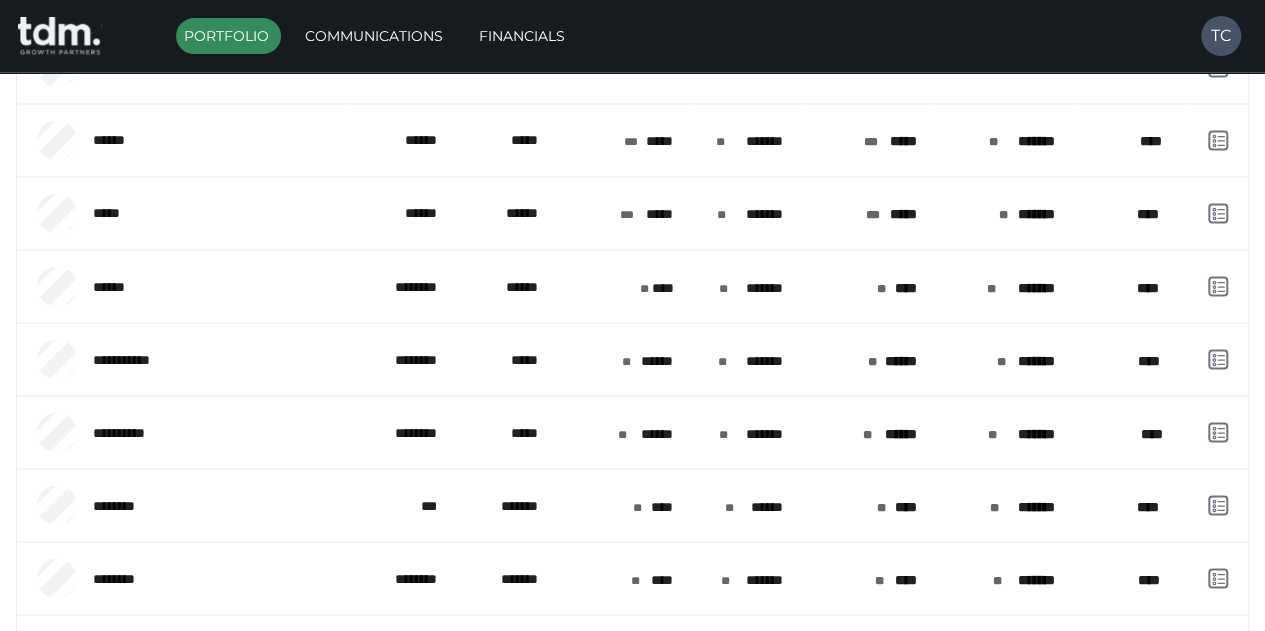 scroll, scrollTop: 1840, scrollLeft: 0, axis: vertical 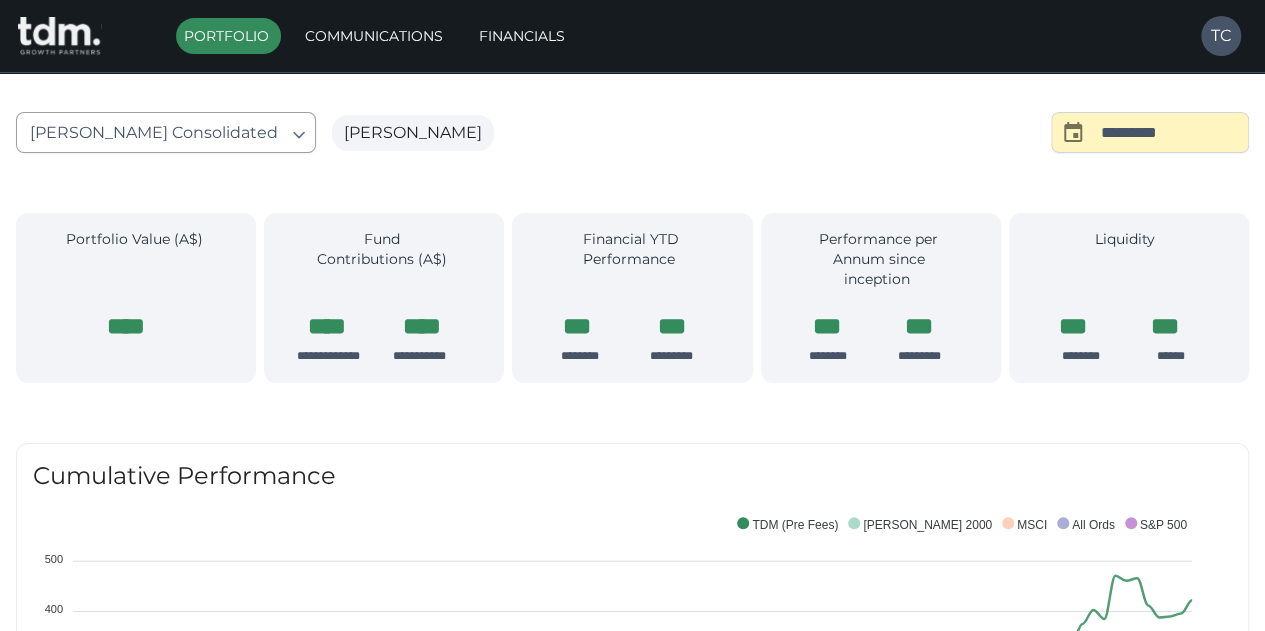 click on "**********" at bounding box center (632, 1453) 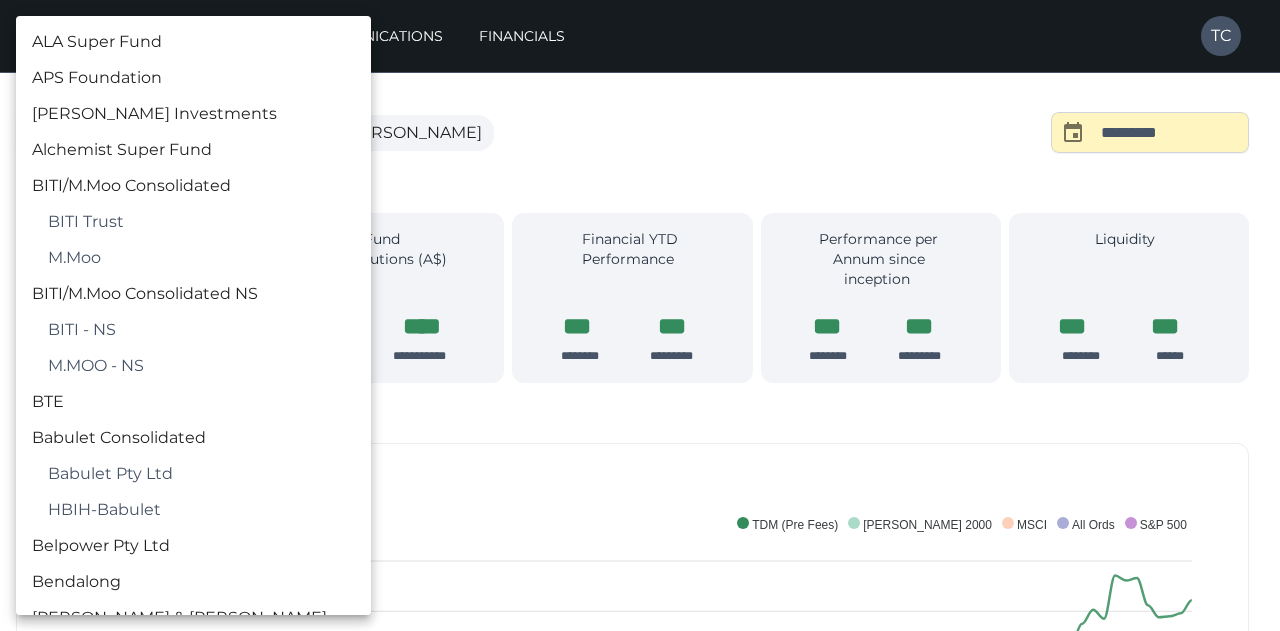 scroll, scrollTop: 2066, scrollLeft: 0, axis: vertical 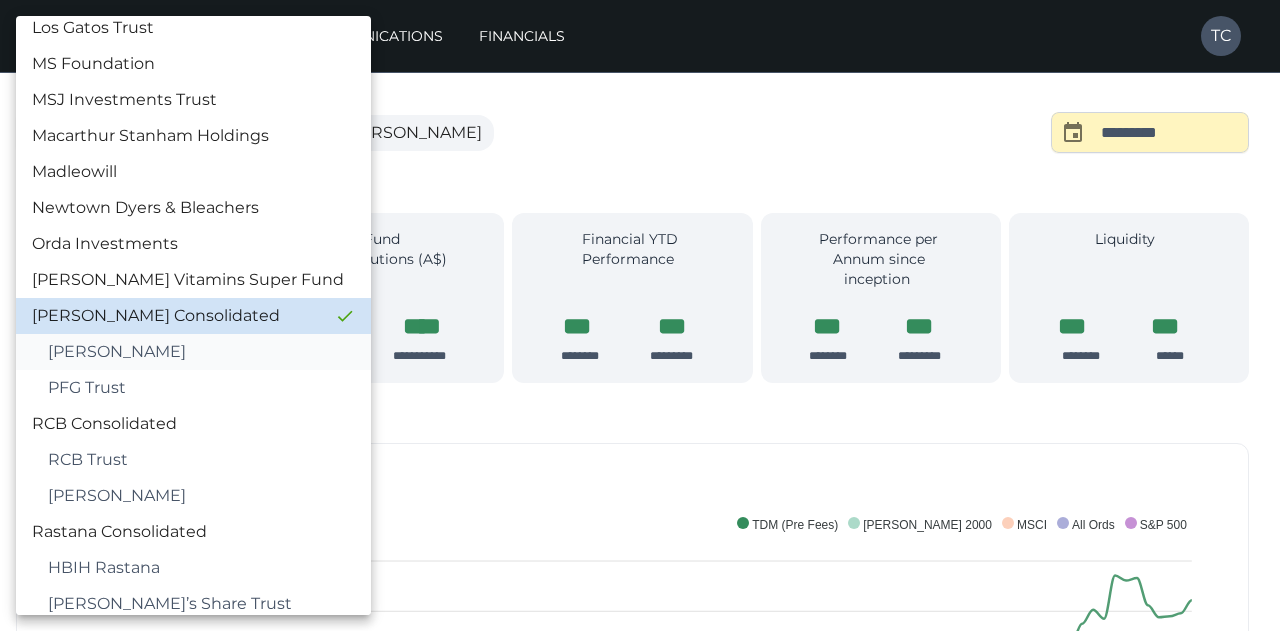click on "[PERSON_NAME]" at bounding box center (201, 352) 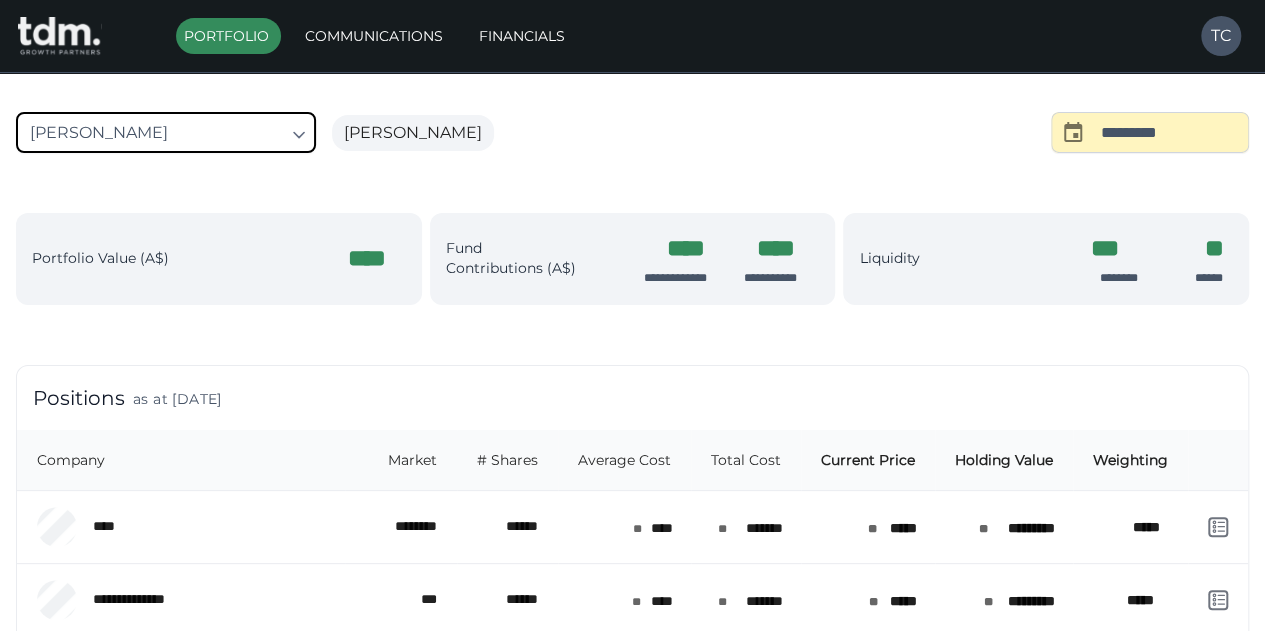 click on "**********" at bounding box center [632, 553] 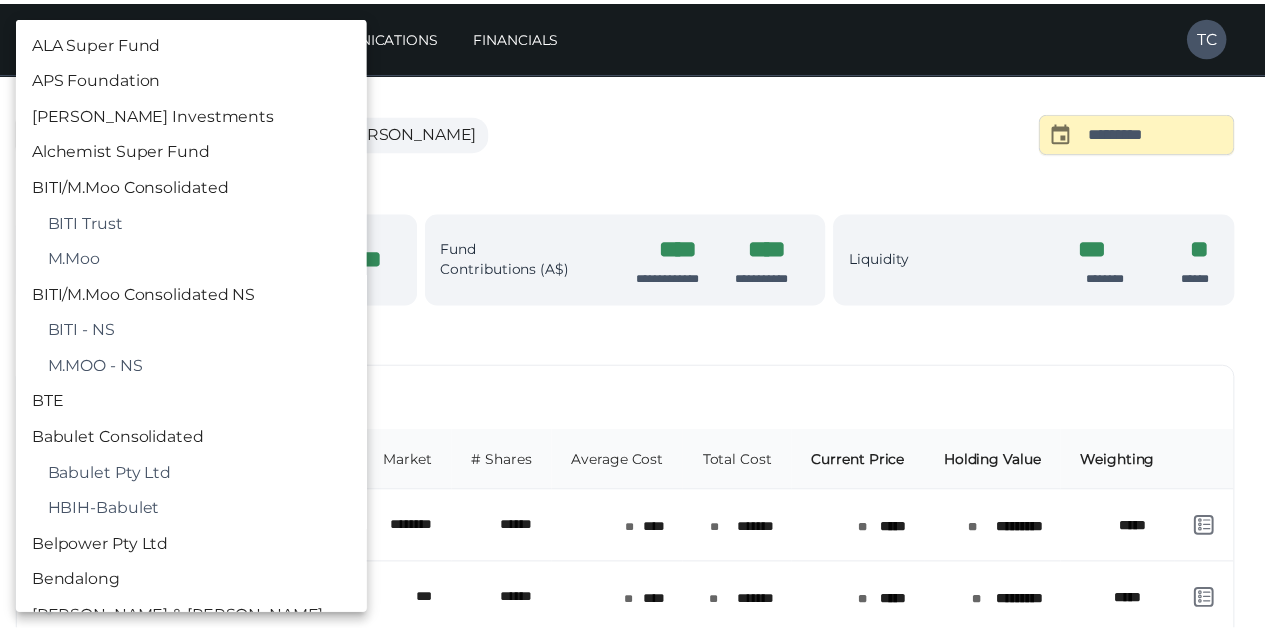 scroll, scrollTop: 2102, scrollLeft: 0, axis: vertical 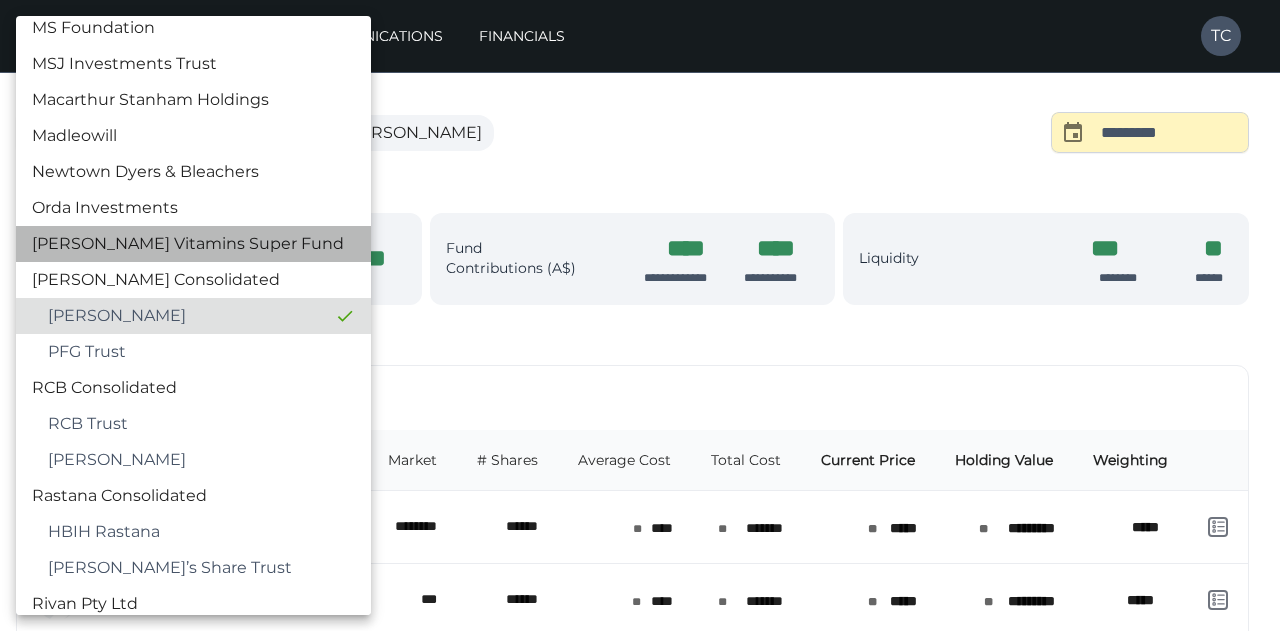 click on "[PERSON_NAME] Vitamins Super Fund" at bounding box center [193, 244] 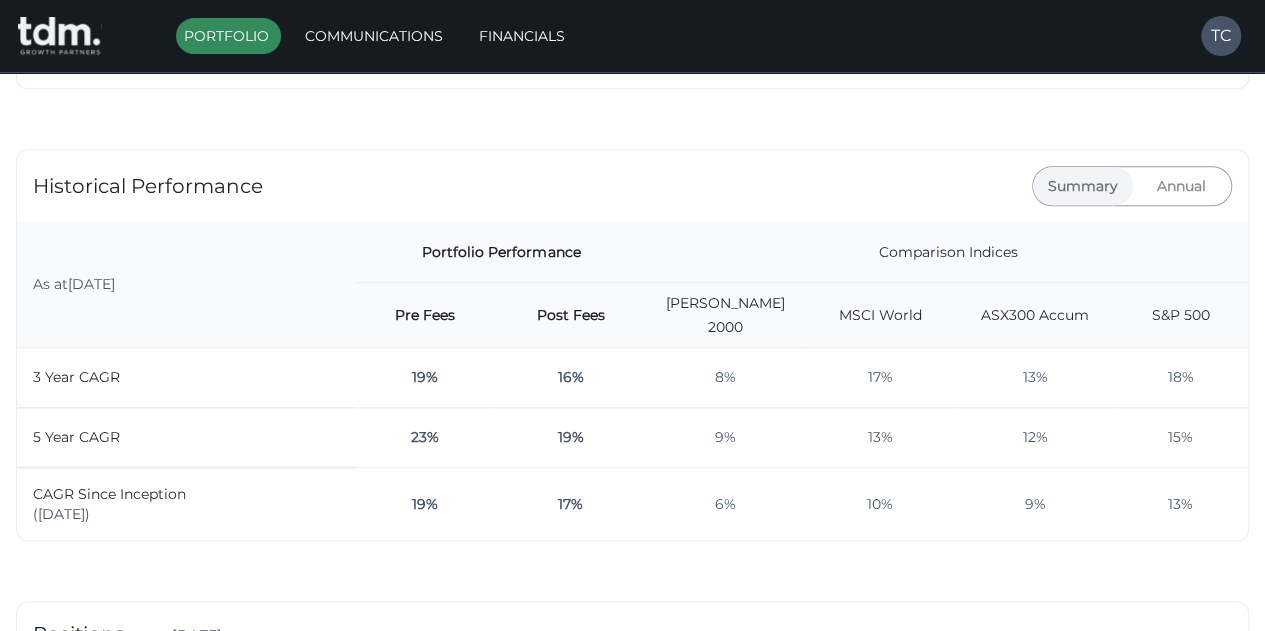 scroll, scrollTop: 851, scrollLeft: 0, axis: vertical 